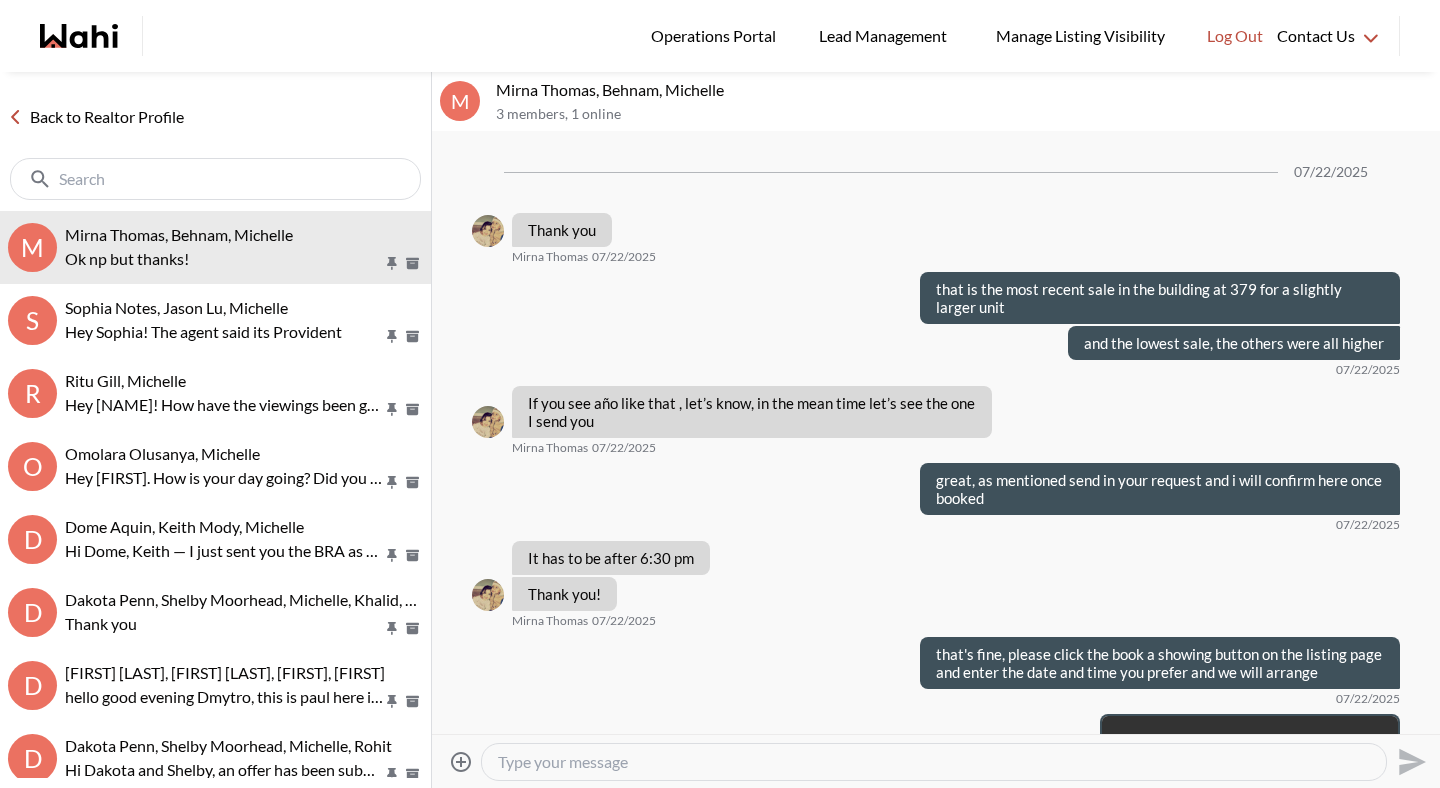 scroll, scrollTop: 0, scrollLeft: 0, axis: both 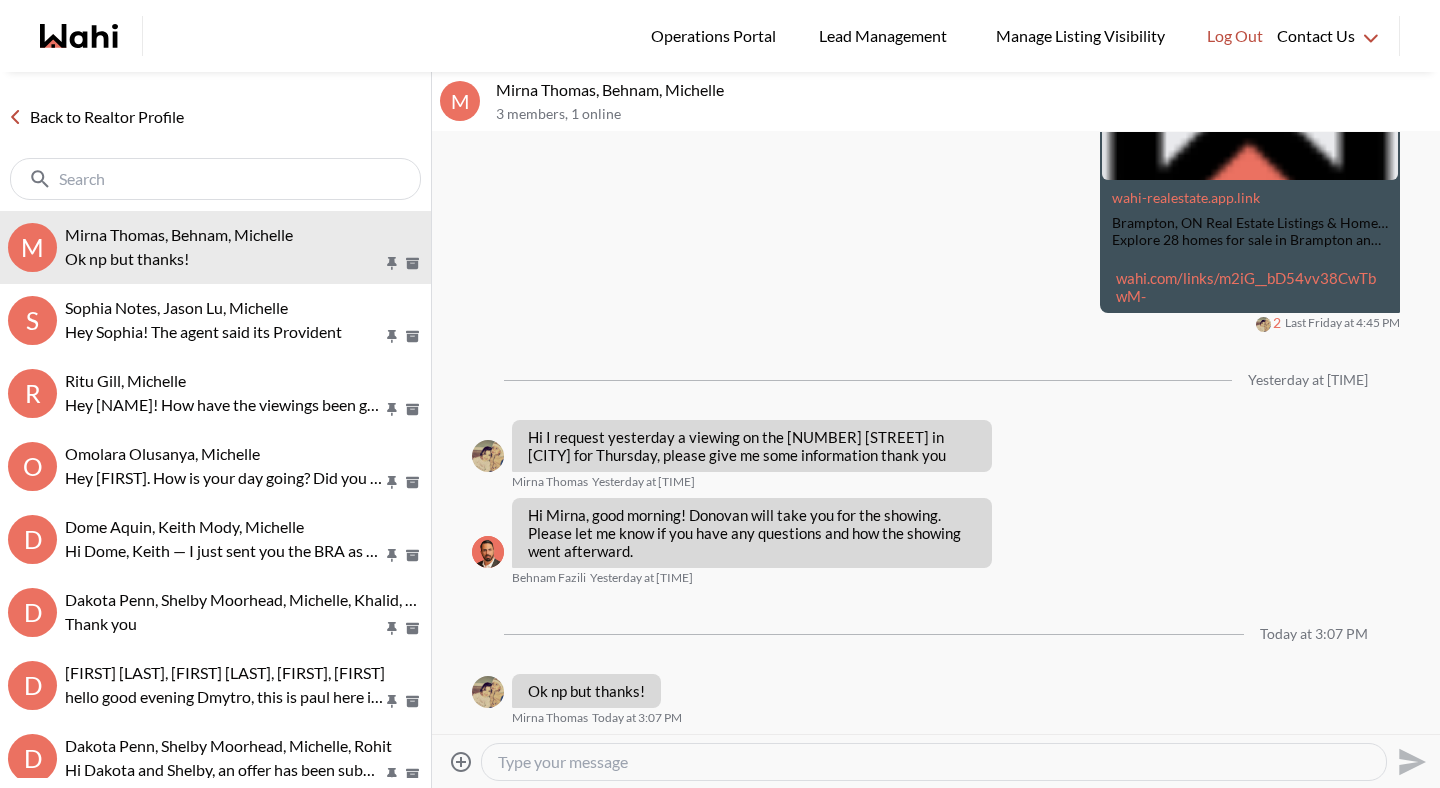 click on "Back to Realtor Profile" at bounding box center [96, 117] 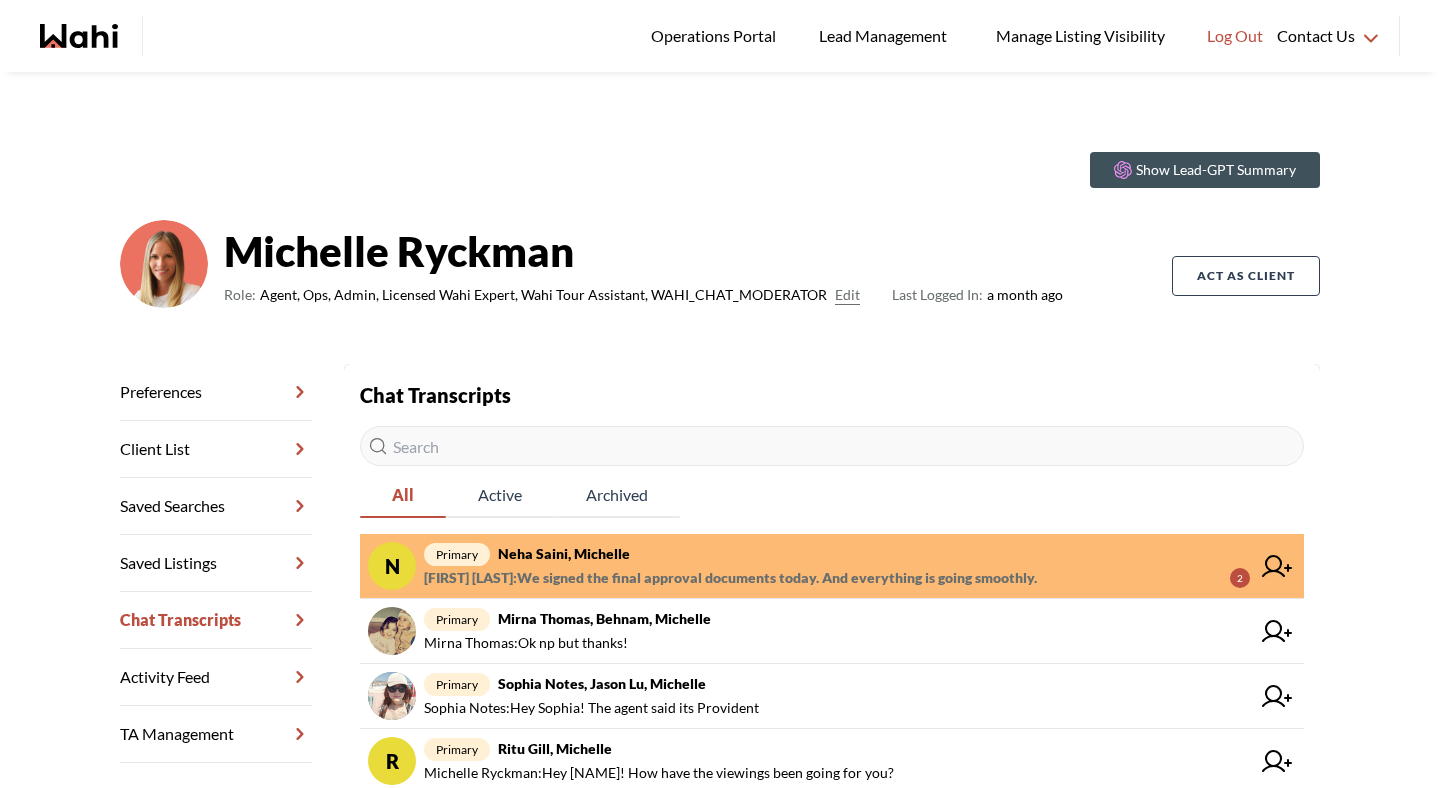 click on "[FIRST] [LAST] : We signed the final approval documents today. And everything is going smoothly. 2" at bounding box center [730, 578] 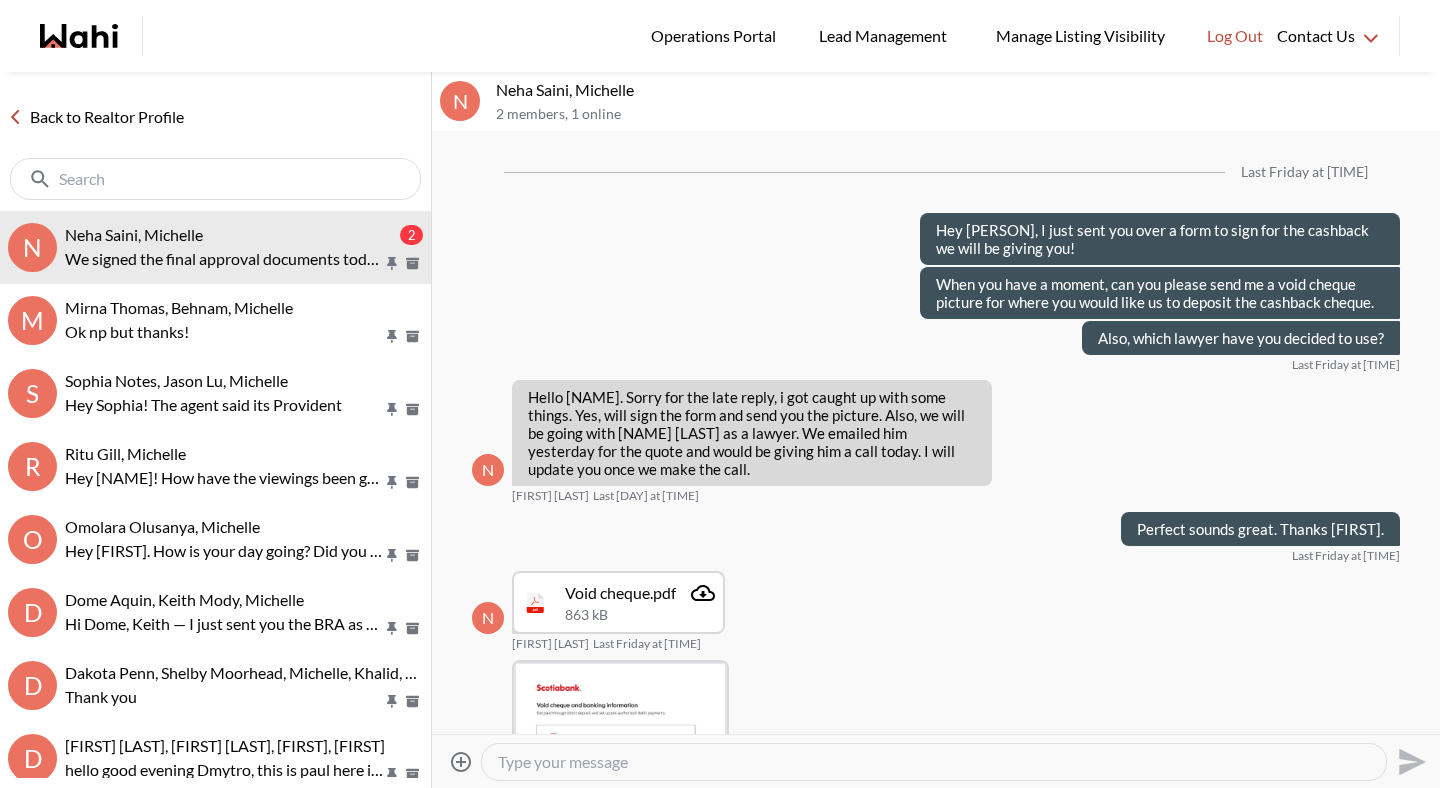 scroll, scrollTop: 3340, scrollLeft: 0, axis: vertical 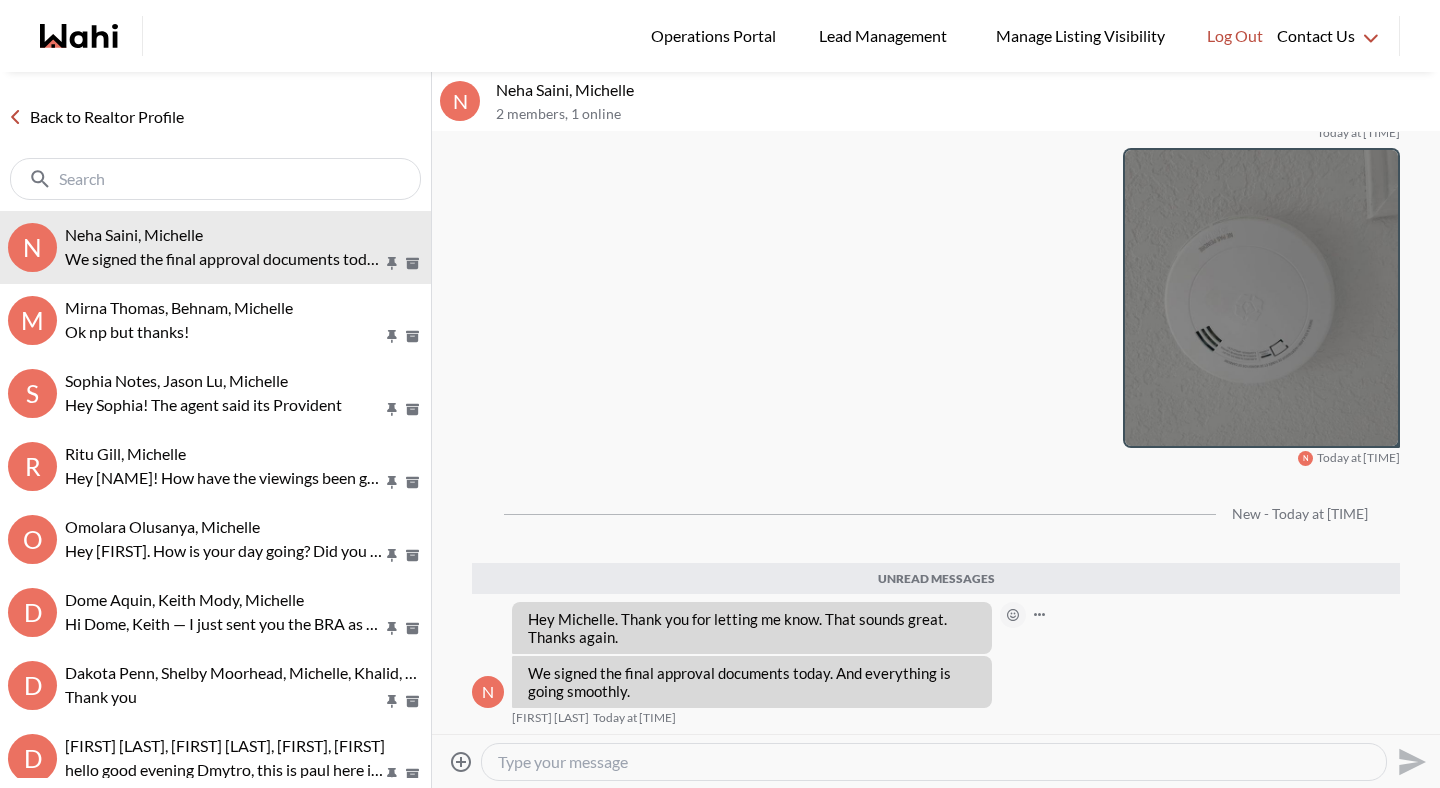 click 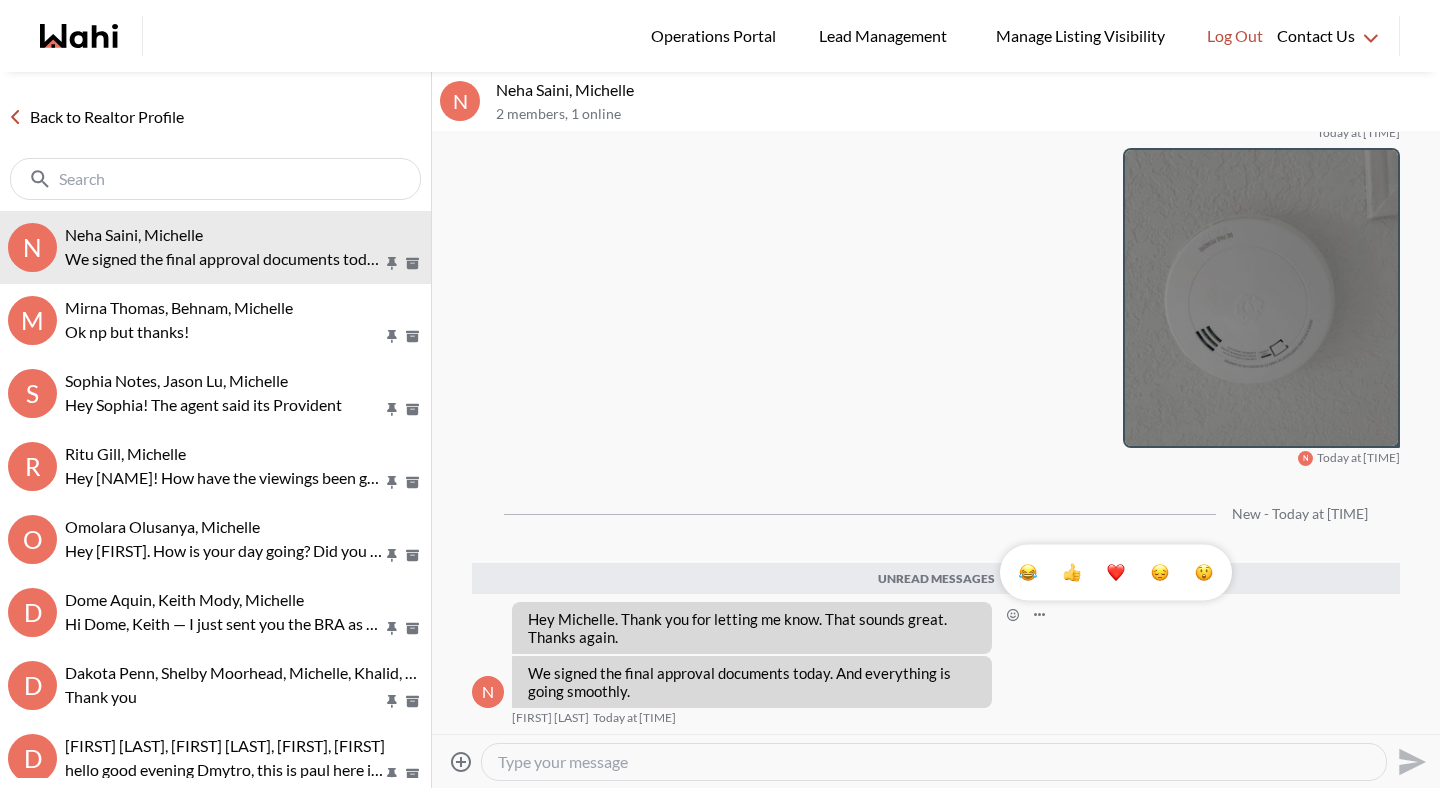 click at bounding box center (1116, 573) 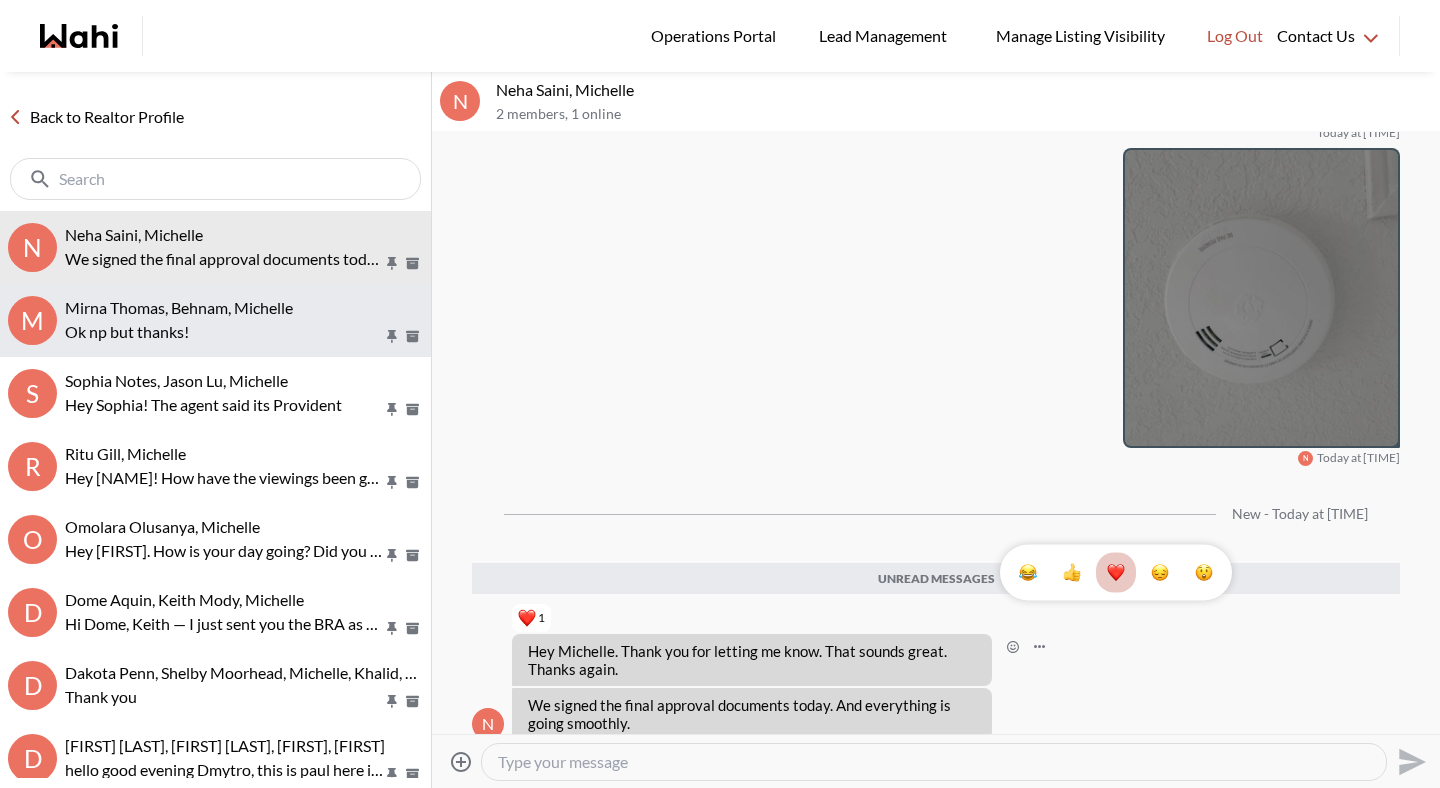 click on "Ok np but thanks!" at bounding box center [224, 332] 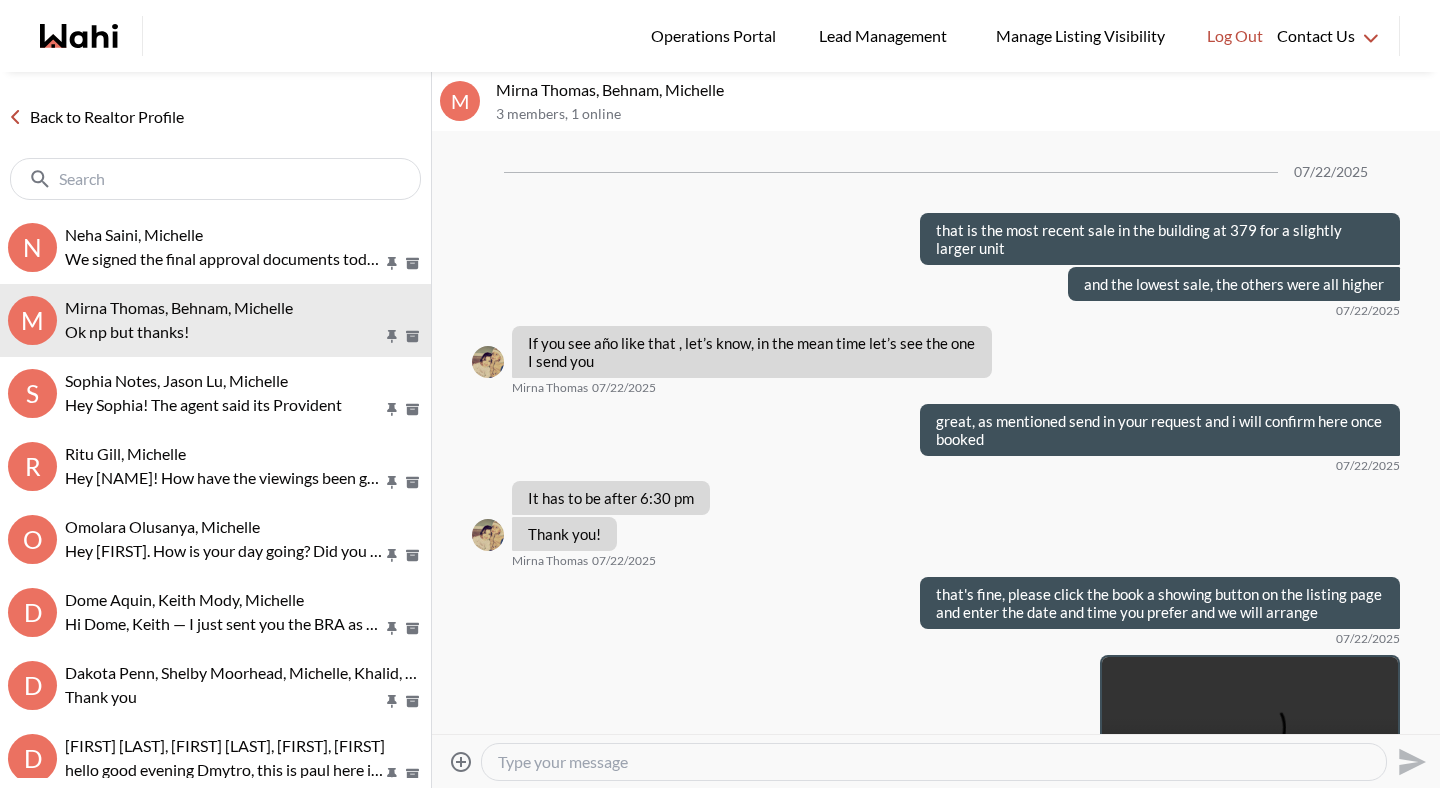 scroll, scrollTop: 3025, scrollLeft: 0, axis: vertical 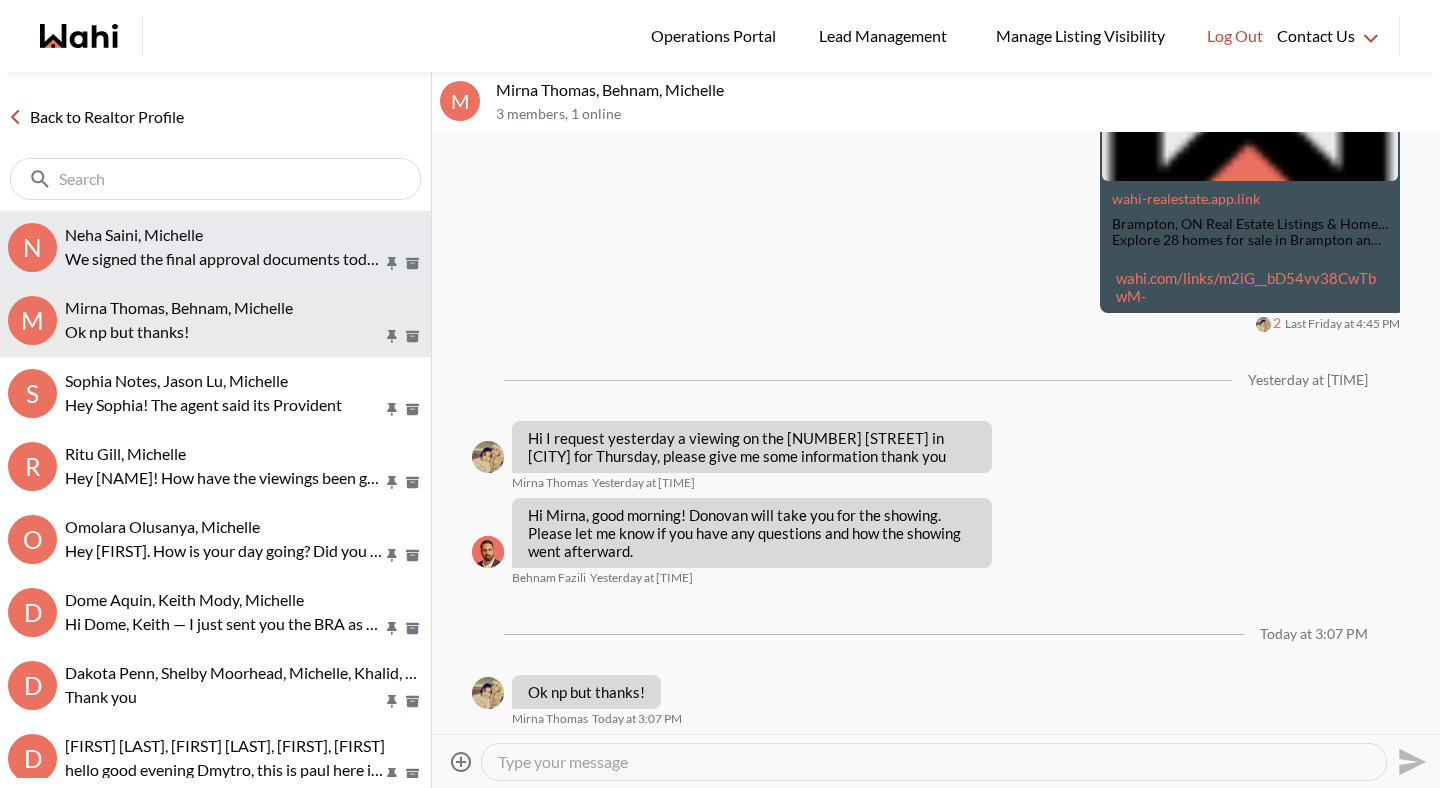 click on "We signed the final approval documents today. And everything is going smoothly." at bounding box center (224, 259) 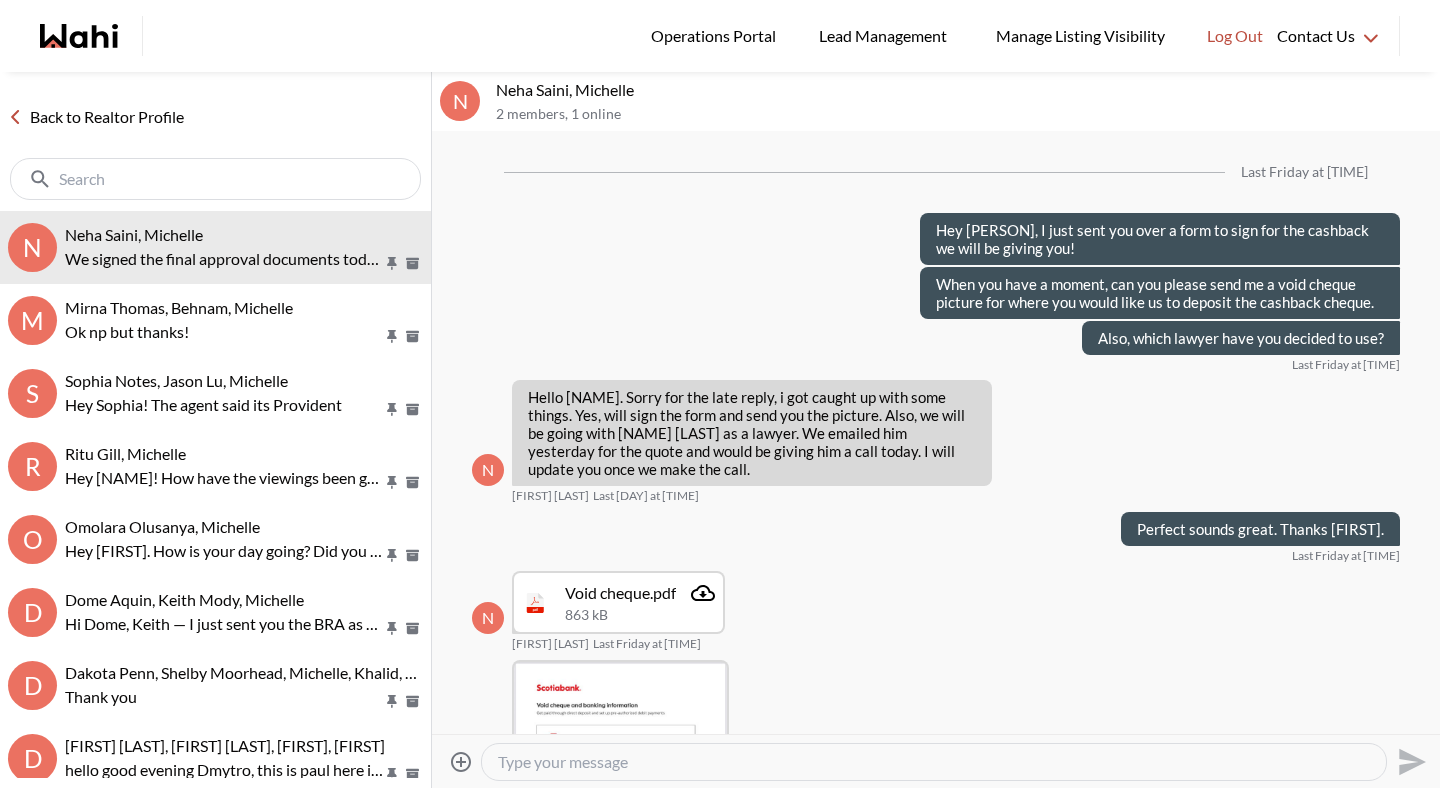 scroll, scrollTop: 3243, scrollLeft: 0, axis: vertical 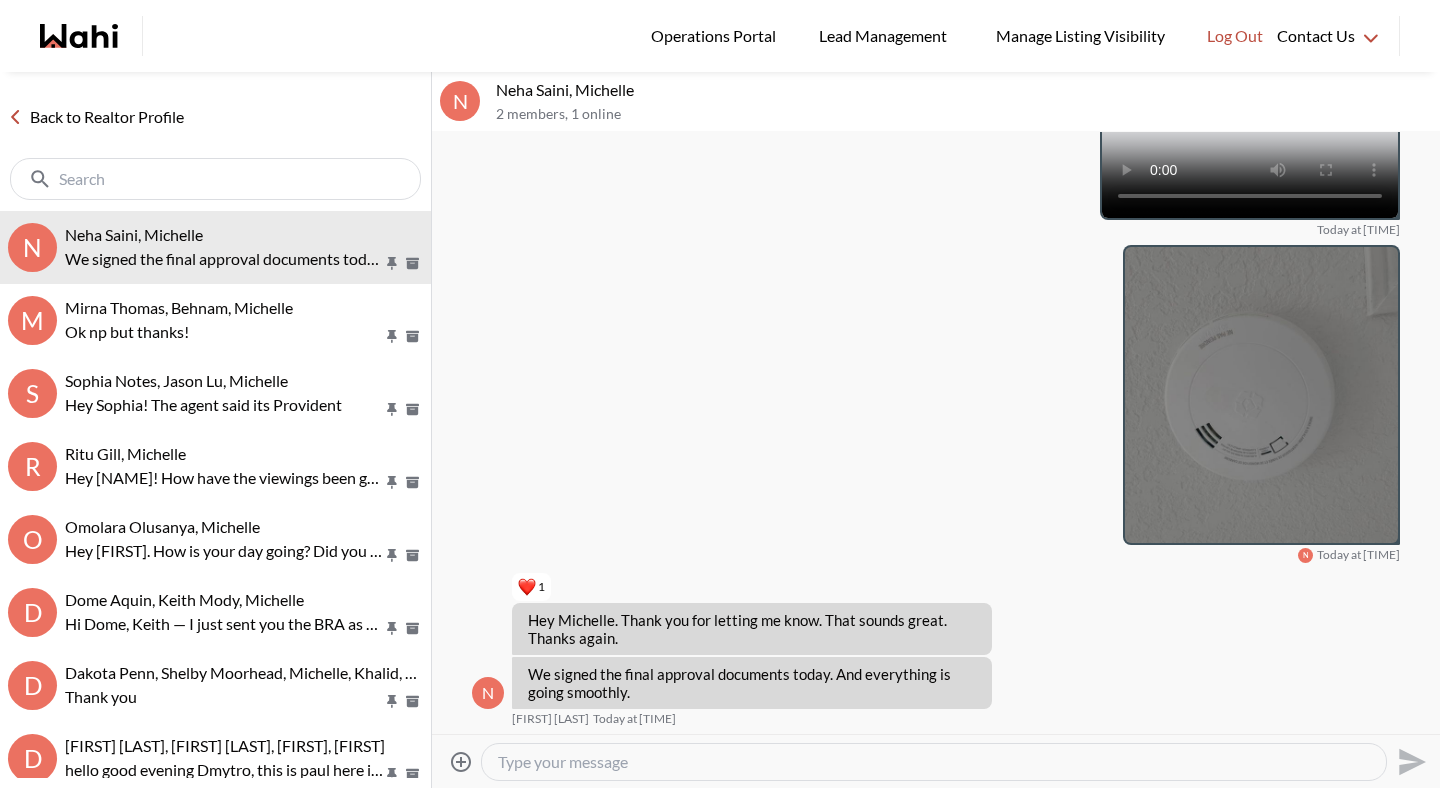 click at bounding box center (934, 762) 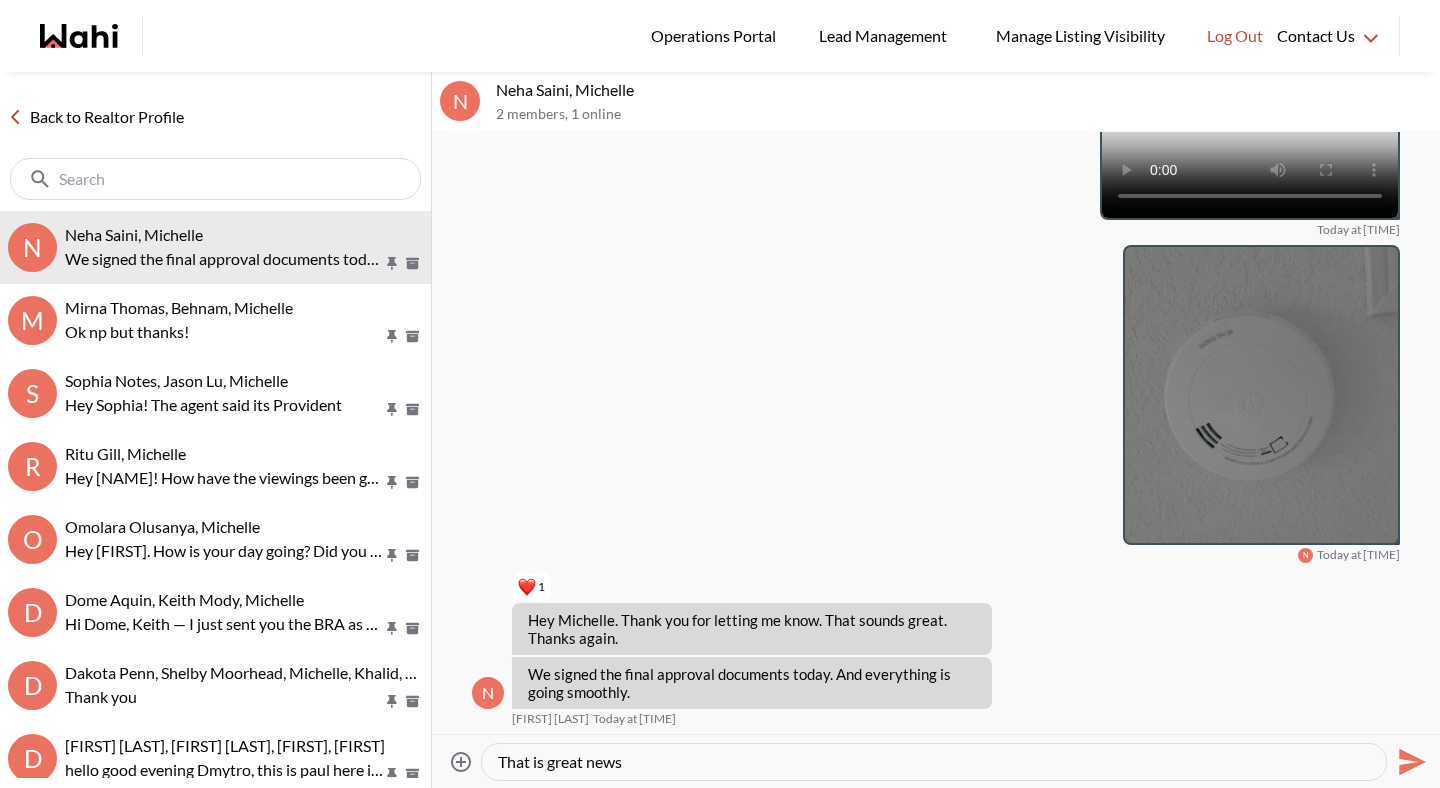 type on "That is great news!" 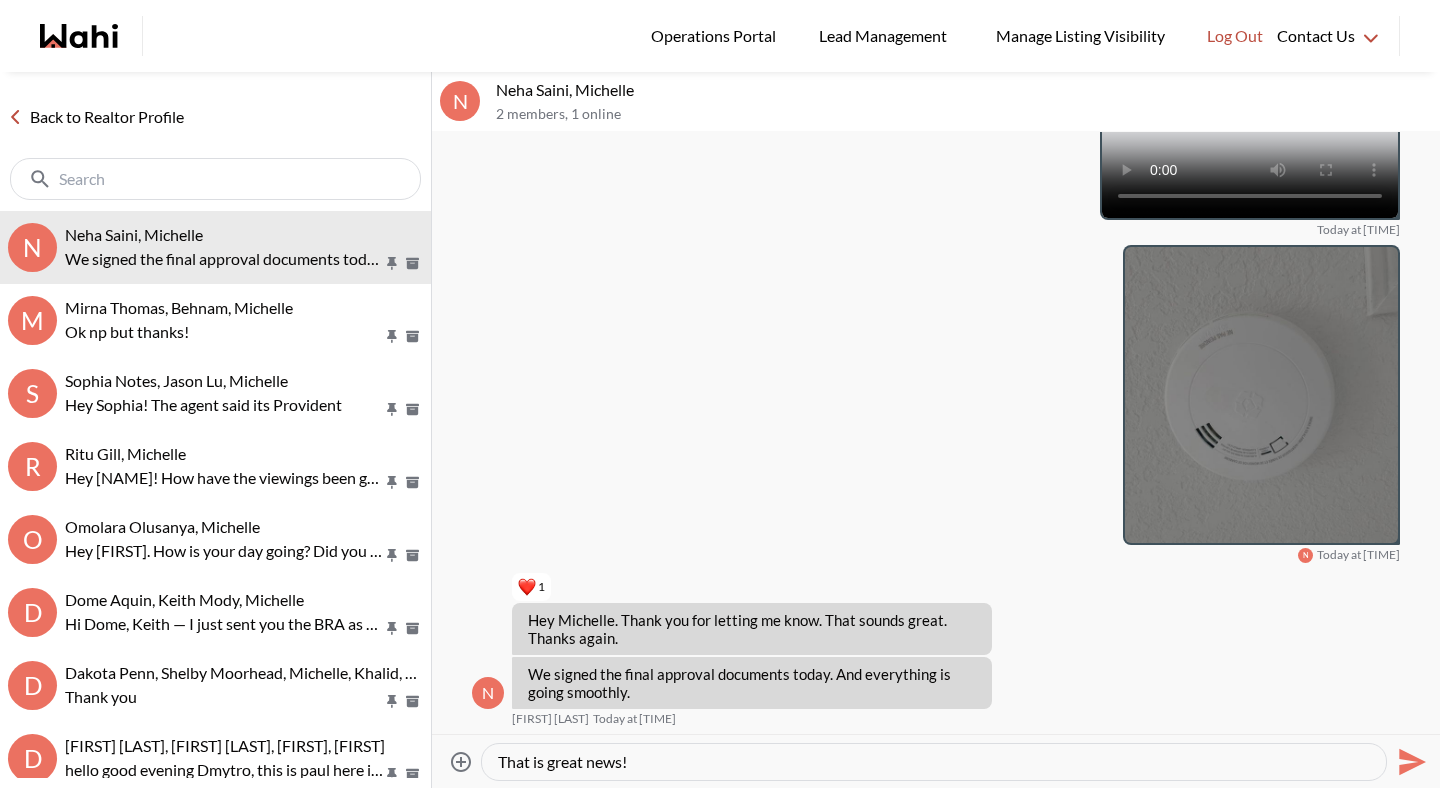 type 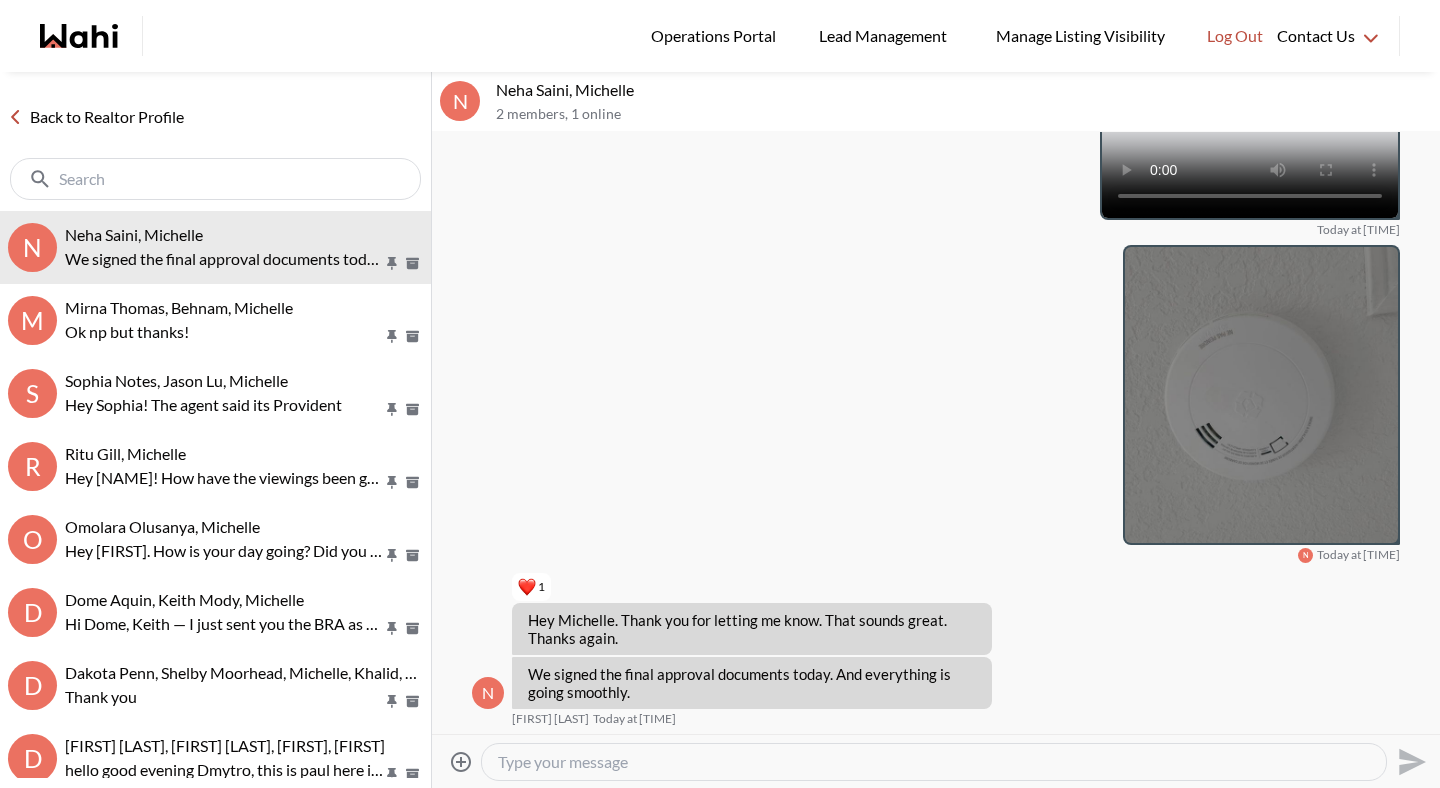 scroll, scrollTop: 3303, scrollLeft: 0, axis: vertical 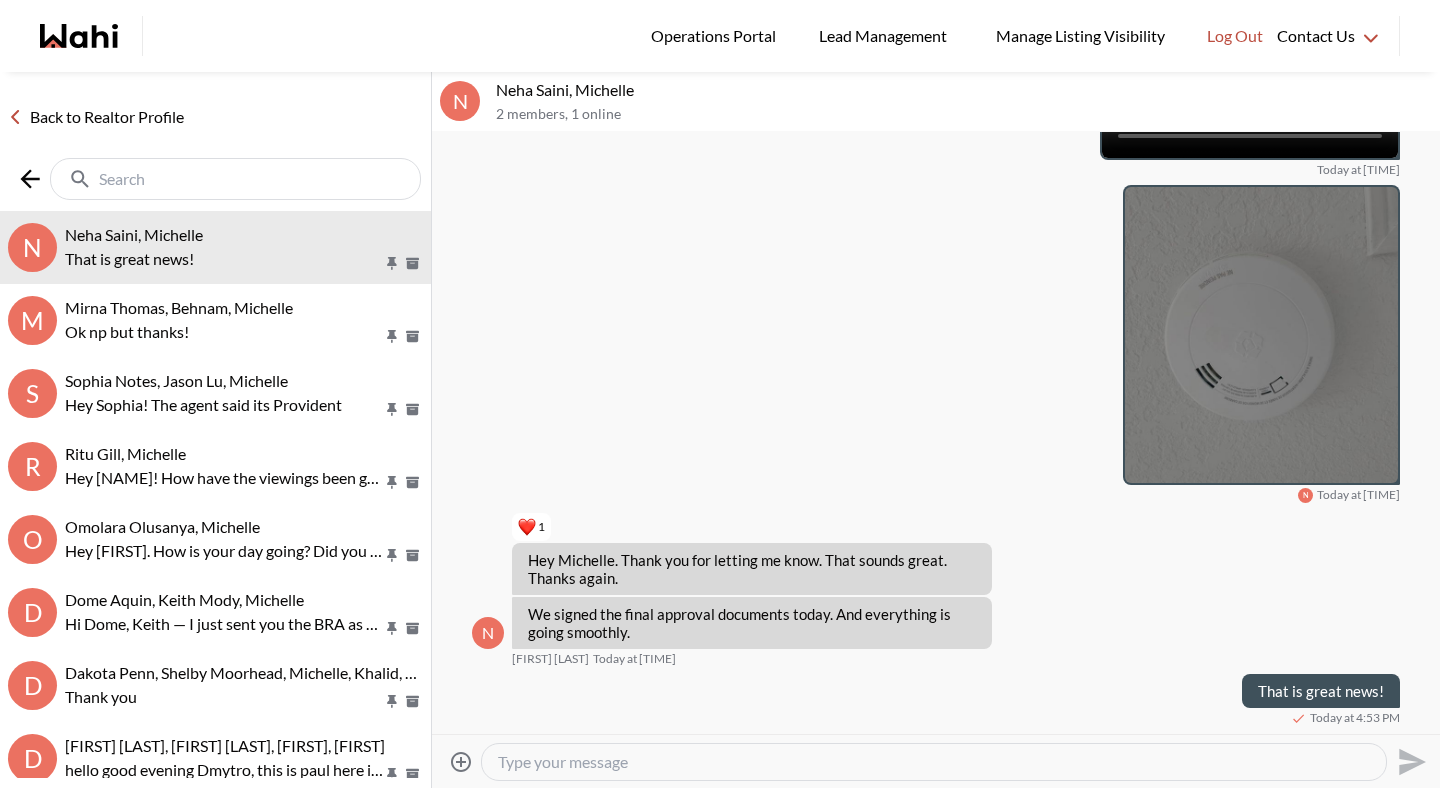 click at bounding box center [237, 179] 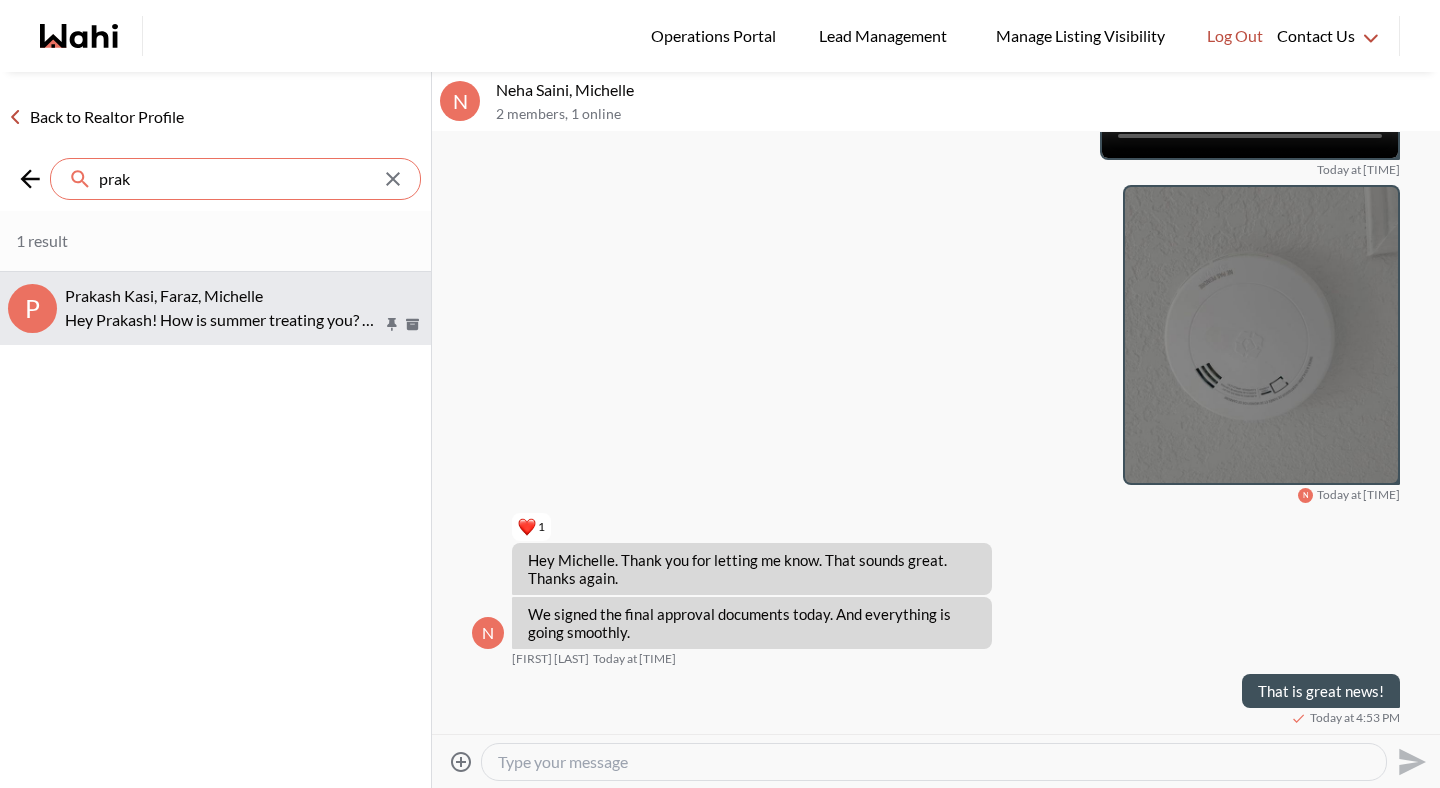 type on "prak" 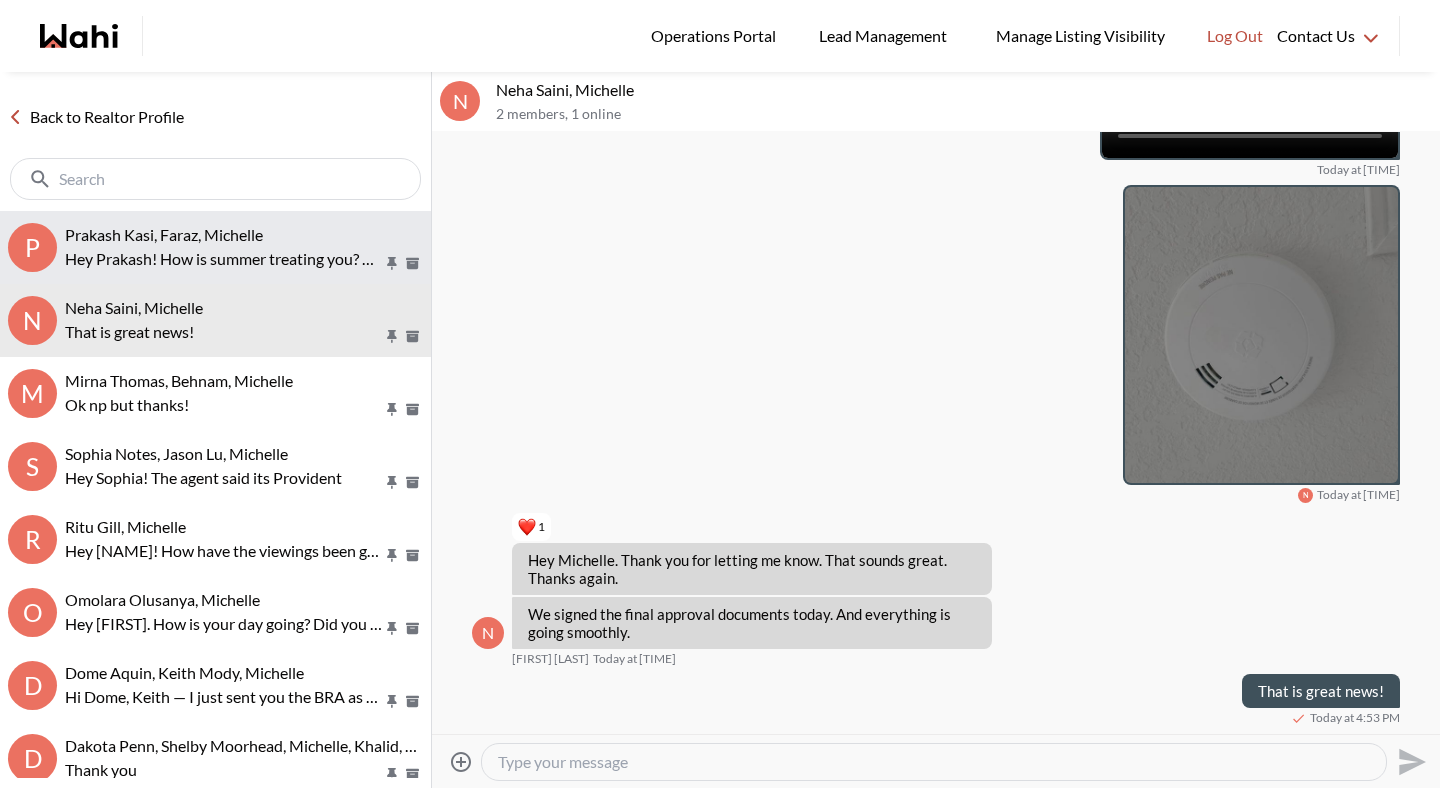 click on "P Prakash Kasi, Faraz, Michelle Hey Prakash! How is summer treating you? Any thoughts to start the property search again?" at bounding box center [215, 247] 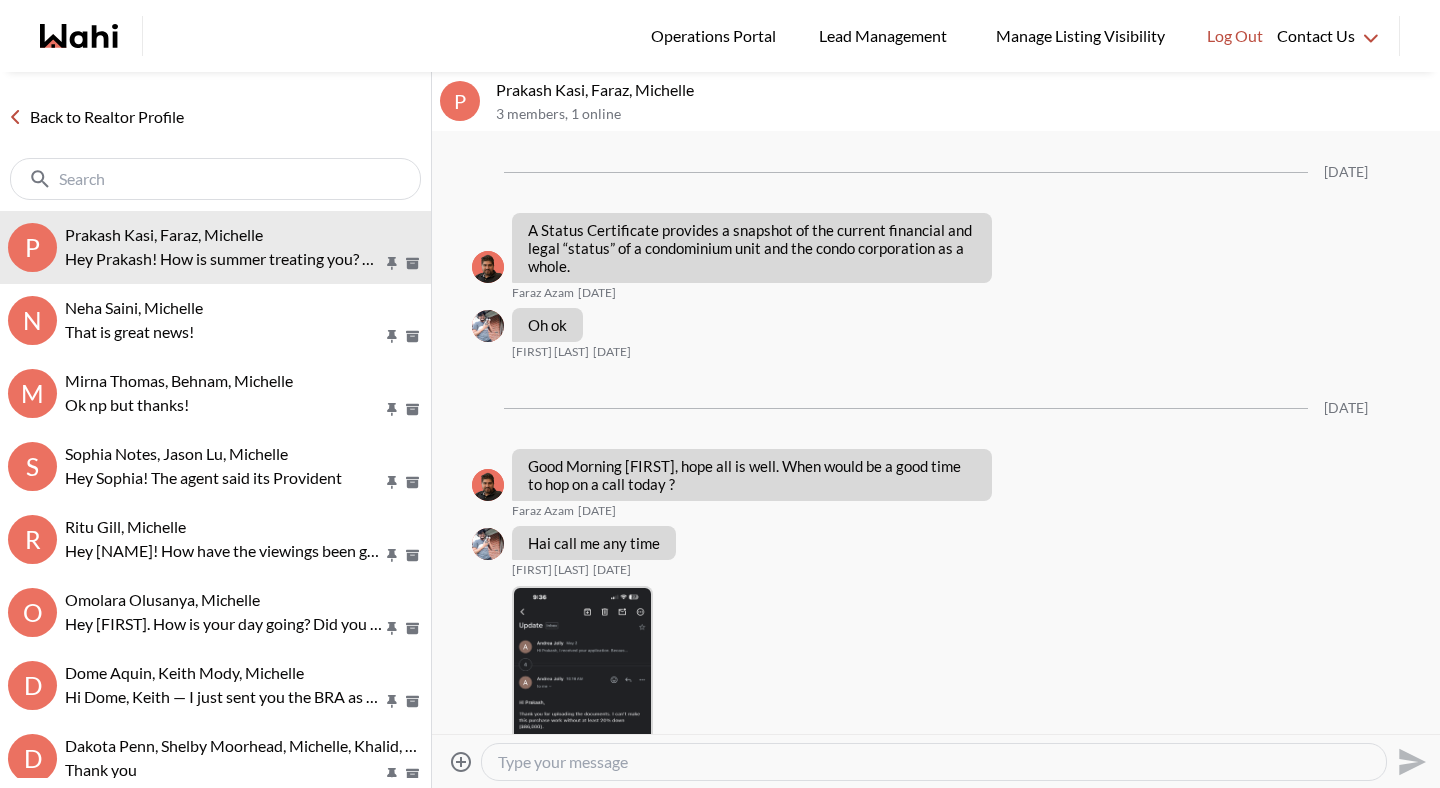 scroll, scrollTop: 2190, scrollLeft: 0, axis: vertical 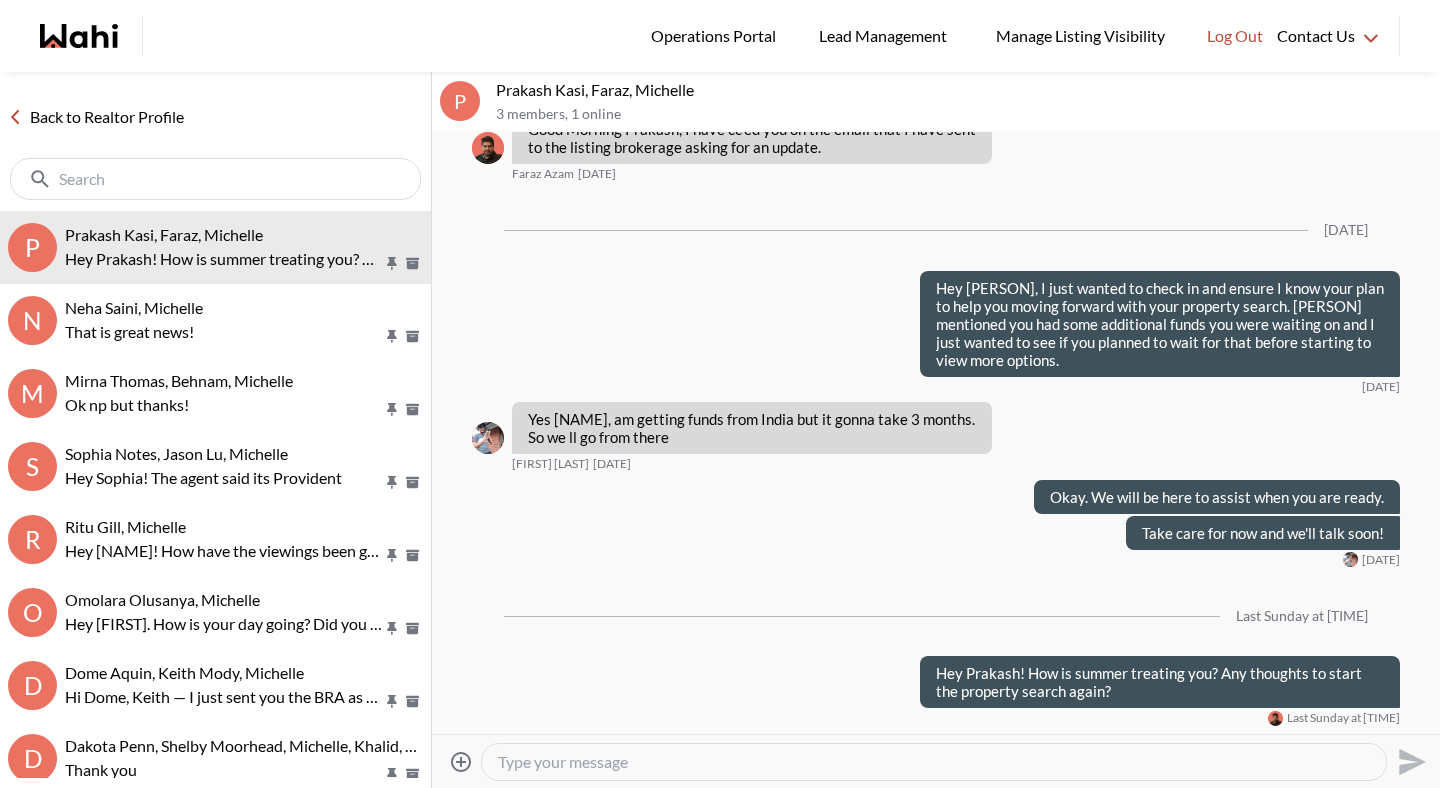 click at bounding box center [934, 762] 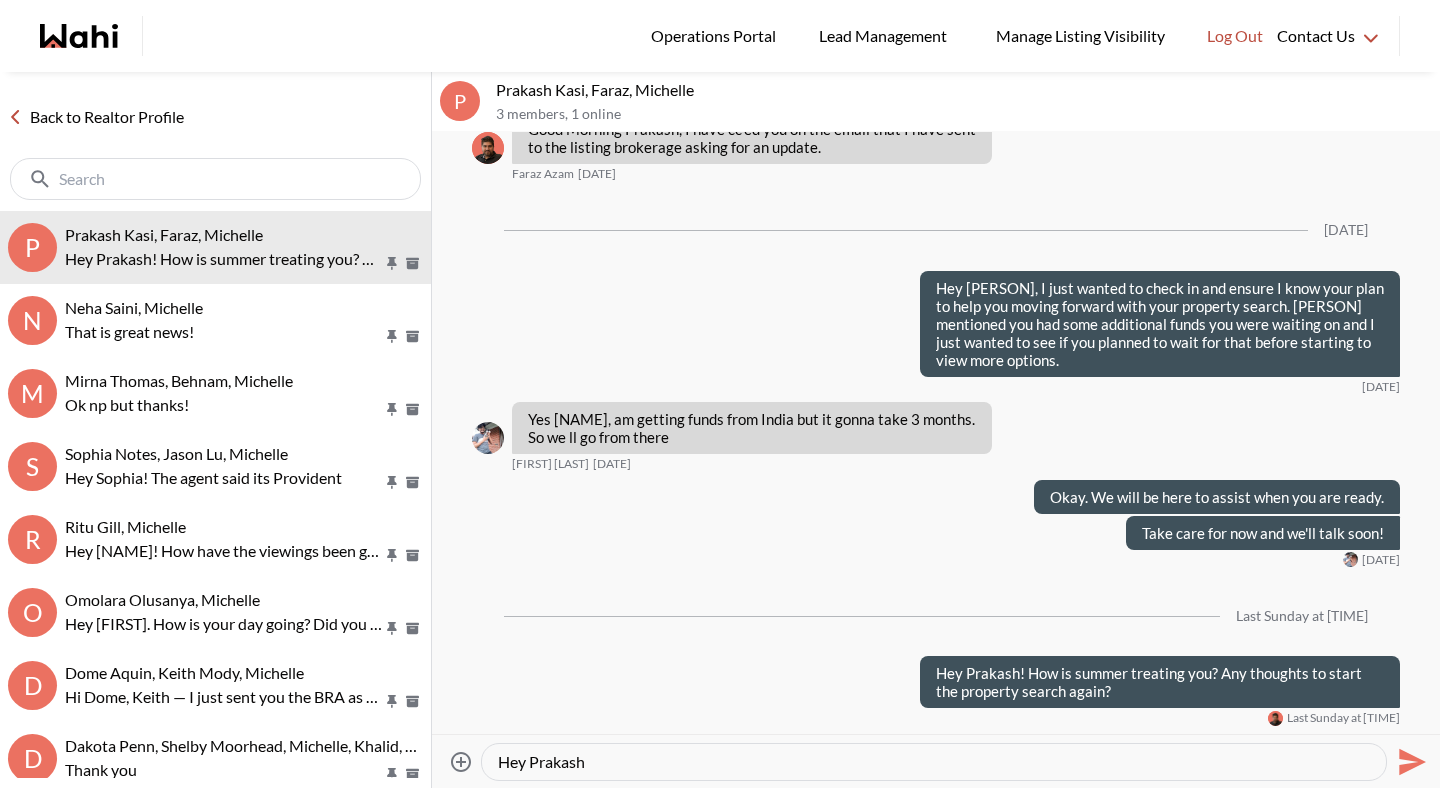 type on "Hey Prakash!" 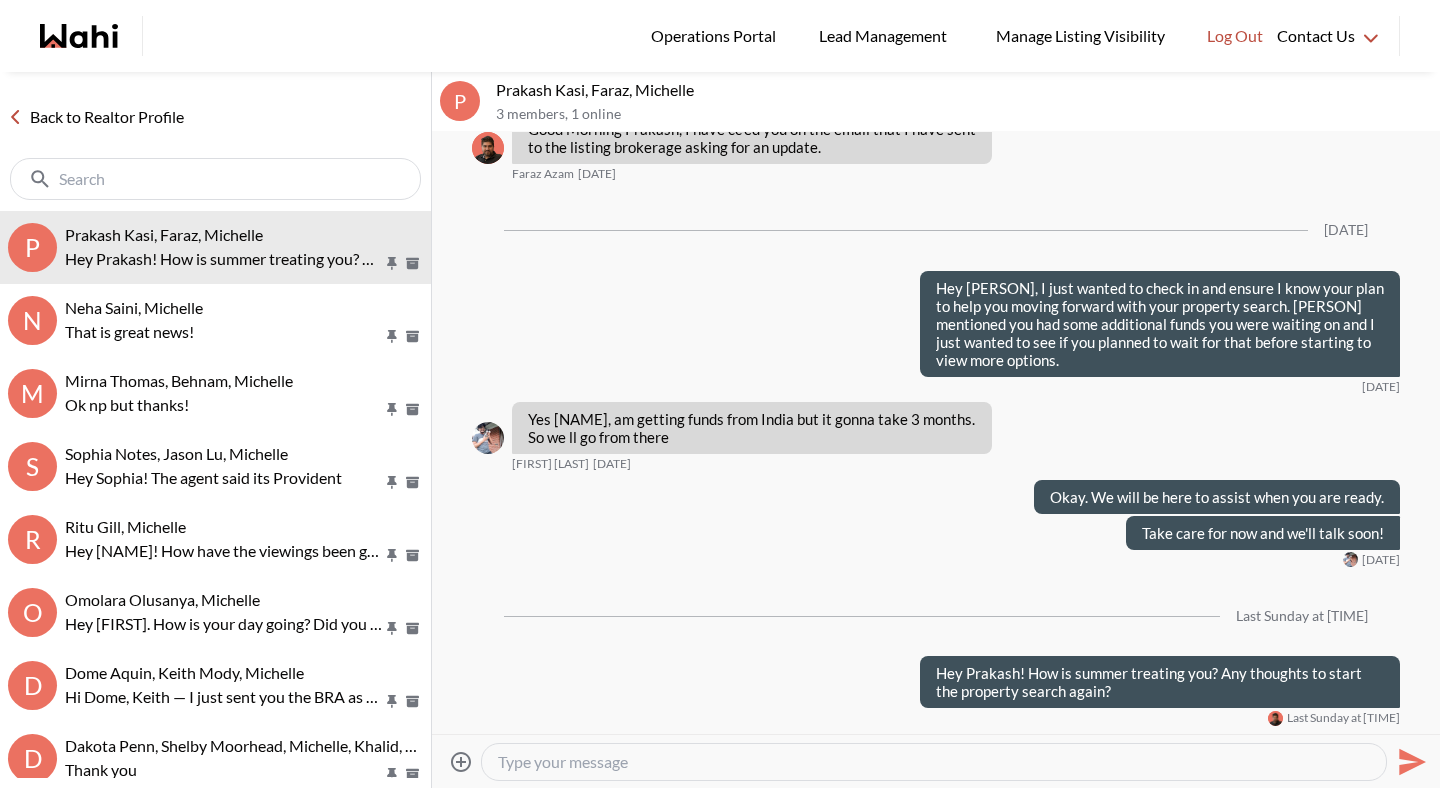 scroll, scrollTop: 2330, scrollLeft: 0, axis: vertical 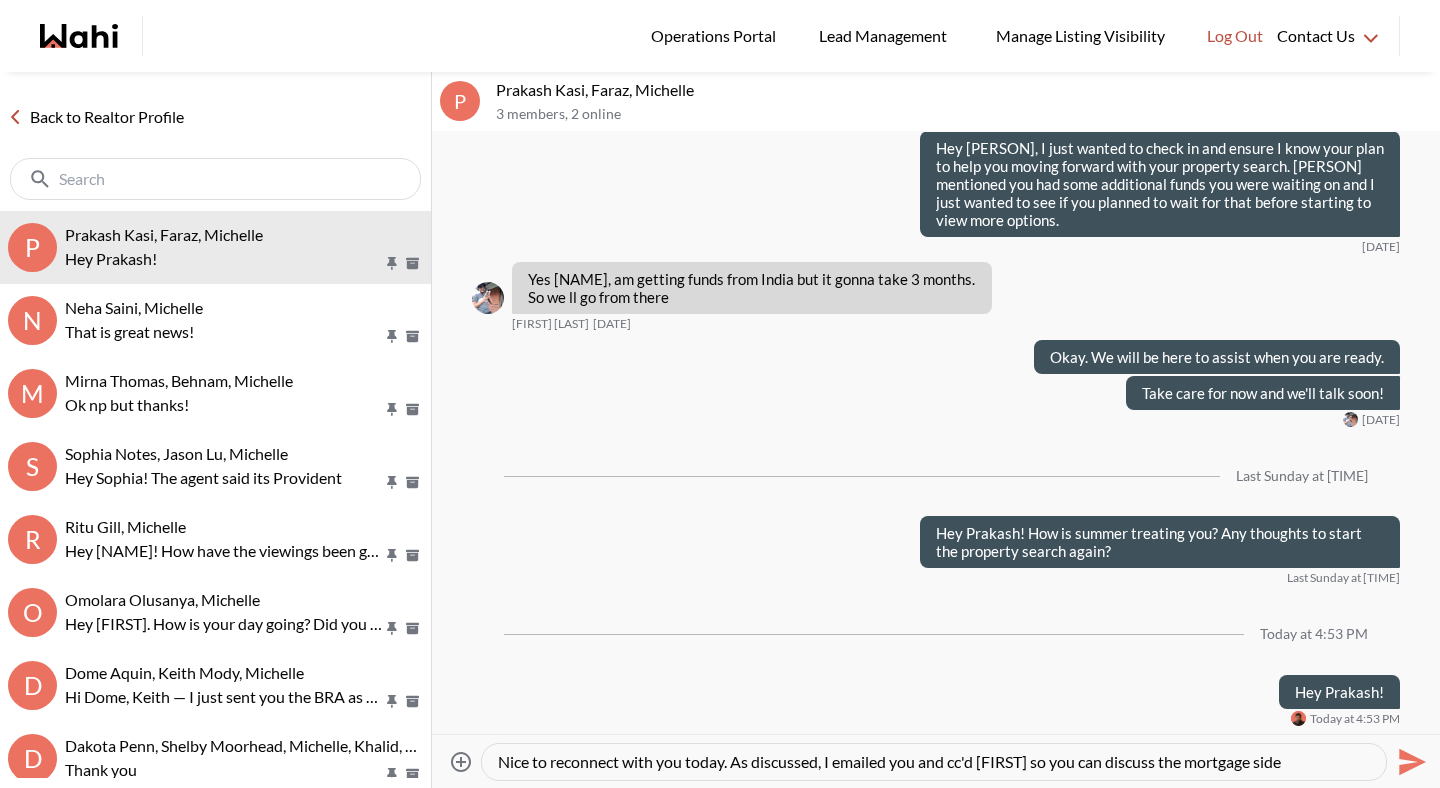 type on "Nice to reconnect with you today. As discussed, I emailed you and cc'd Andrea so you can discuss the mortgage side." 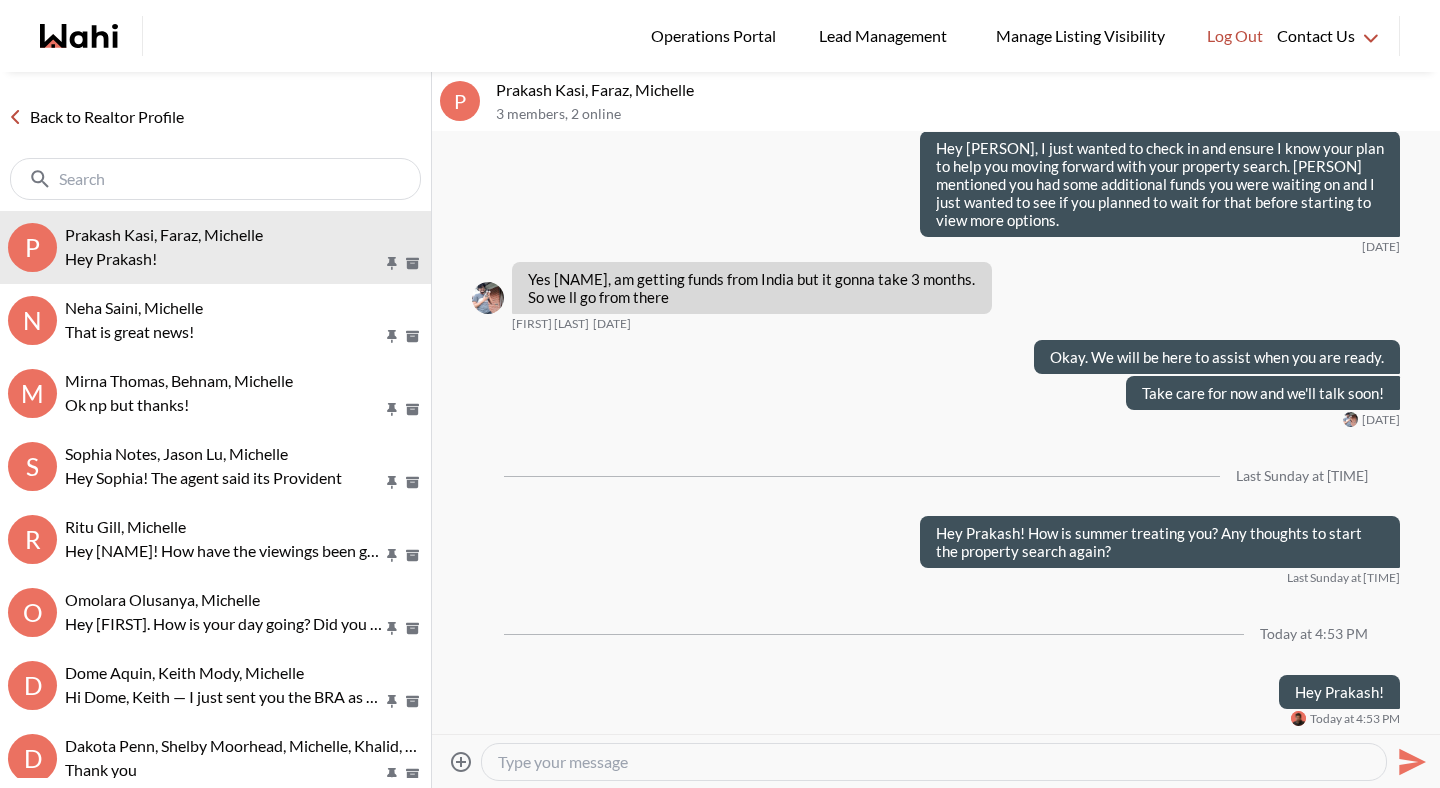 scroll, scrollTop: 2384, scrollLeft: 0, axis: vertical 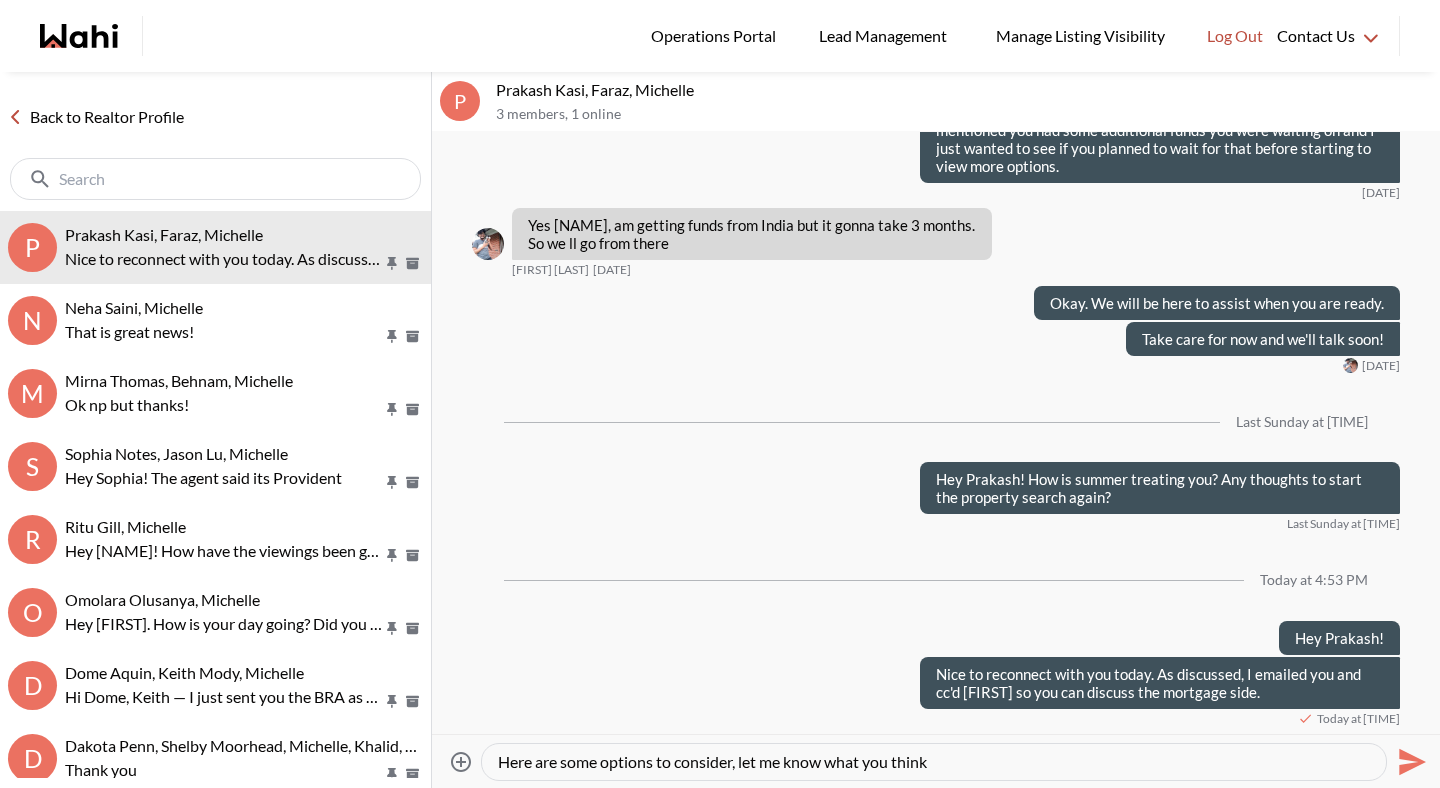 type on "Here are some options to consider, let me know what you think:" 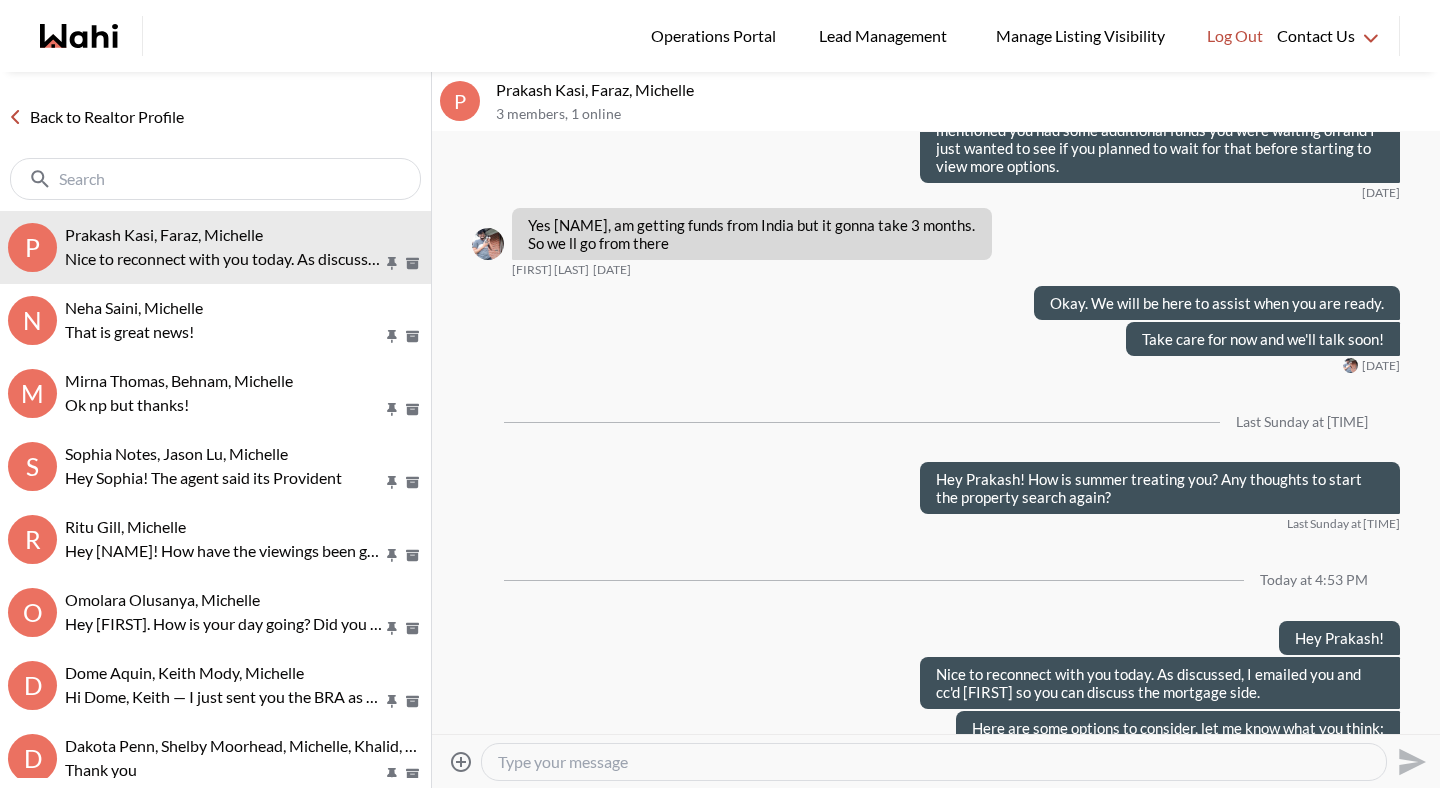 scroll, scrollTop: 2420, scrollLeft: 0, axis: vertical 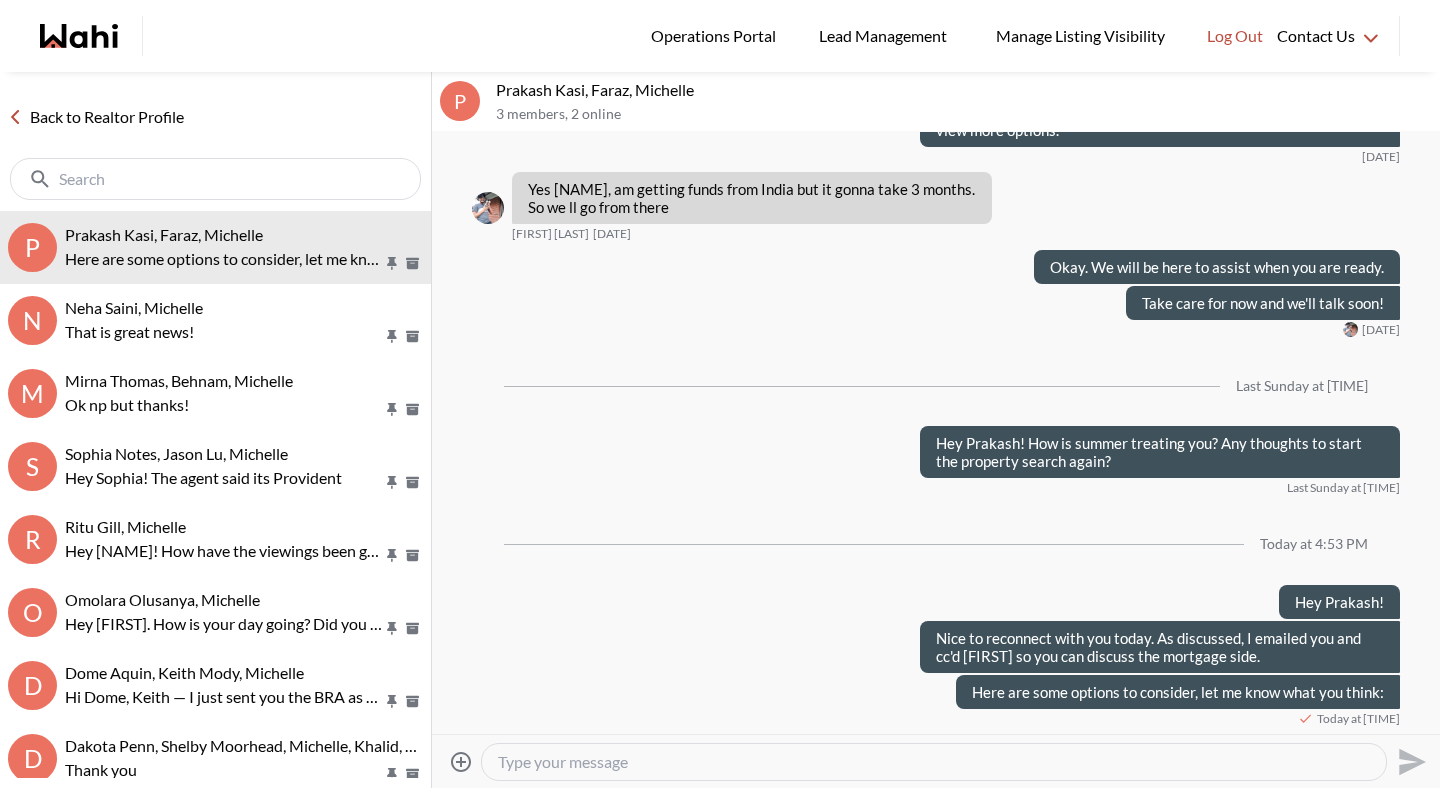 paste on "neha.phoenix10@gmail.com" 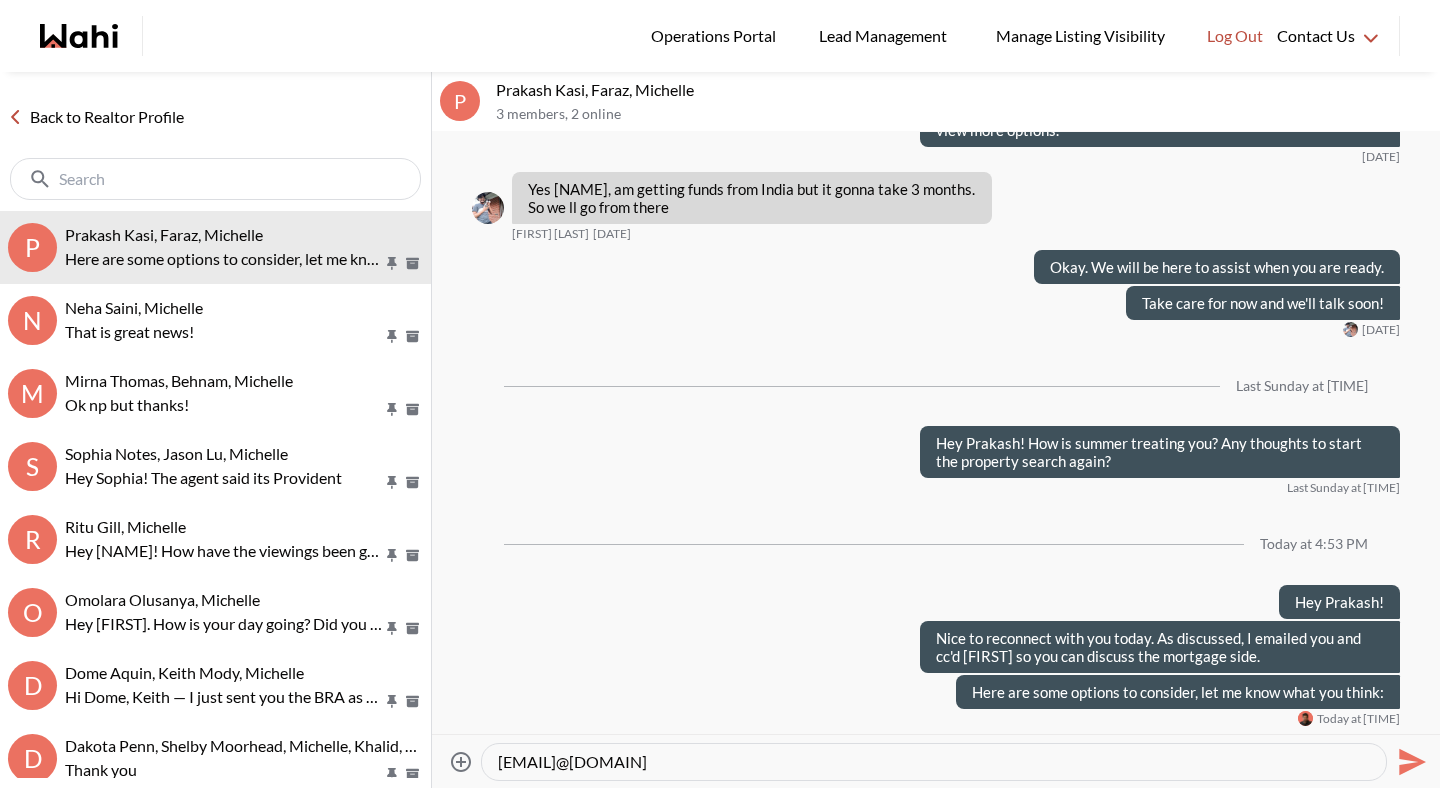 drag, startPoint x: 737, startPoint y: 753, endPoint x: 436, endPoint y: 750, distance: 301.01495 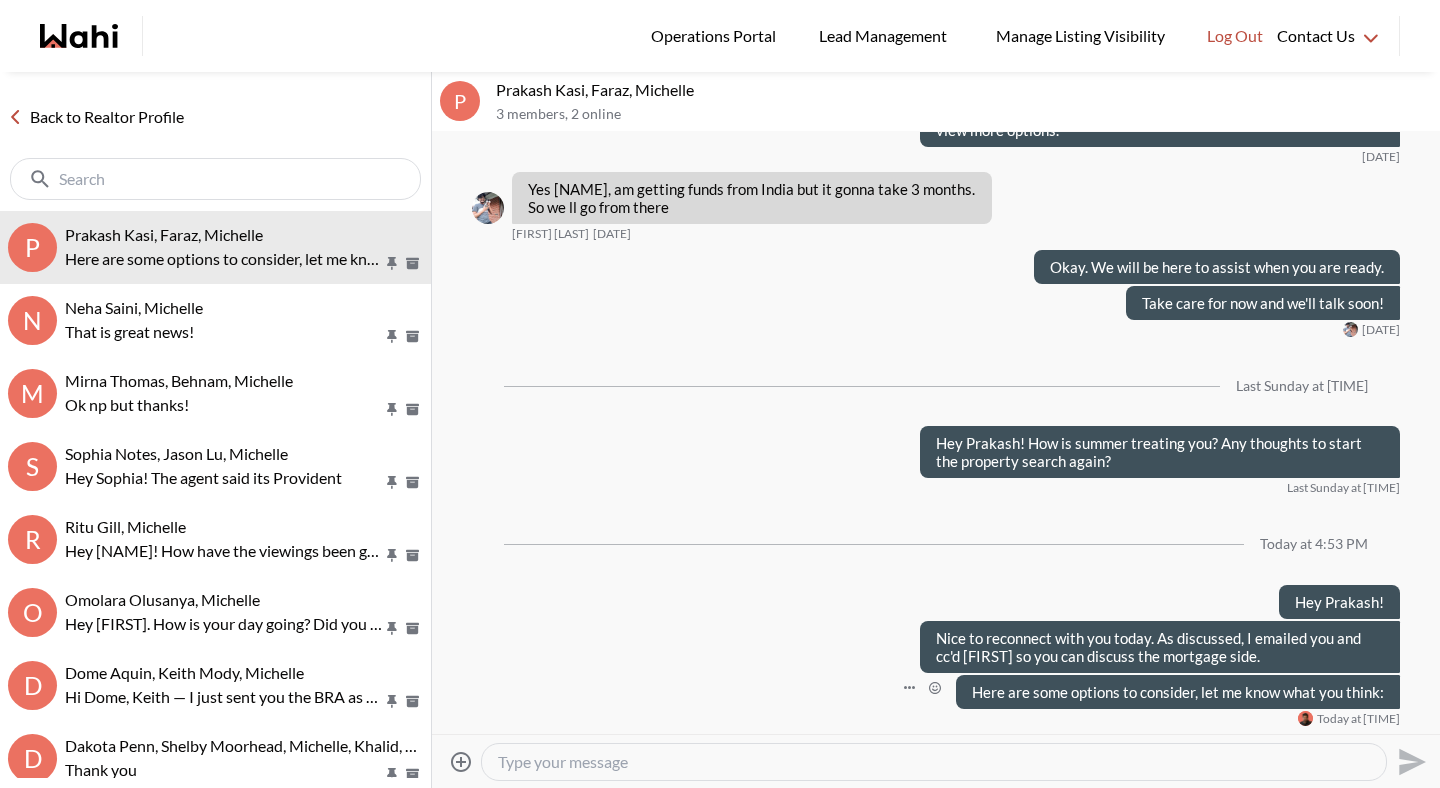 paste on "https://wahi.com/links/L5rSVXMXr7SGY0u0-vU99" 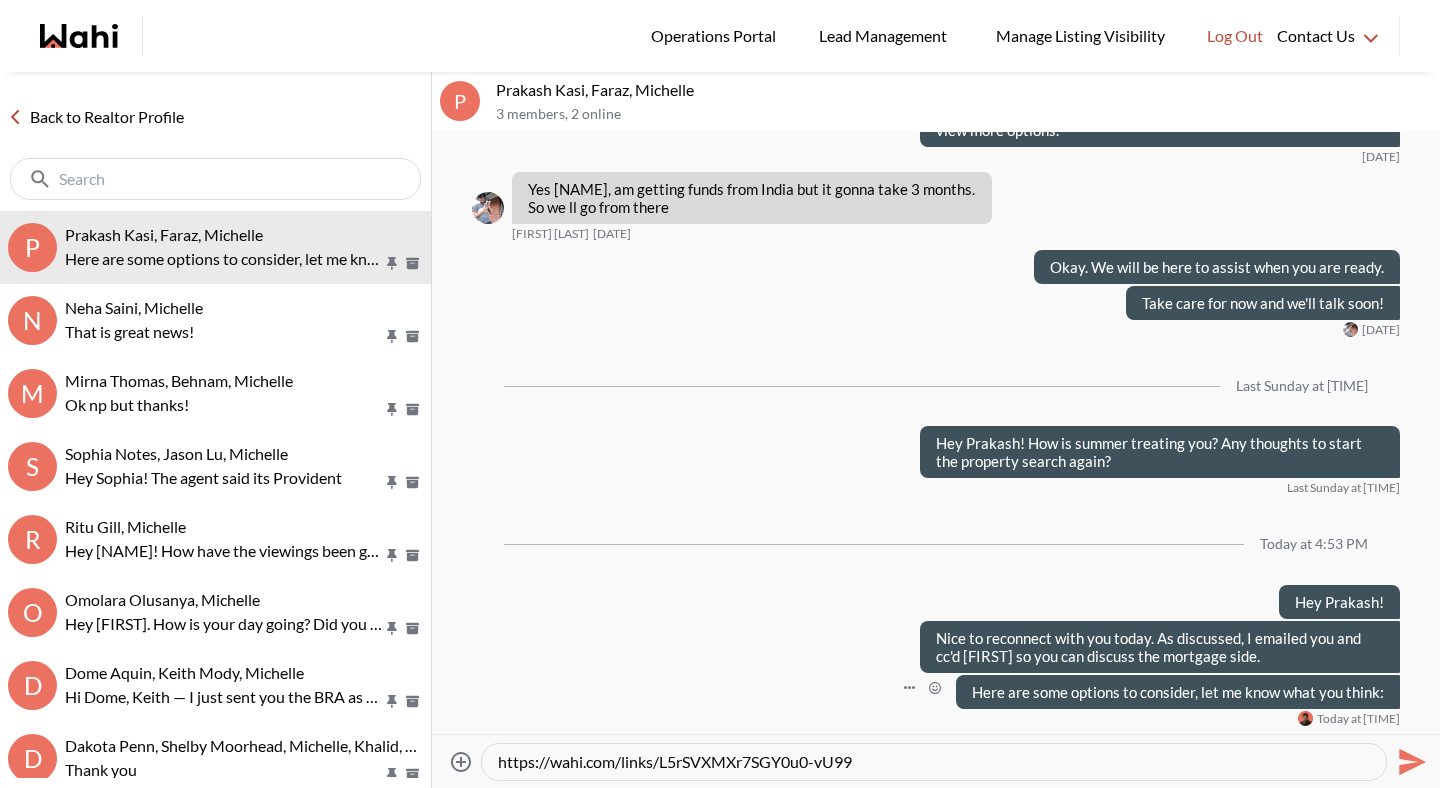 type 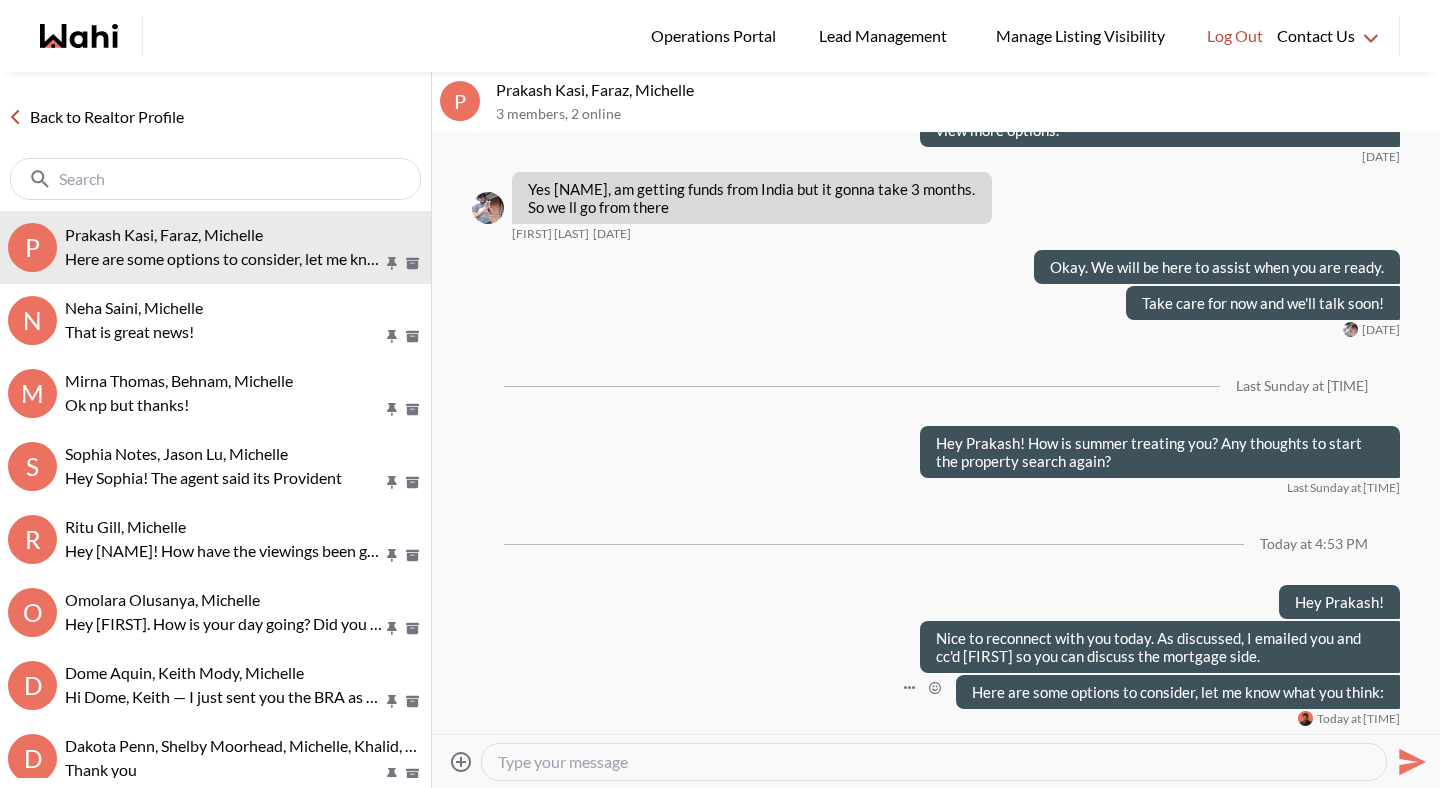 scroll, scrollTop: 2456, scrollLeft: 0, axis: vertical 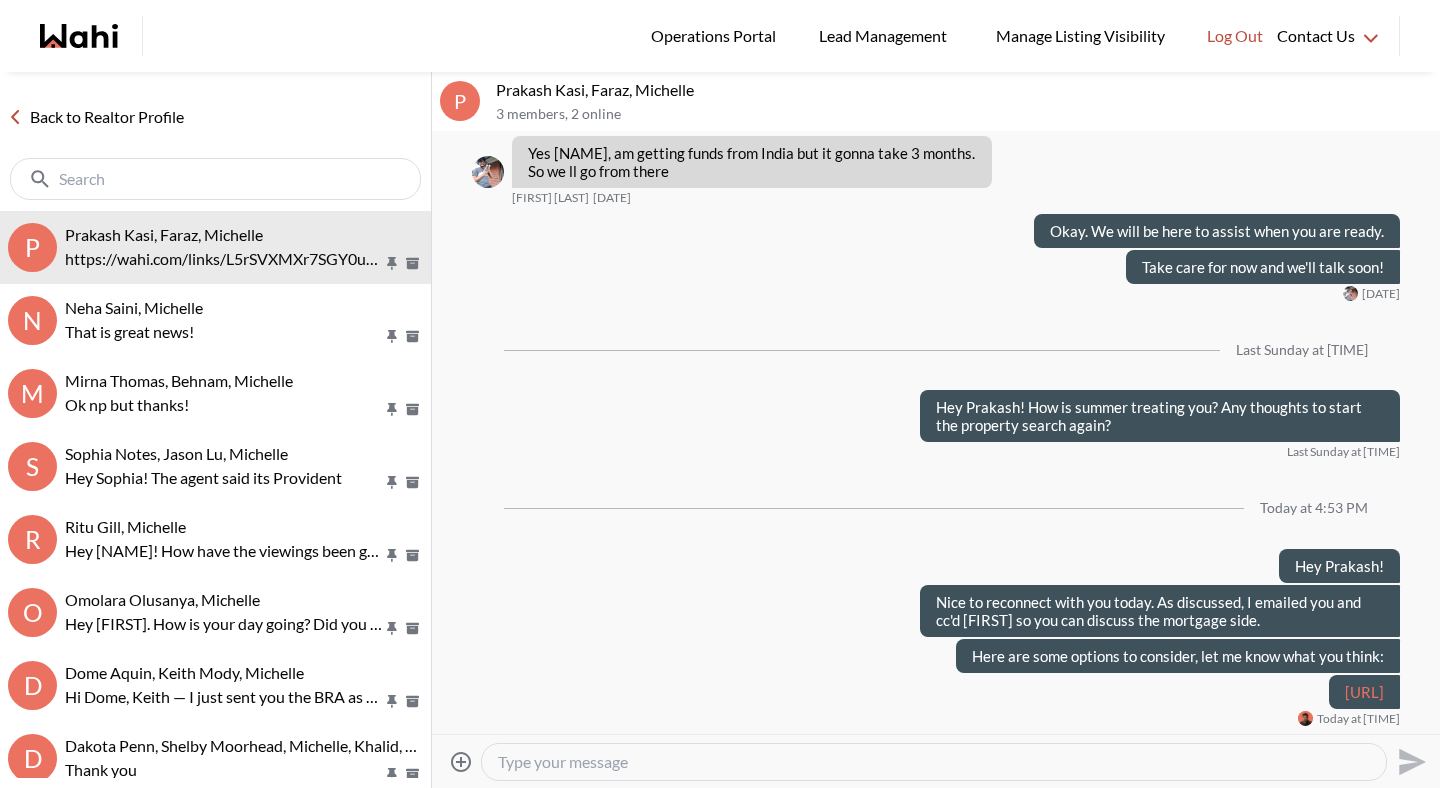 click on "Back to Realtor Profile" at bounding box center [96, 117] 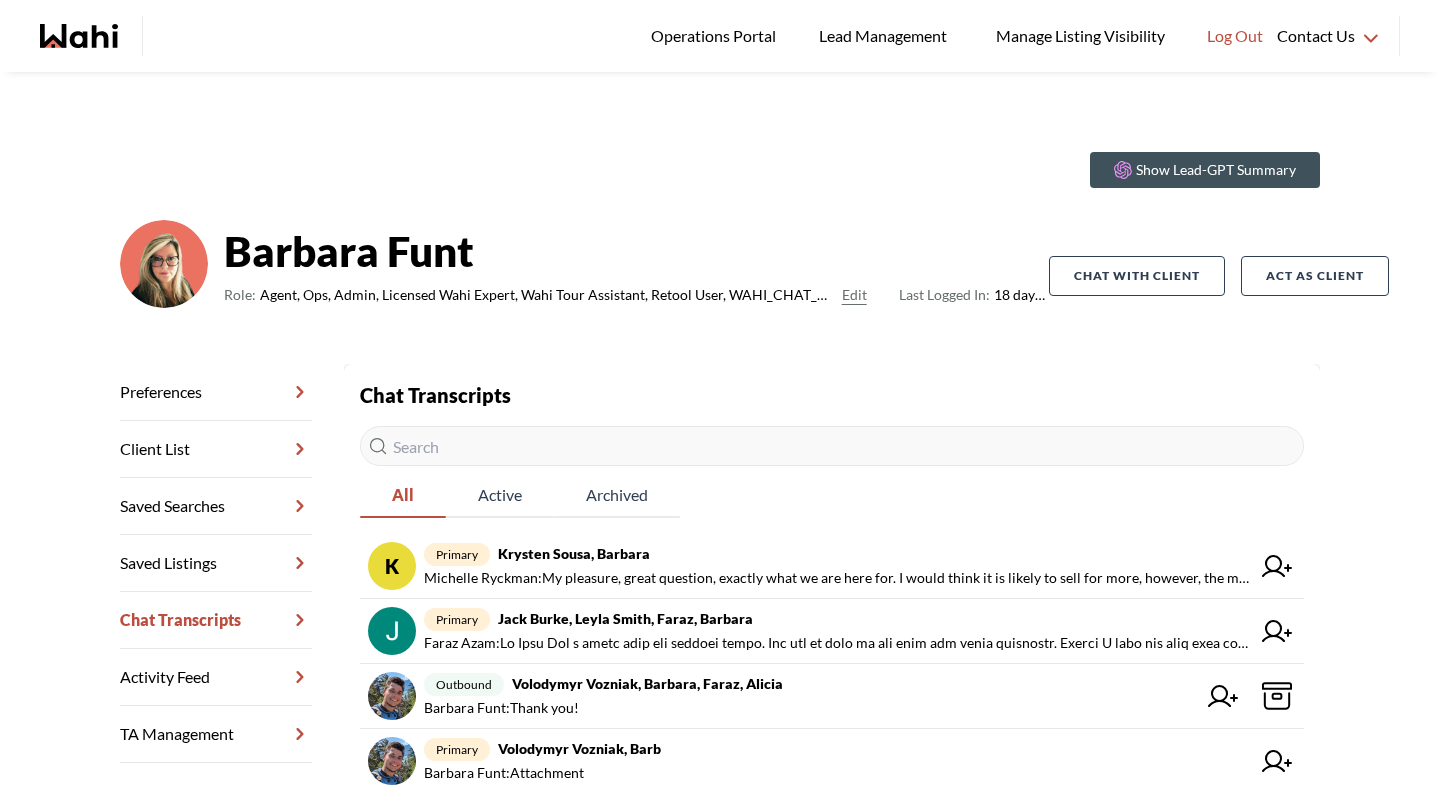 scroll, scrollTop: 0, scrollLeft: 0, axis: both 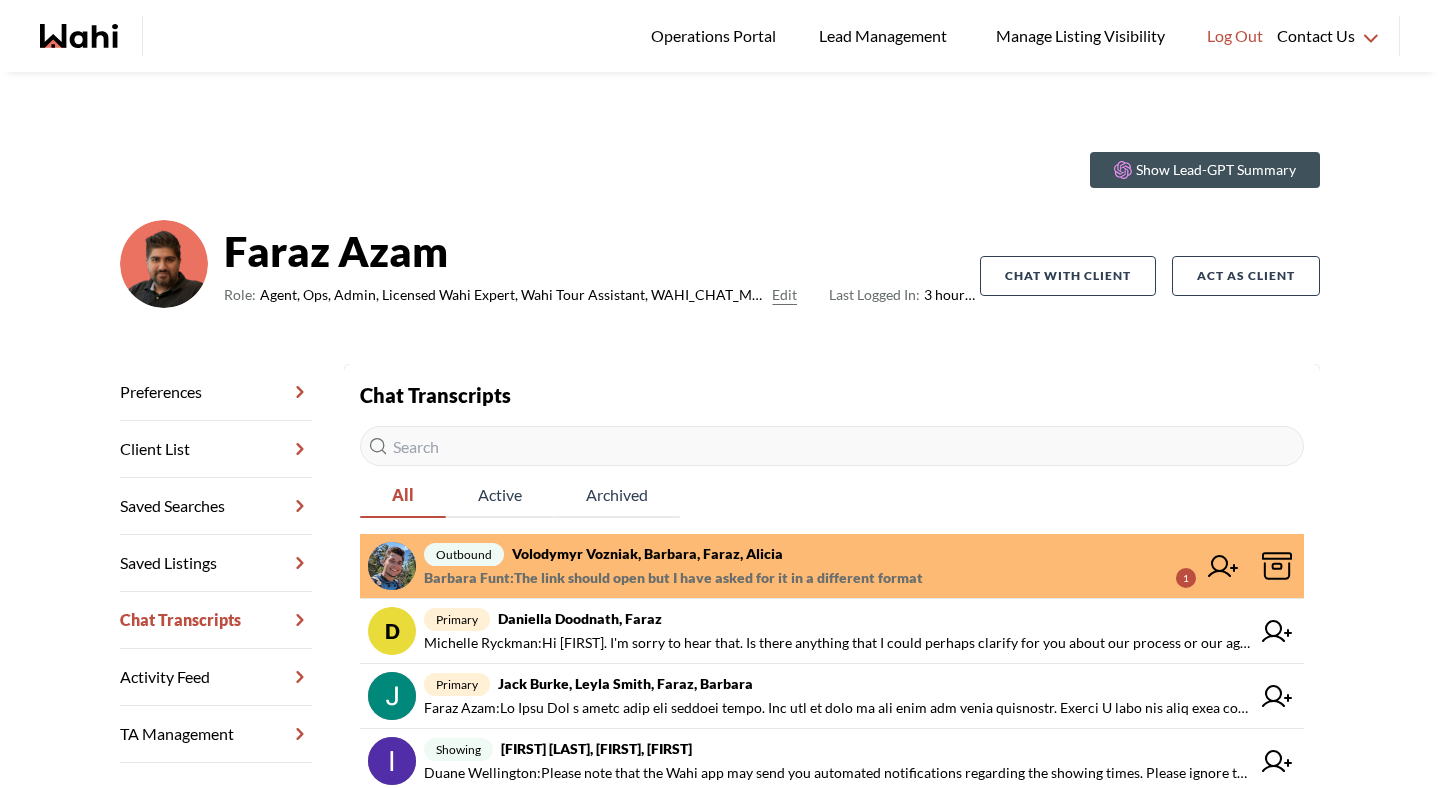 click on "Barbara Funt :  The link should open but I have asked for it in a different format" at bounding box center (673, 578) 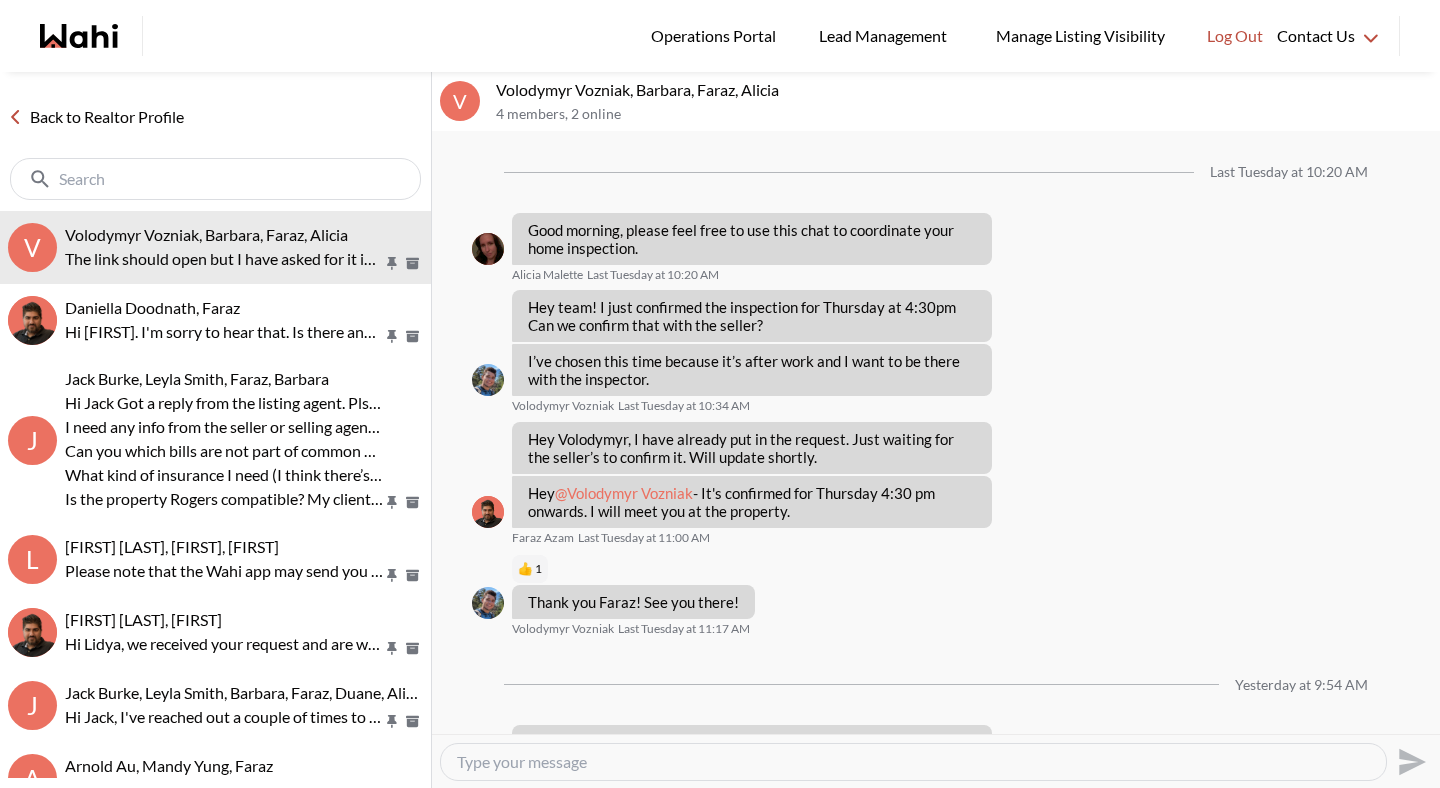 scroll, scrollTop: 1652, scrollLeft: 0, axis: vertical 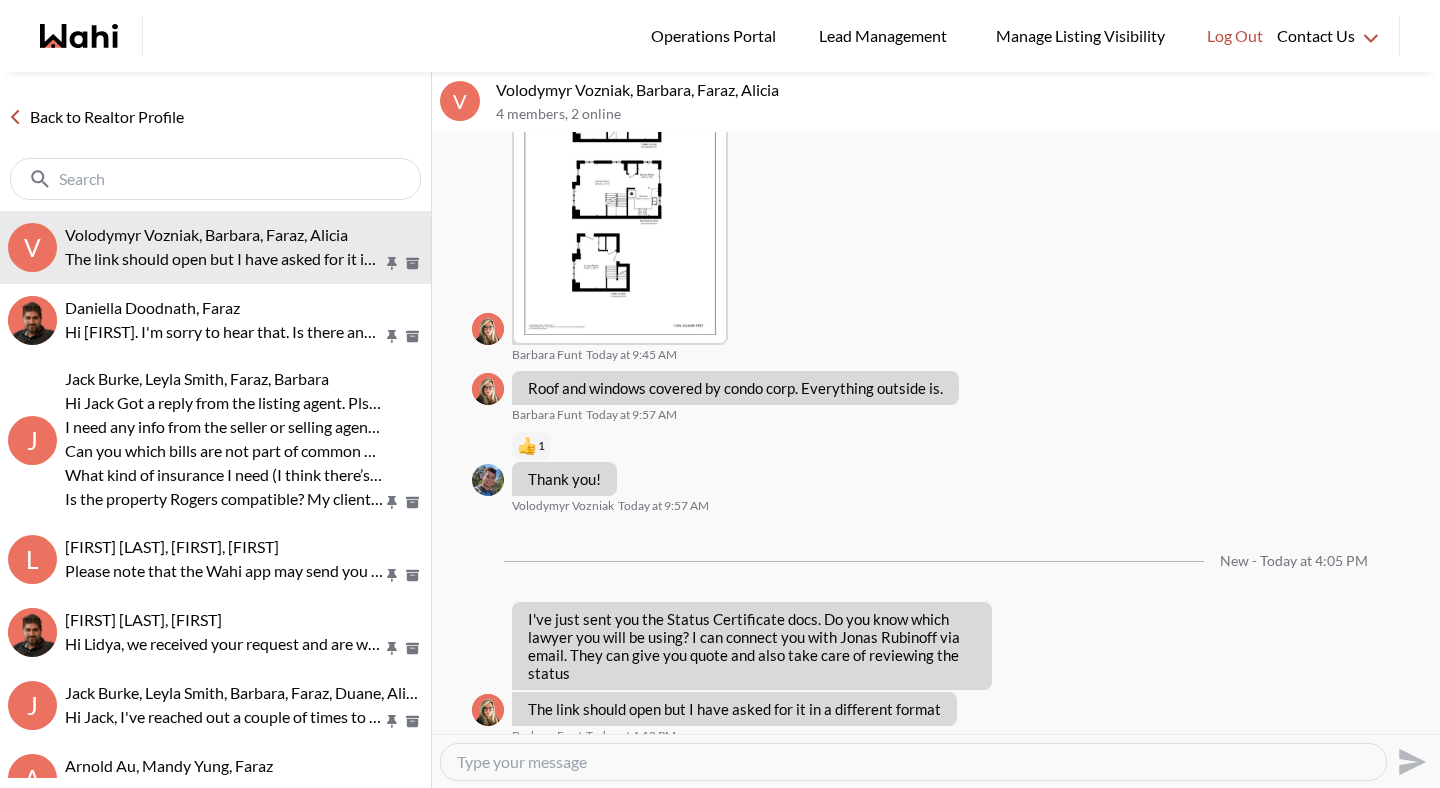 click on "Back to Realtor Profile" at bounding box center [96, 117] 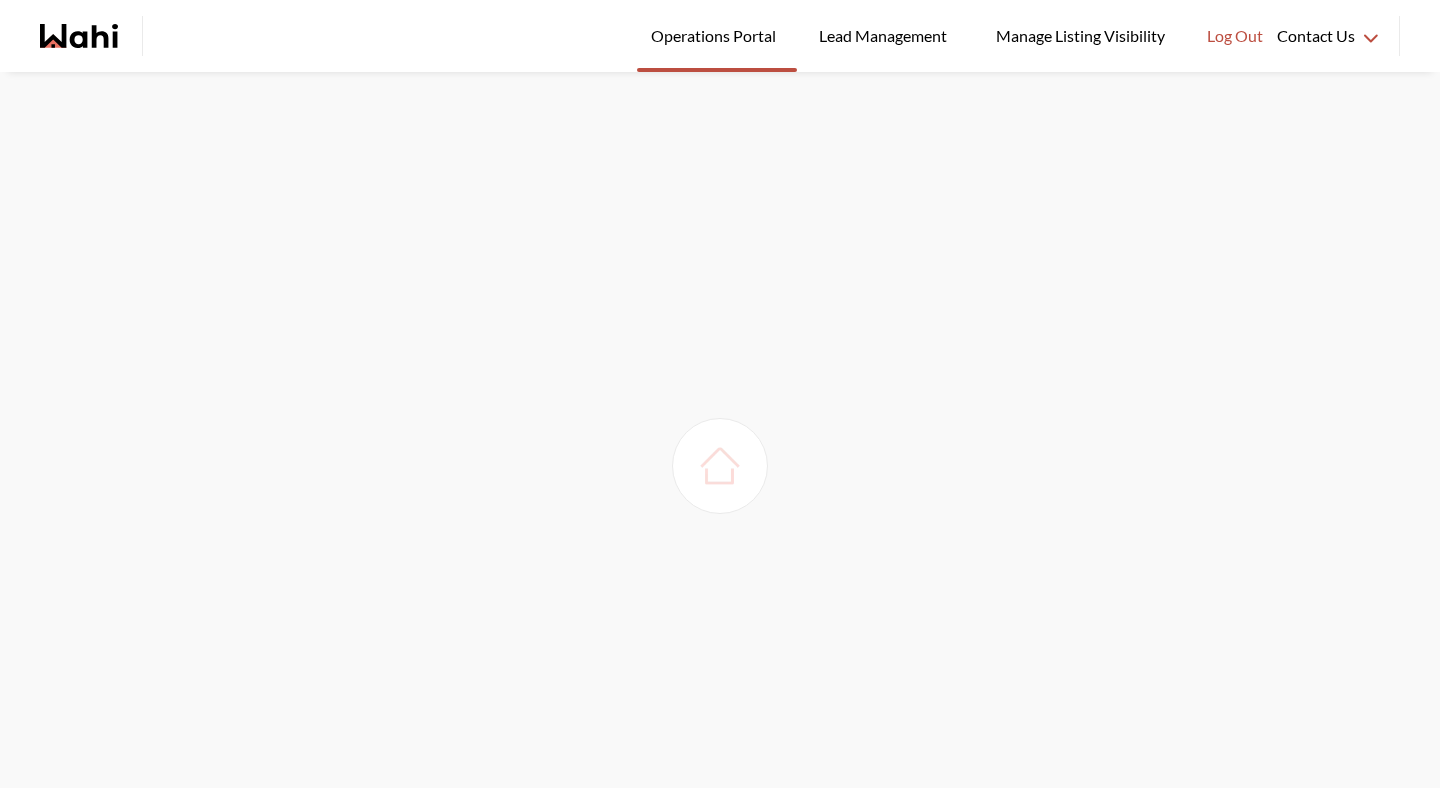 scroll, scrollTop: 0, scrollLeft: 0, axis: both 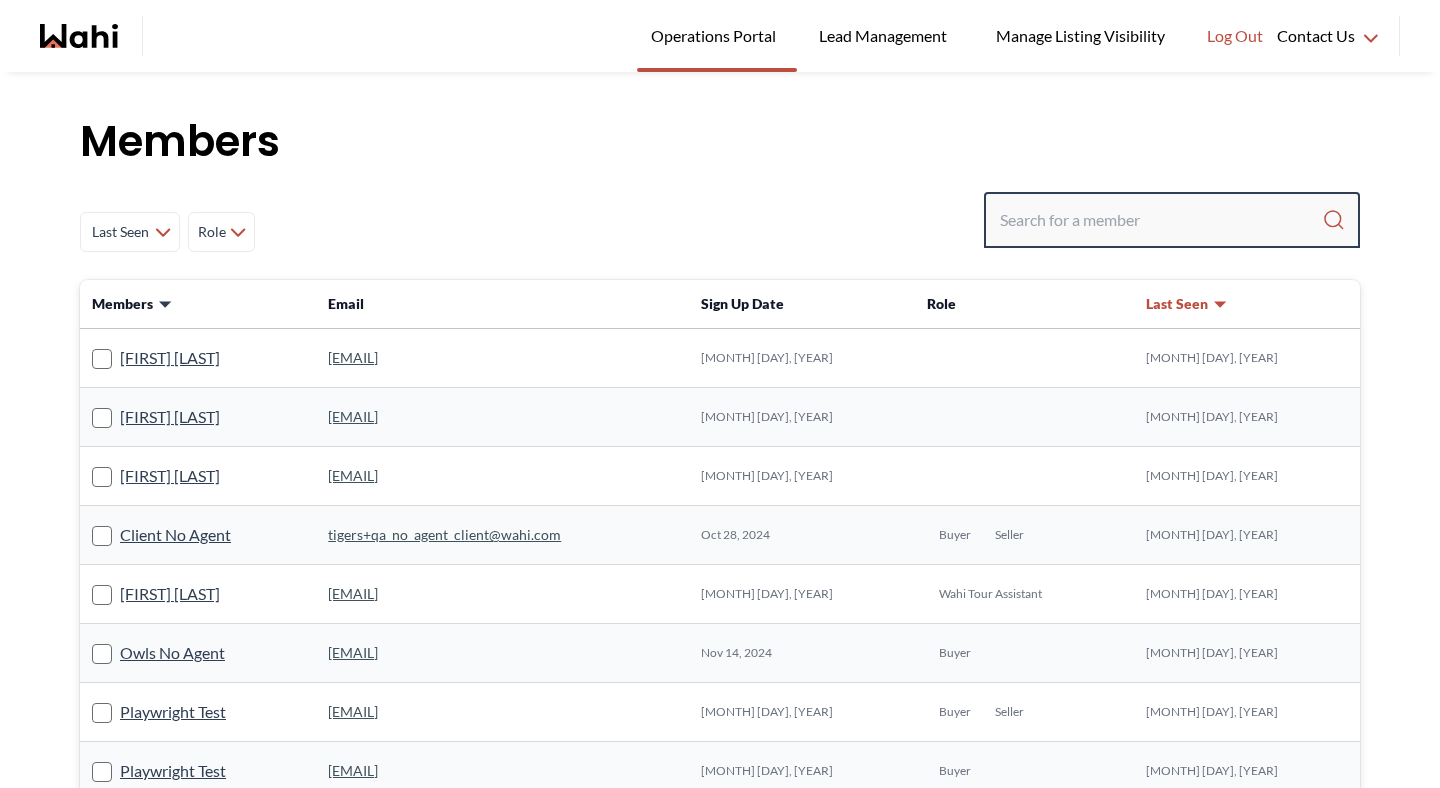 click at bounding box center [1161, 220] 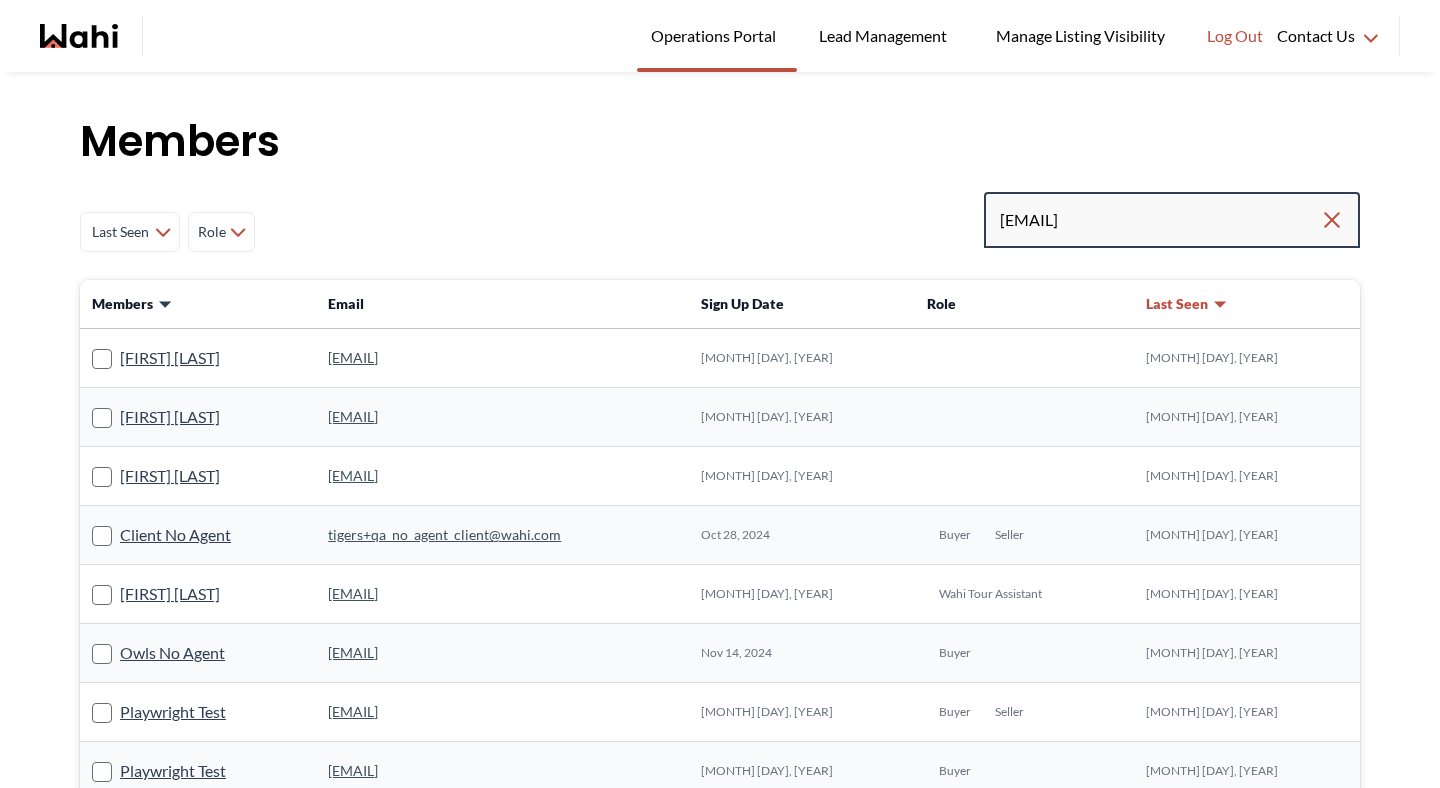 type on "[EMAIL]" 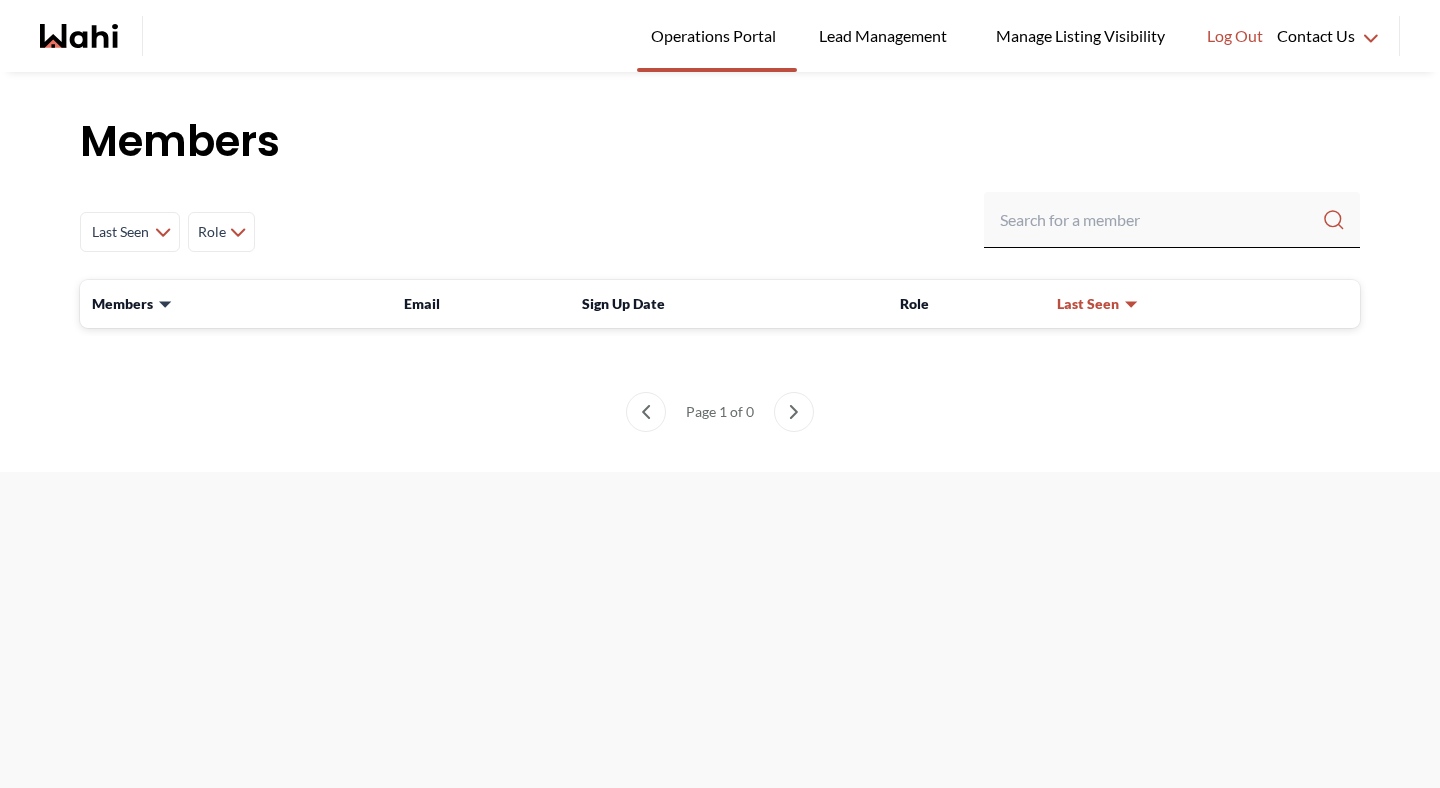 scroll, scrollTop: 0, scrollLeft: 0, axis: both 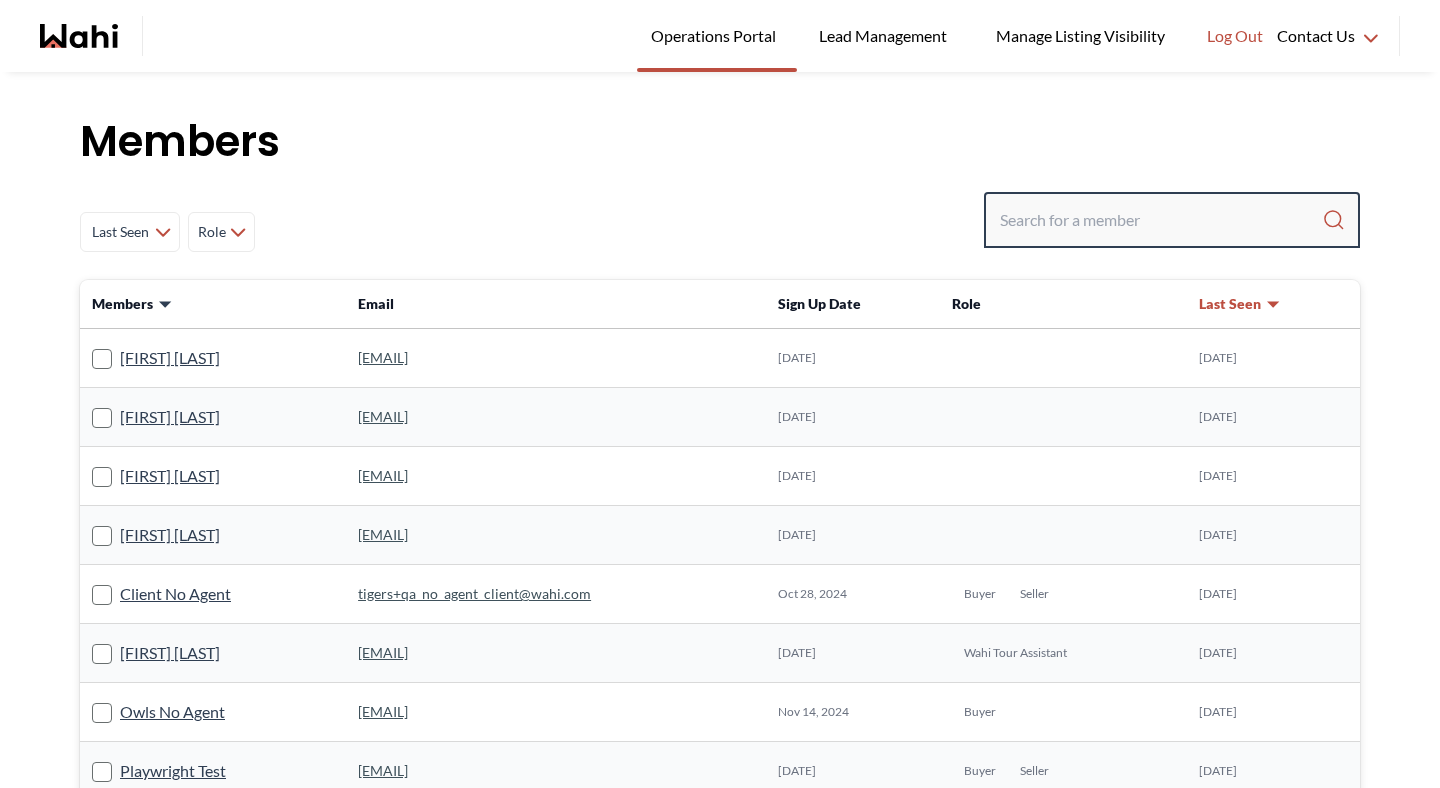 click at bounding box center (1161, 220) 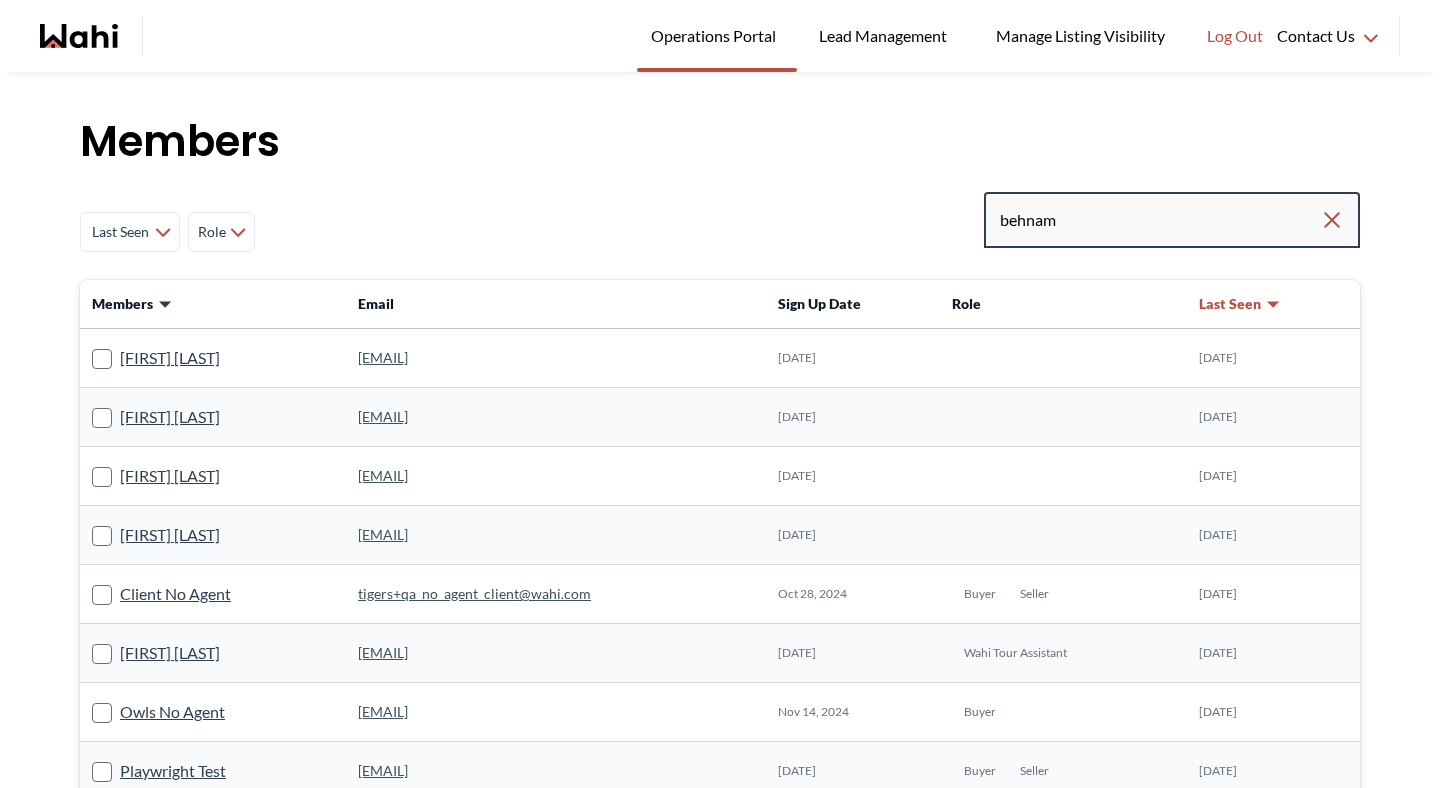 type on "behnam" 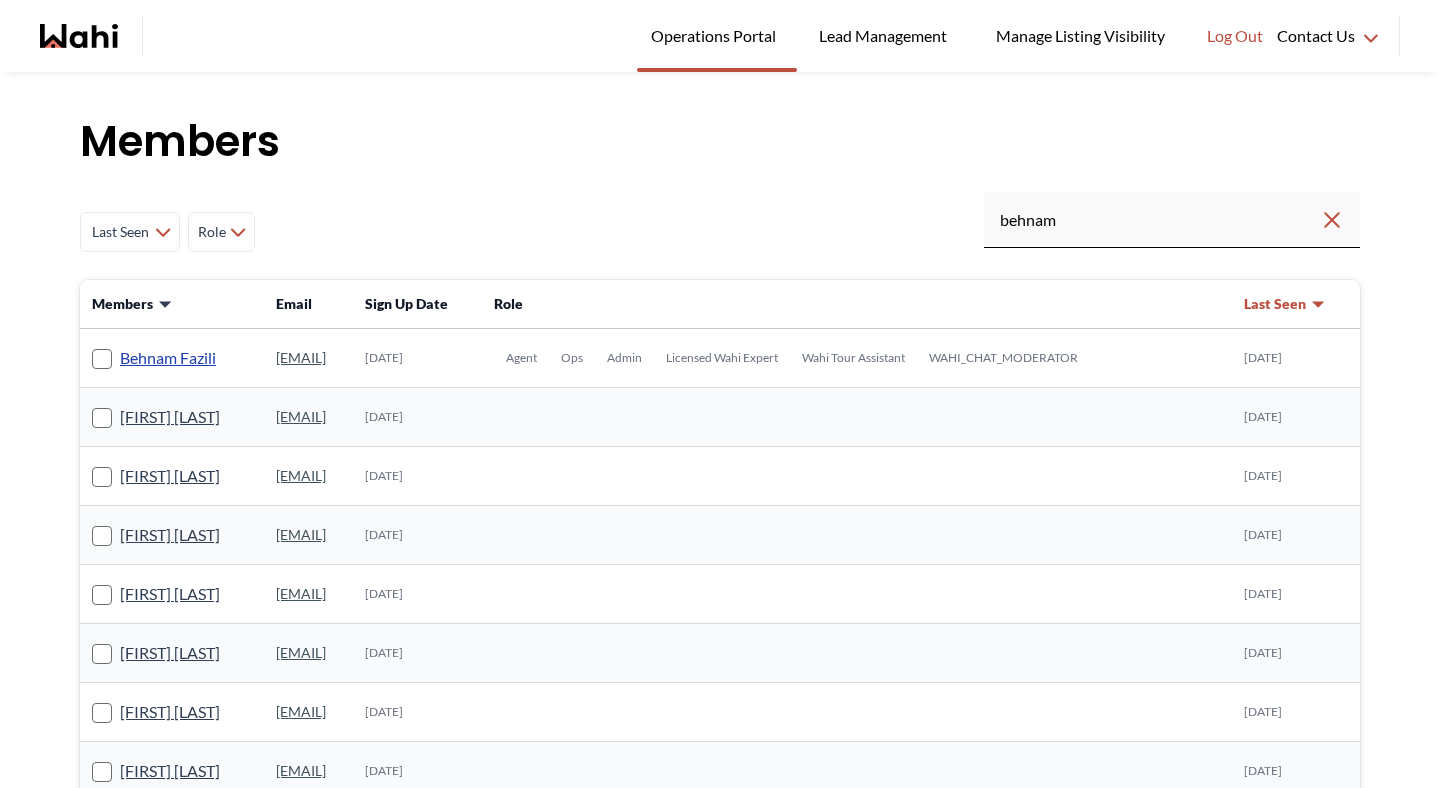 click on "Behnam Fazili" at bounding box center (168, 358) 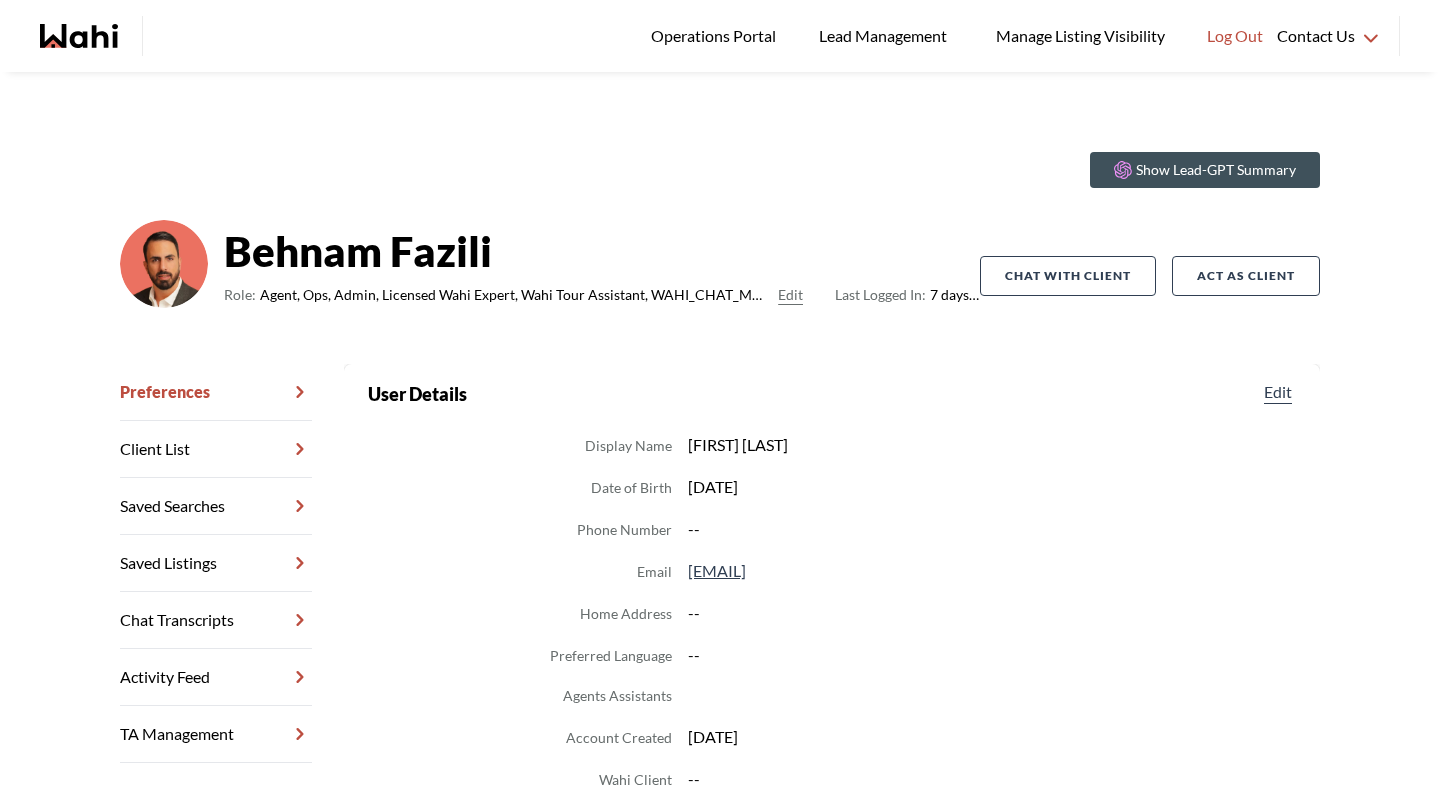 click on "Chat Transcripts" at bounding box center [216, 620] 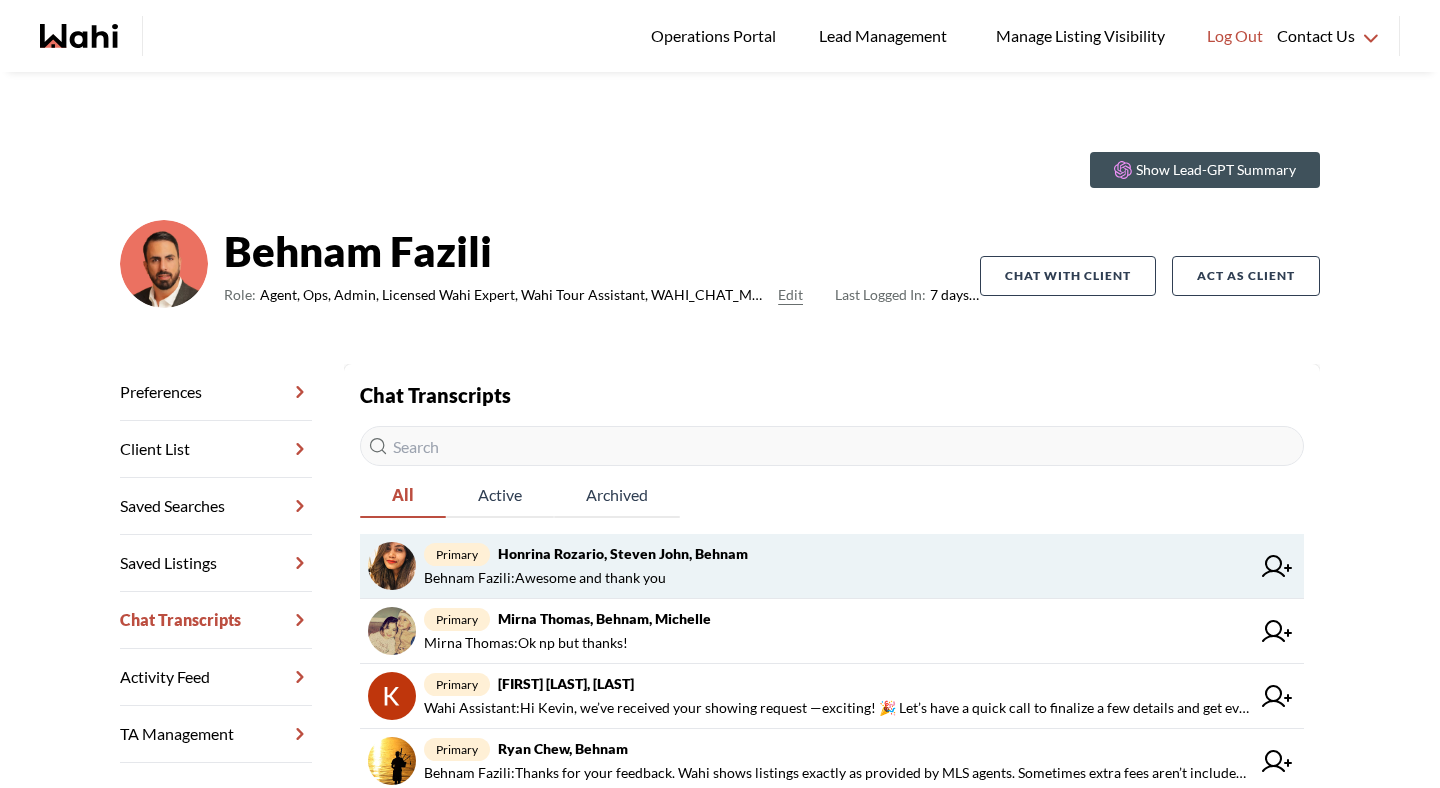 click on "Behnam Fazili :  Awesome and thank you" at bounding box center (545, 578) 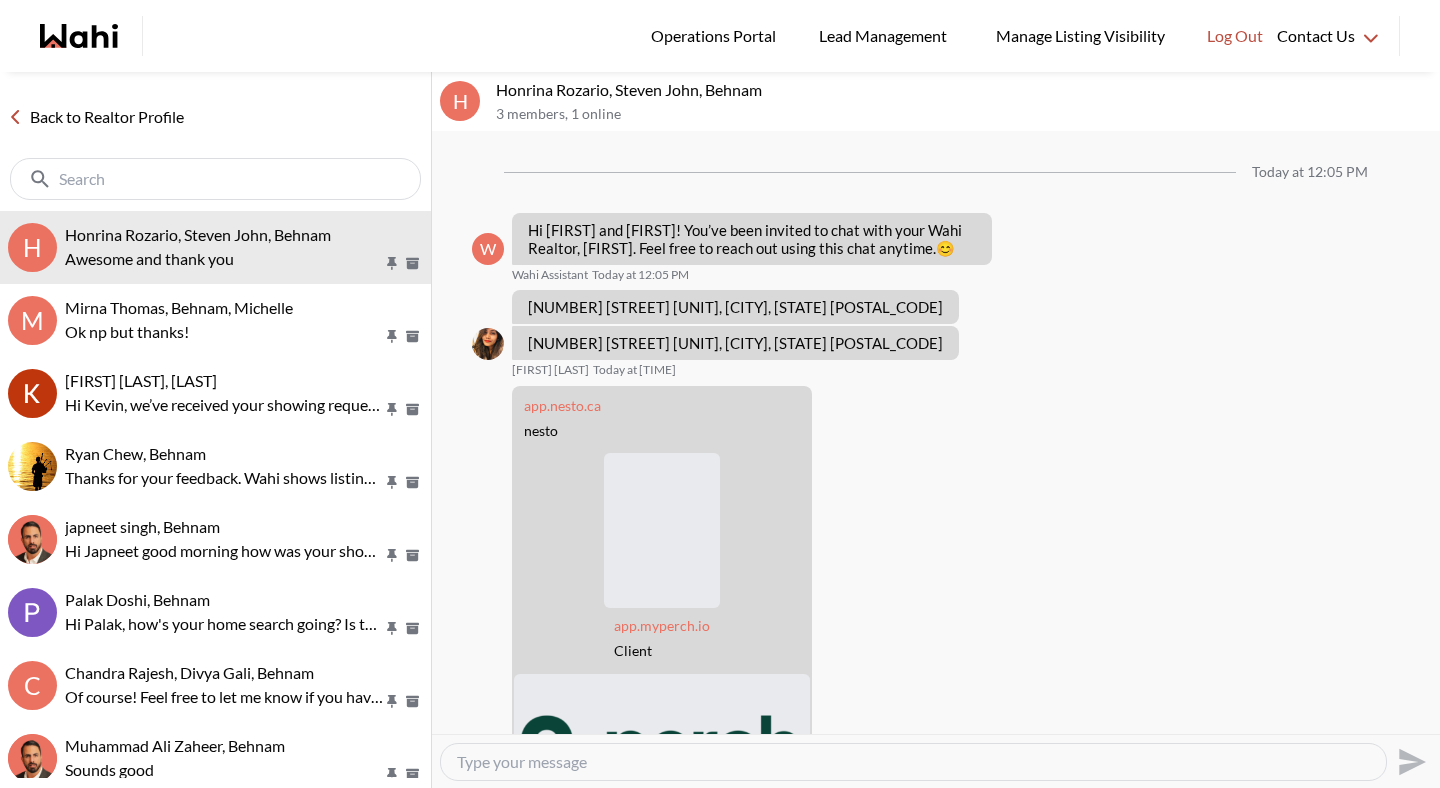 scroll, scrollTop: 703, scrollLeft: 0, axis: vertical 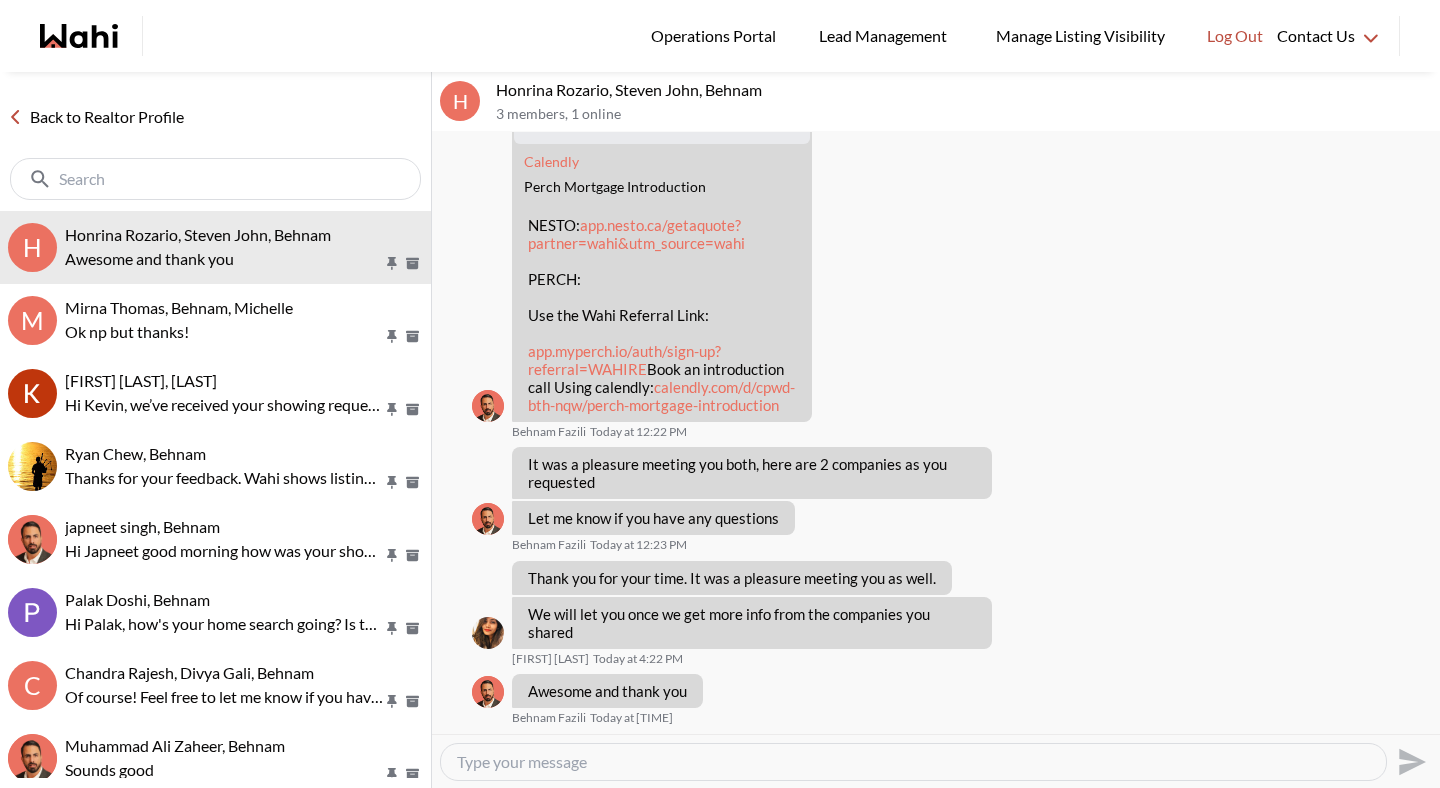 click on "Back to Realtor Profile" at bounding box center (96, 117) 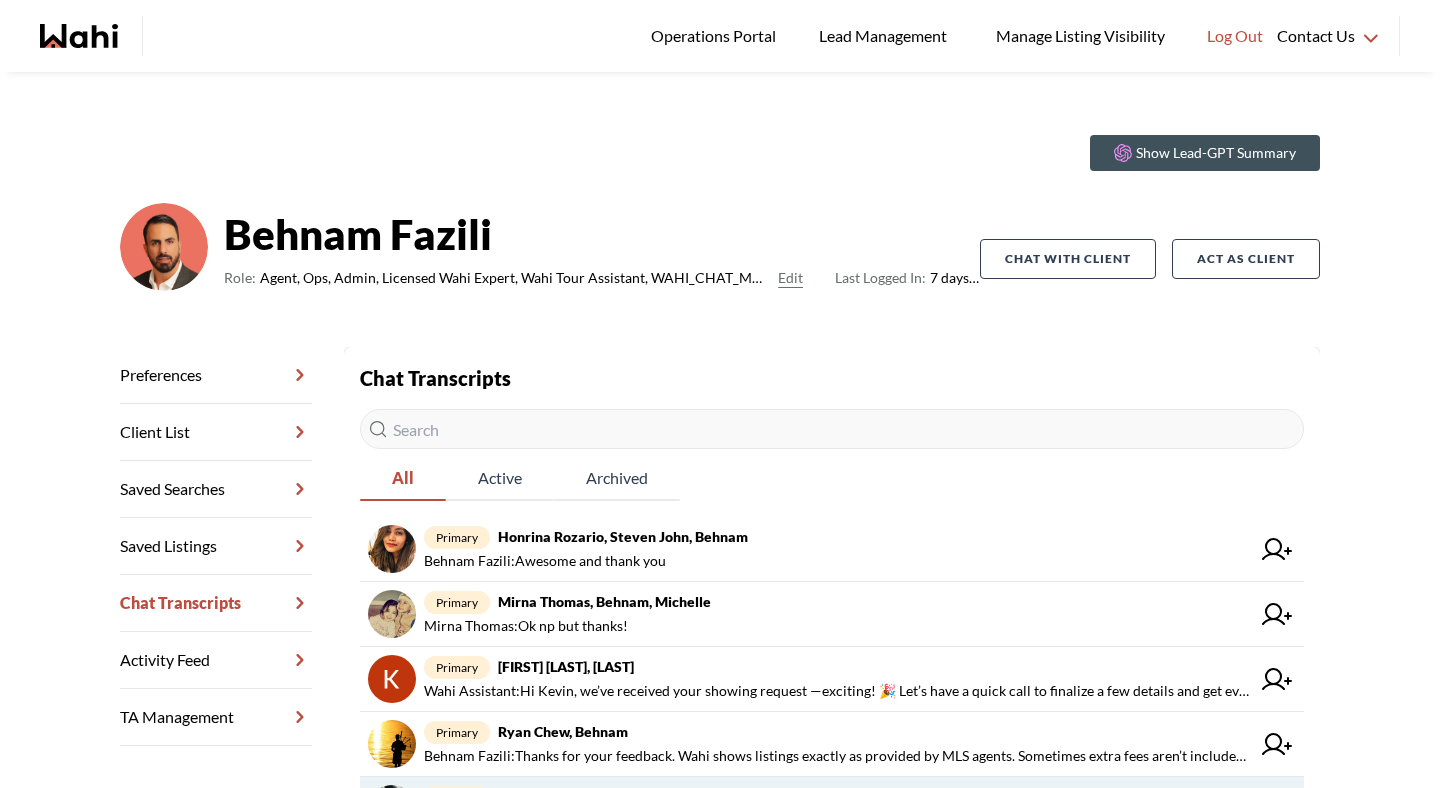 scroll, scrollTop: 0, scrollLeft: 0, axis: both 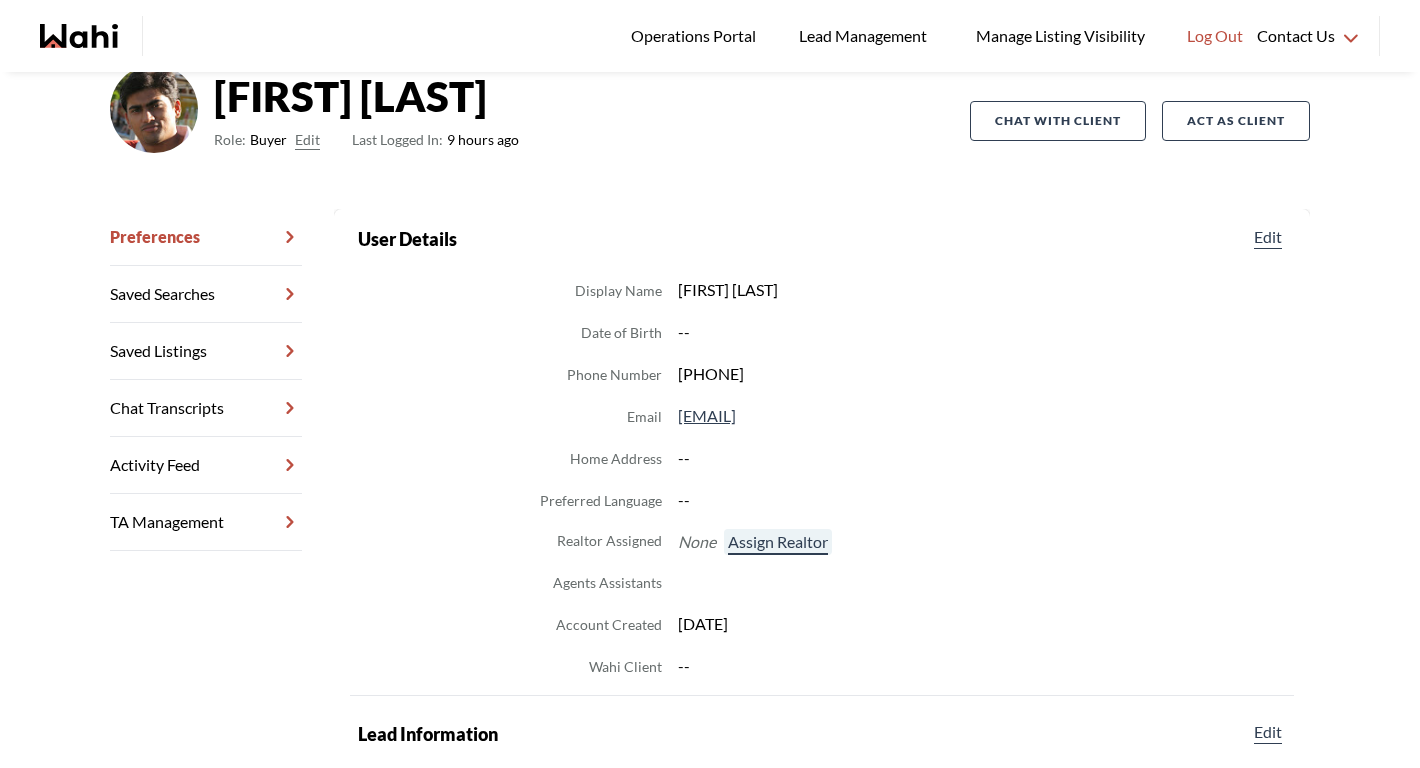 click on "Assign Realtor" at bounding box center [778, 542] 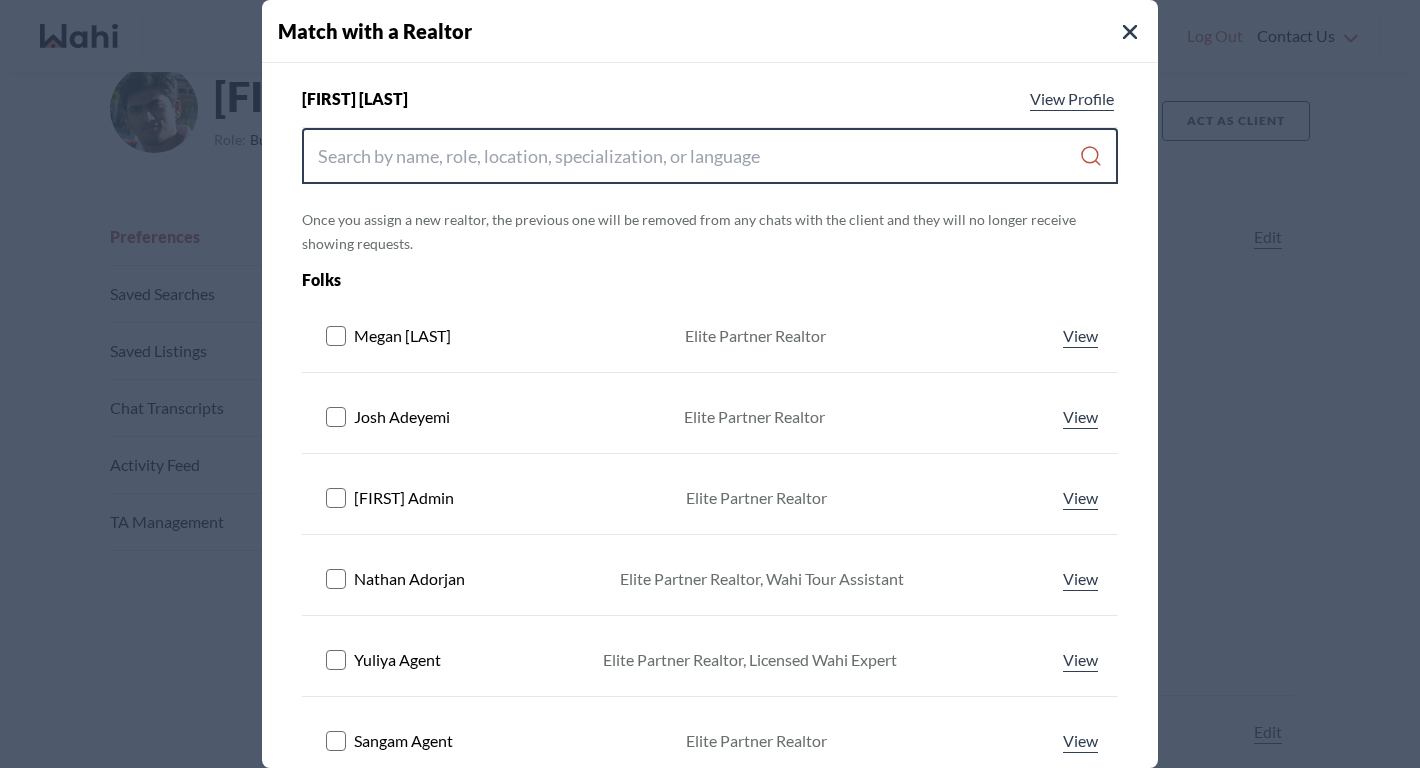 click at bounding box center (698, 156) 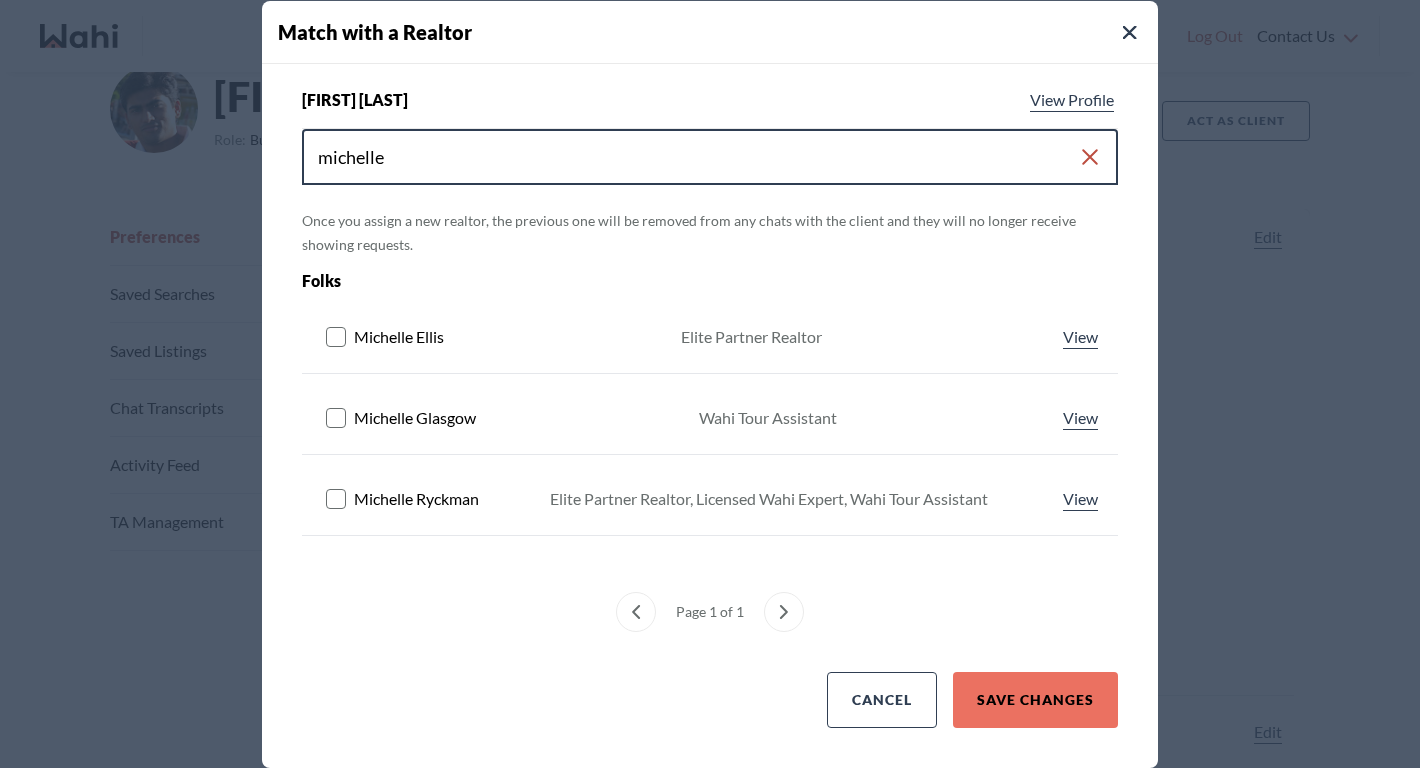 type on "michelle" 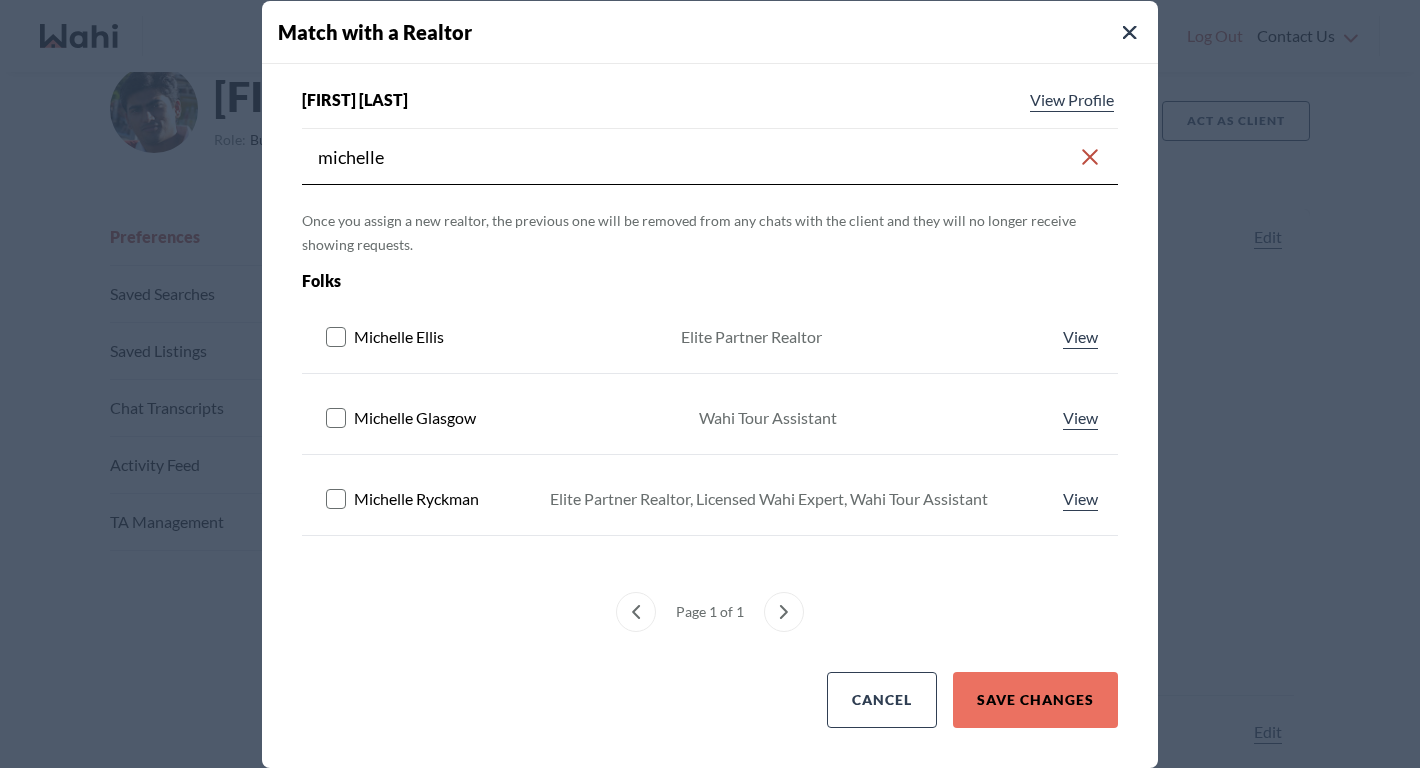 click on "[FIRST]   [LAST]  Elite Partner Realtor,  Licensed Wahi Expert,  Wahi Tour Assistant View  Elite Partner Realtor,  Licensed Wahi Expert,  Wahi Tour Assistant" at bounding box center (710, 499) 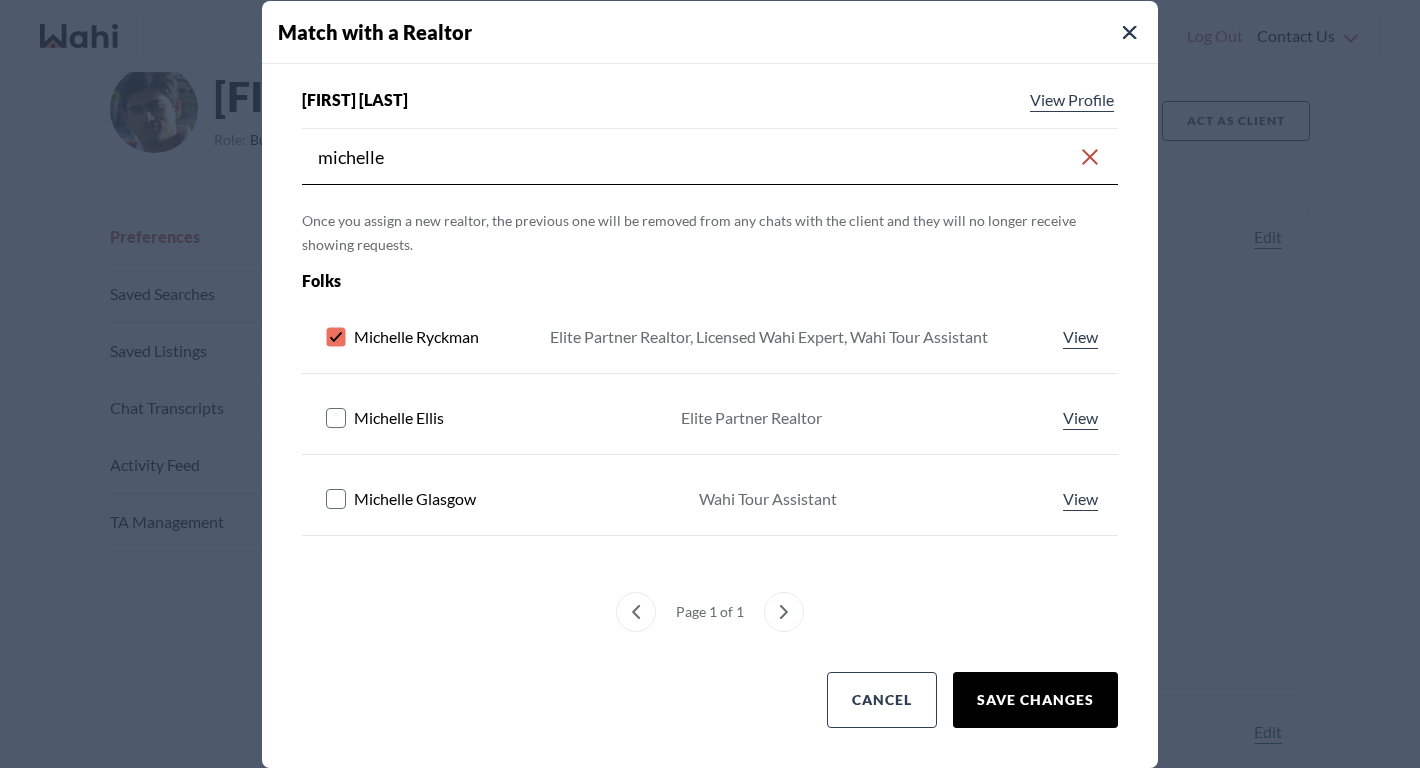 click on "Save Changes" at bounding box center [1035, 700] 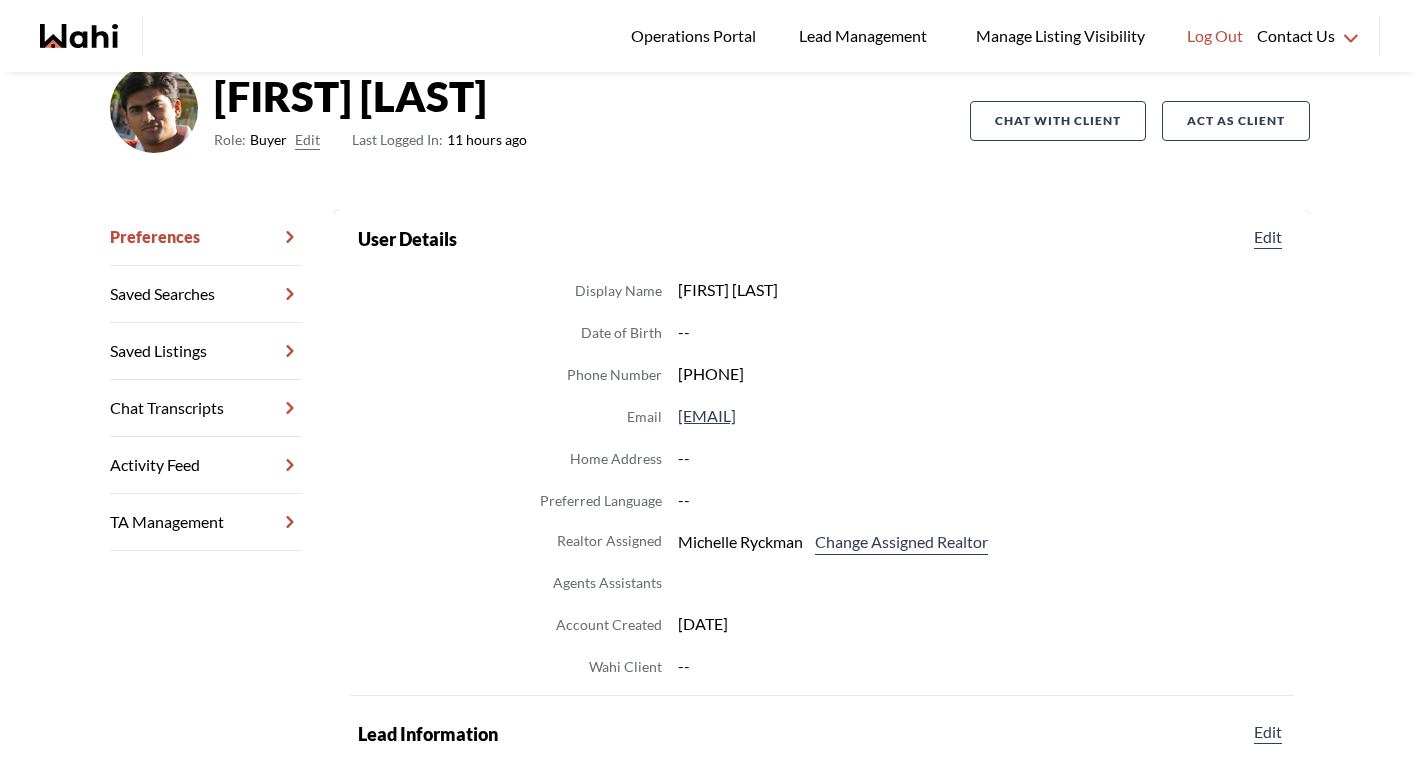 click on "Chat Transcripts" at bounding box center (206, 408) 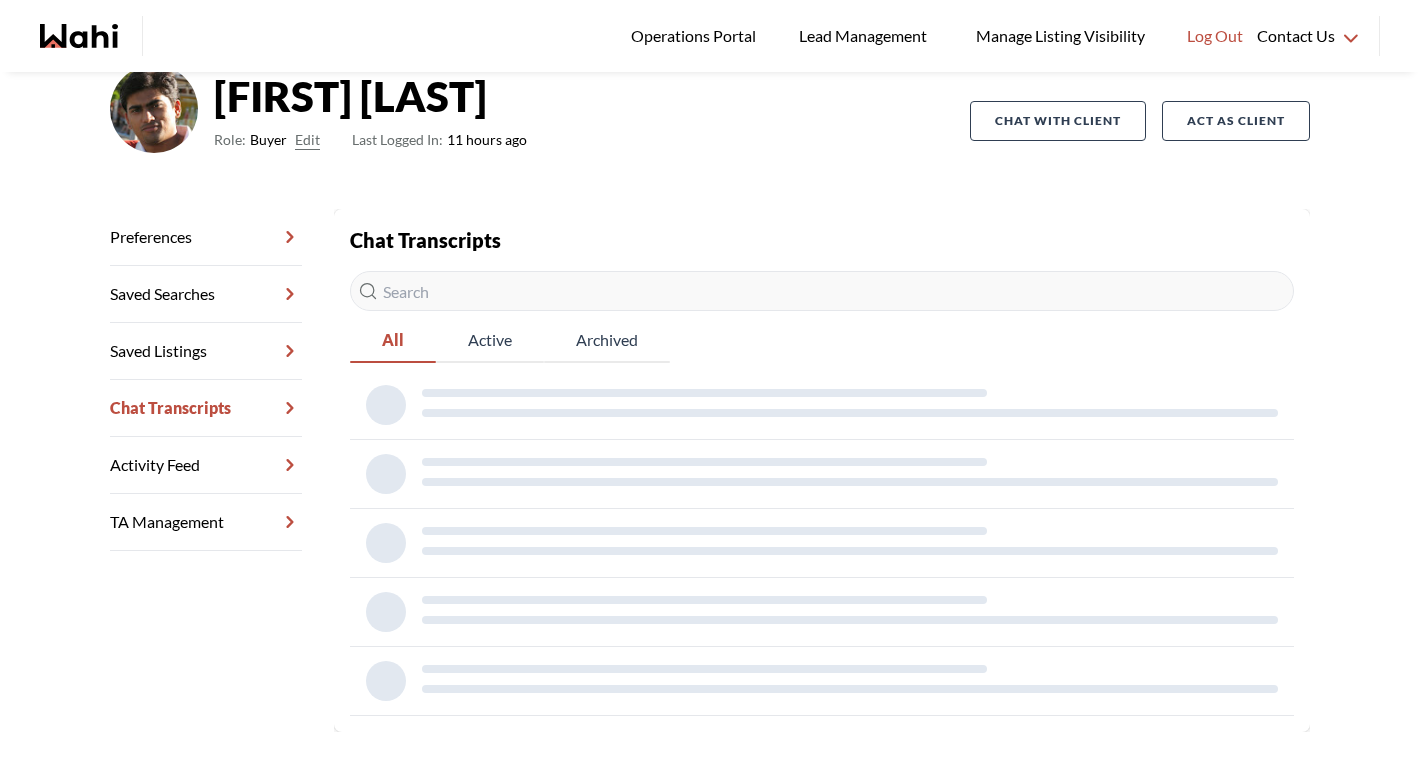 scroll, scrollTop: 72, scrollLeft: 0, axis: vertical 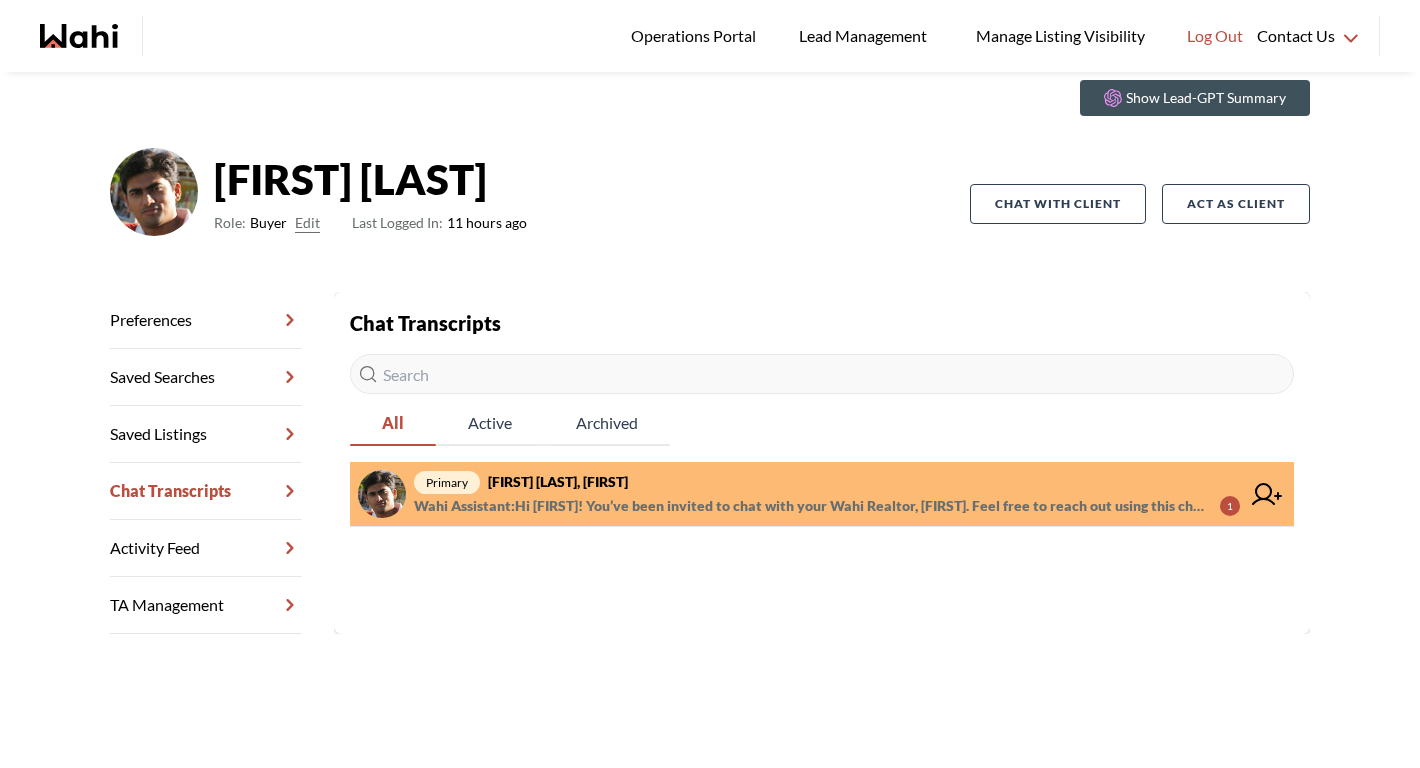click on "Wahi Assistant :  Hi Sachinkumar! You’ve been invited to chat with your Wahi Realtor, Michelle. Feel free to reach out using this chat anytime. 😊" at bounding box center [809, 506] 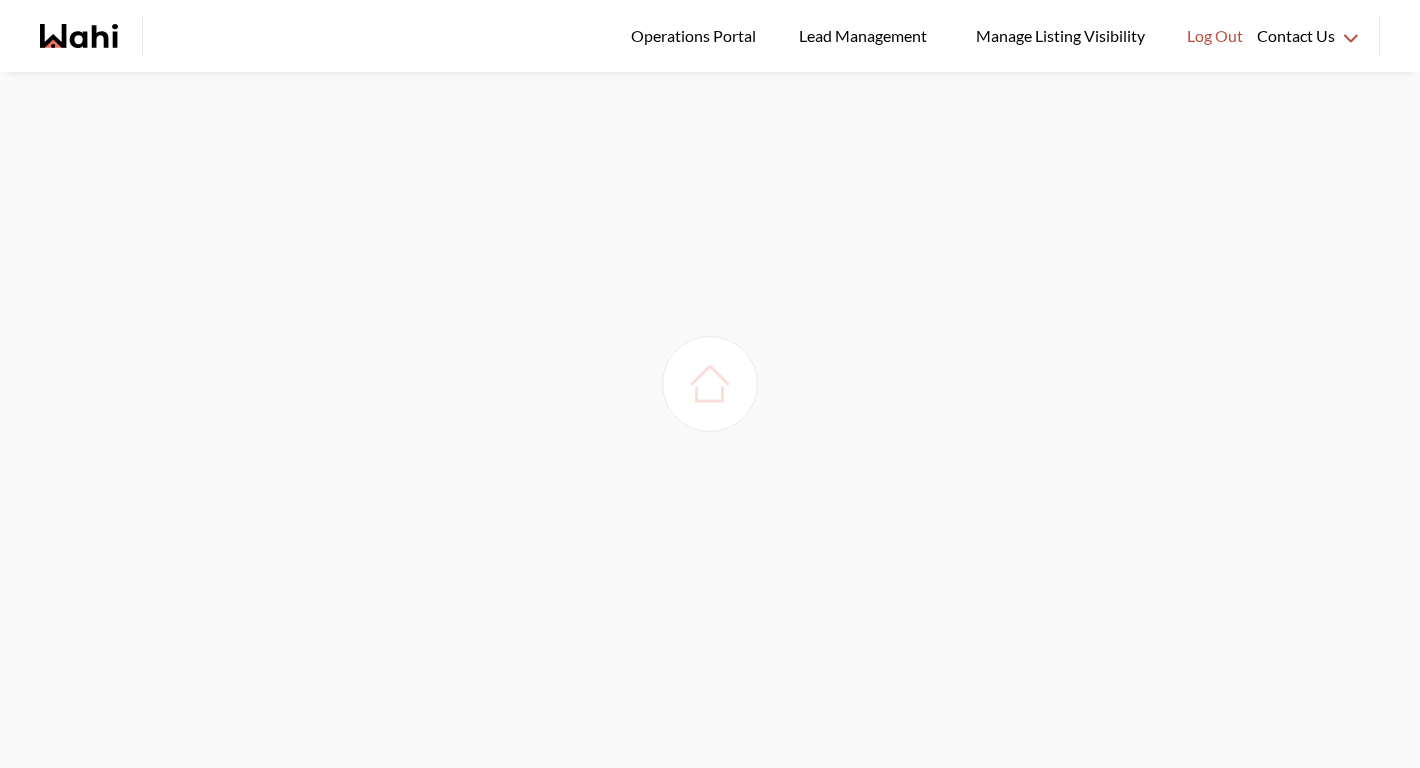 scroll, scrollTop: 0, scrollLeft: 0, axis: both 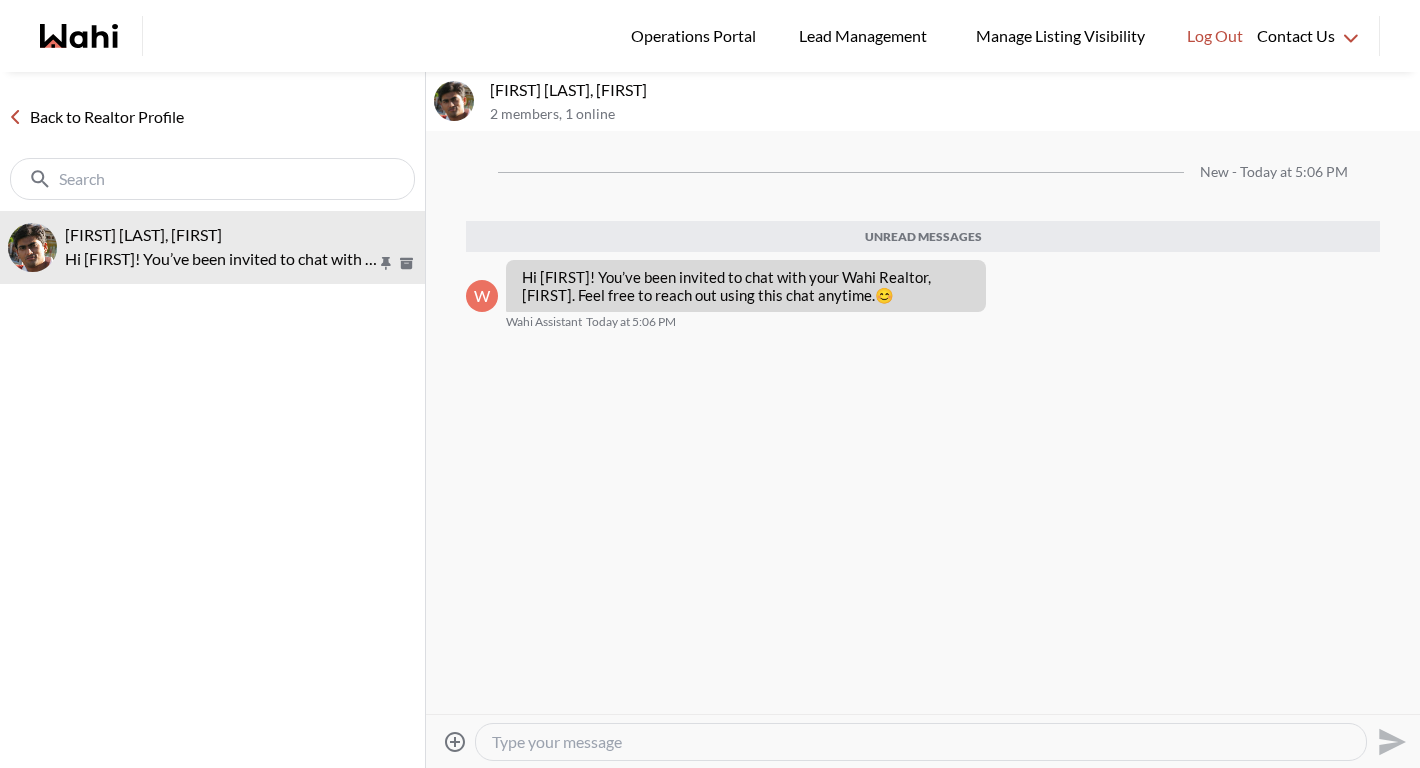 click at bounding box center (921, 742) 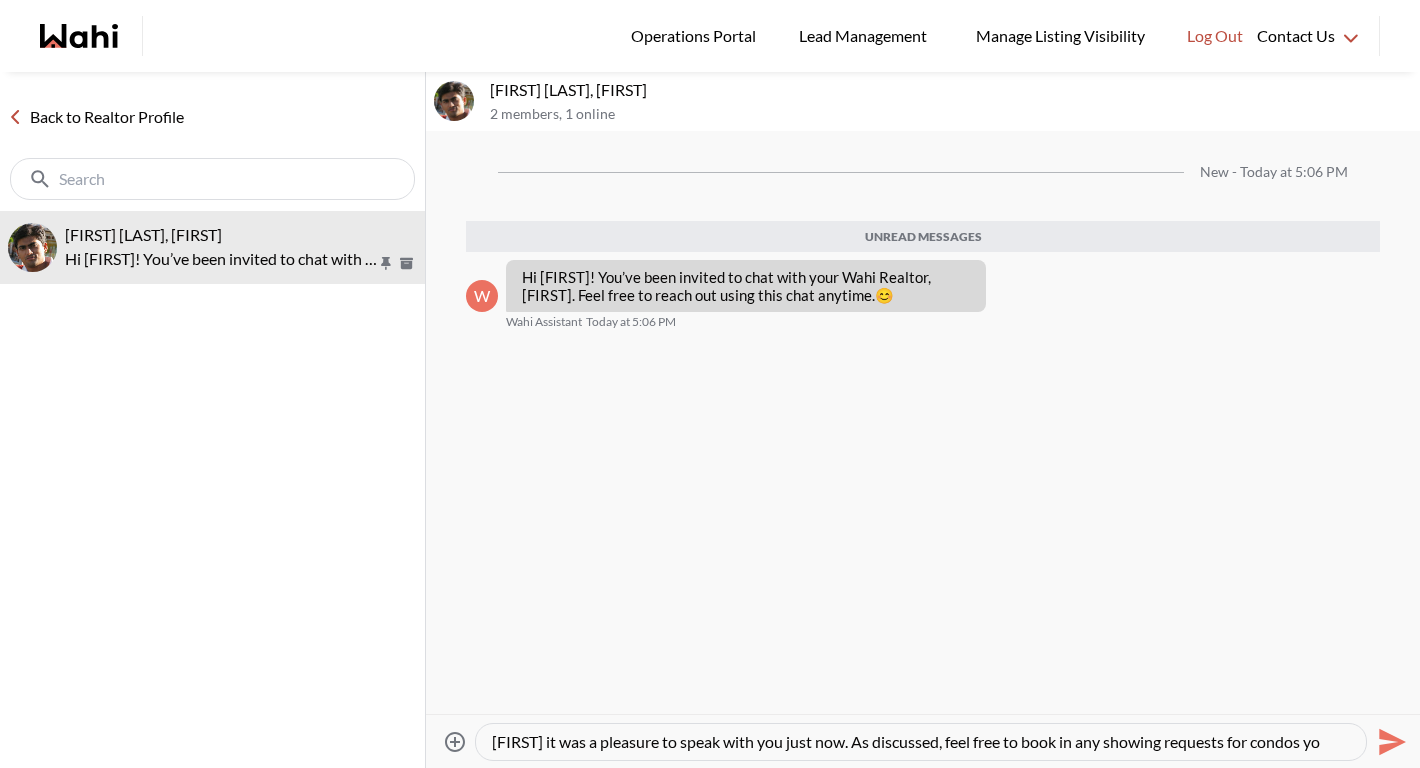 scroll, scrollTop: 19, scrollLeft: 0, axis: vertical 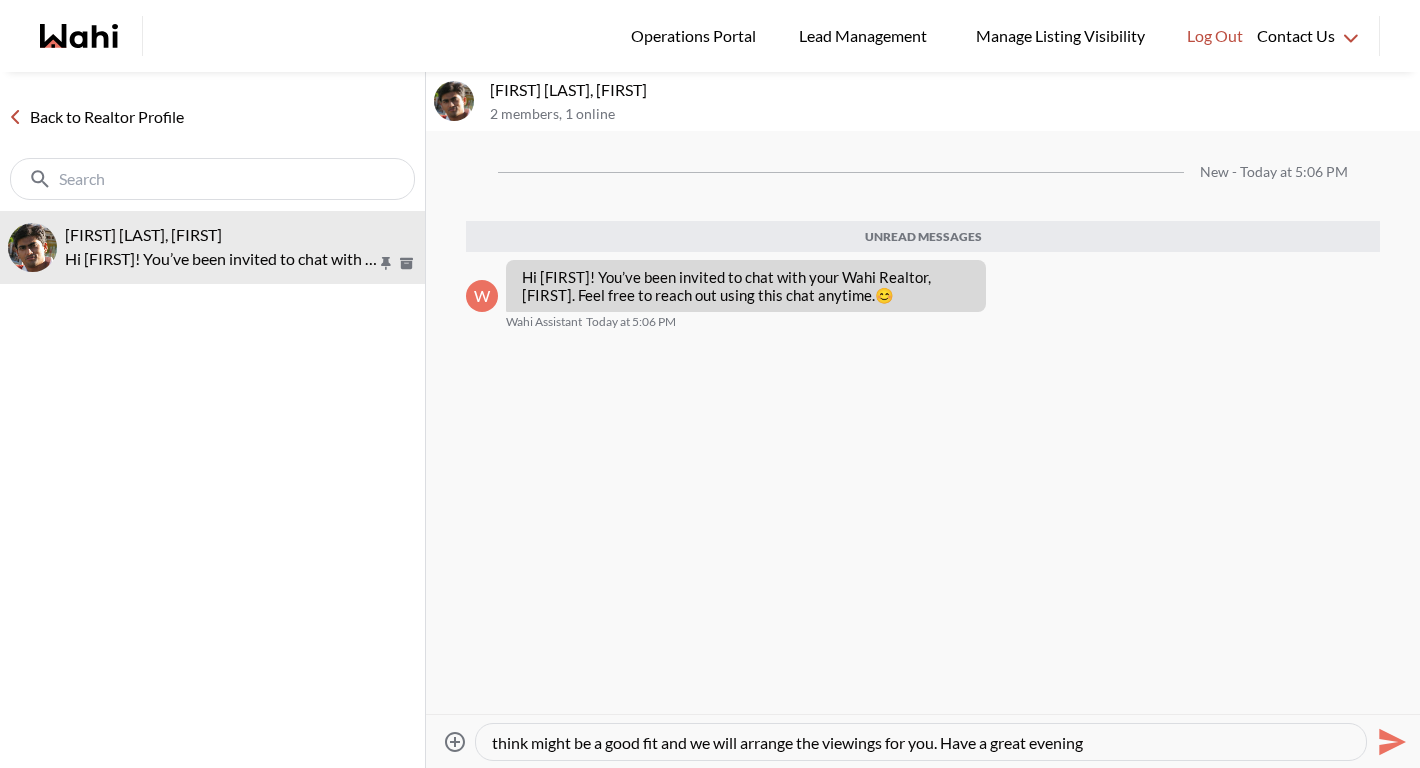 type on "[FIRST] [LAST] it was a pleasure to speak with you just now. As discussed, feel free to book in any showing requests for condos you think might be a good fit and we will arrange the viewings for you. Have a great evening!" 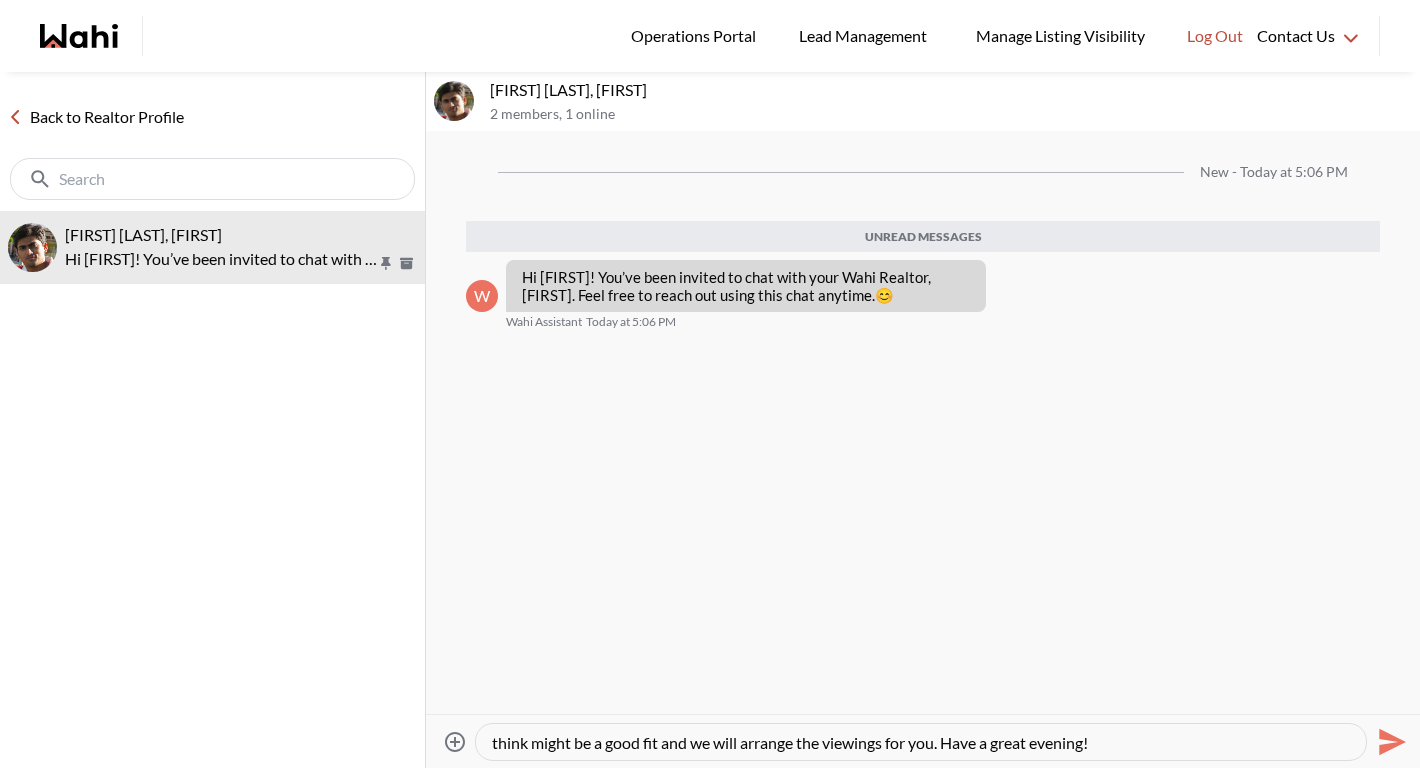 type 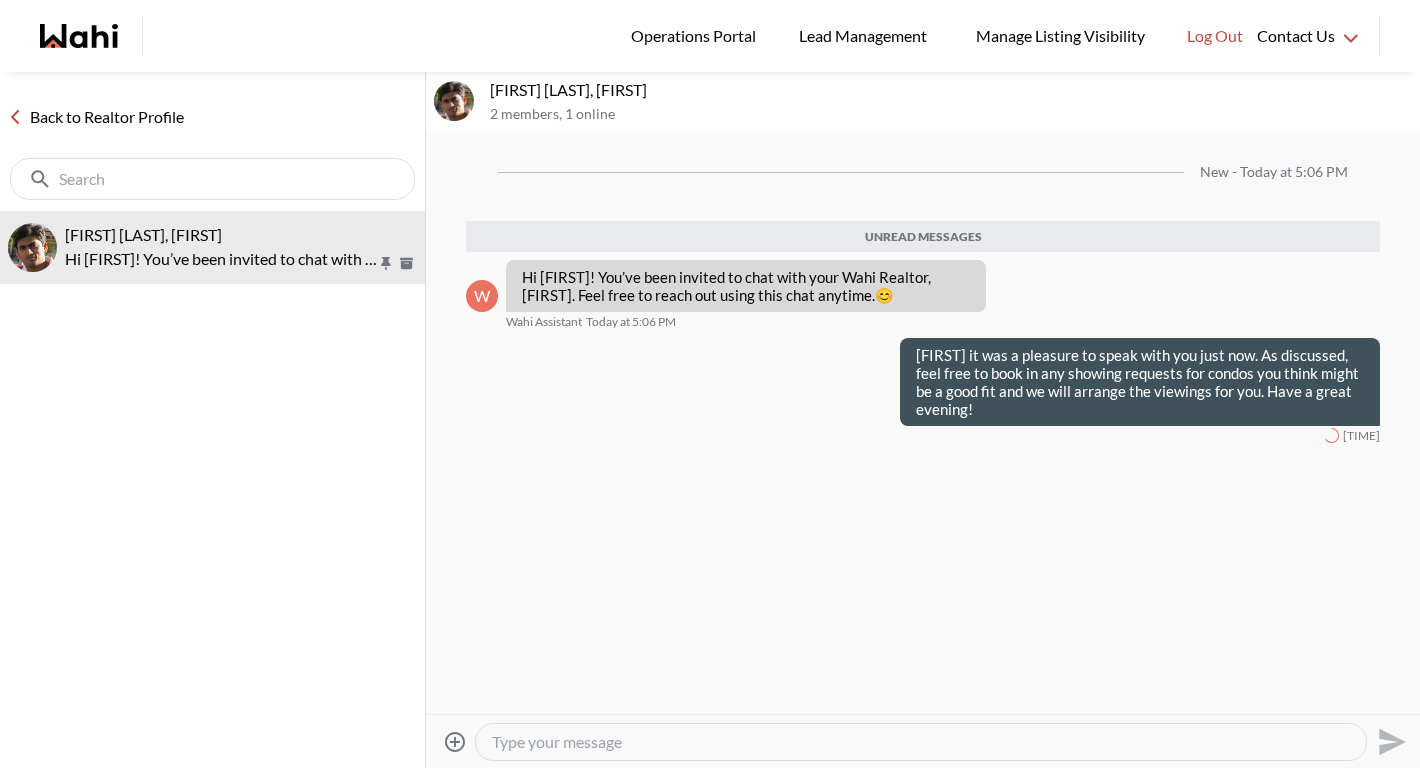 scroll, scrollTop: 0, scrollLeft: 0, axis: both 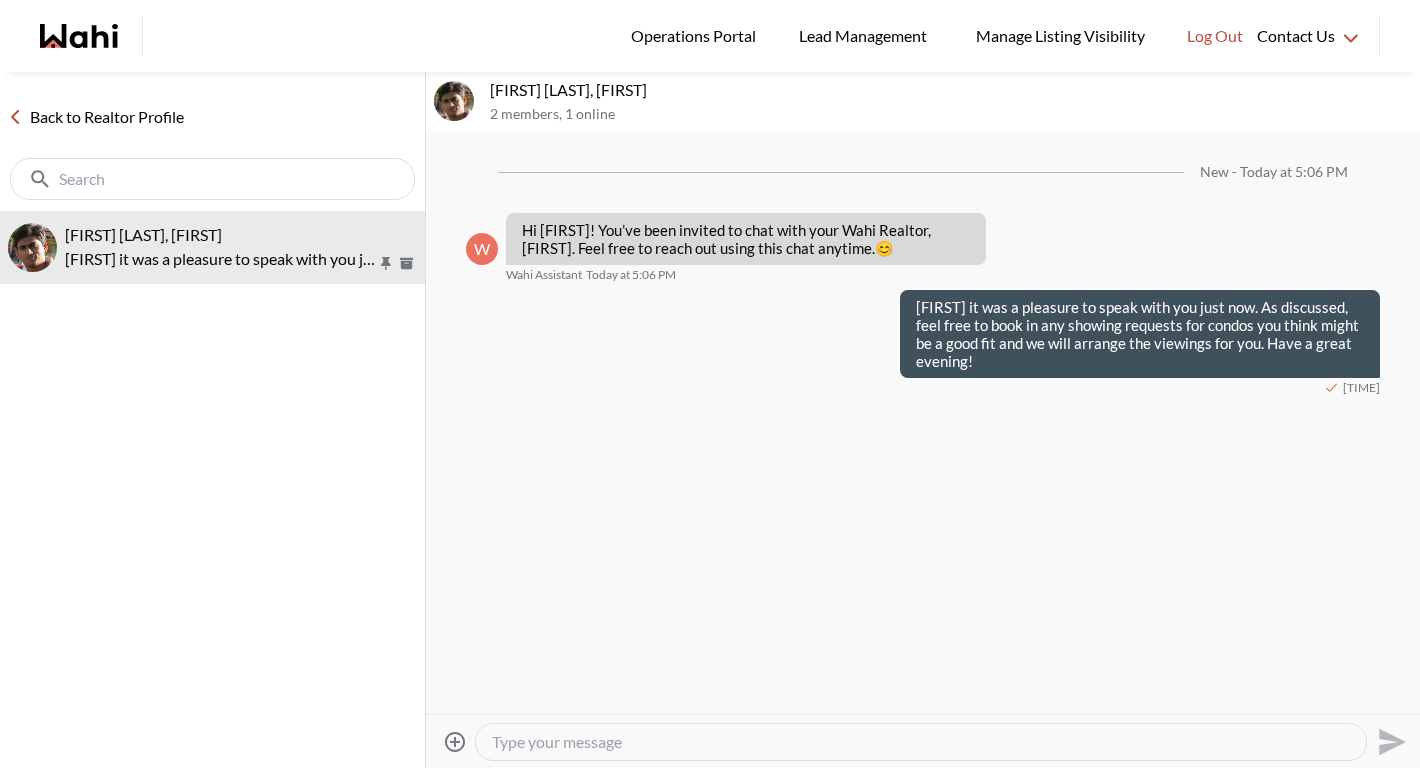 click on "Back to Realtor Profile" at bounding box center [96, 117] 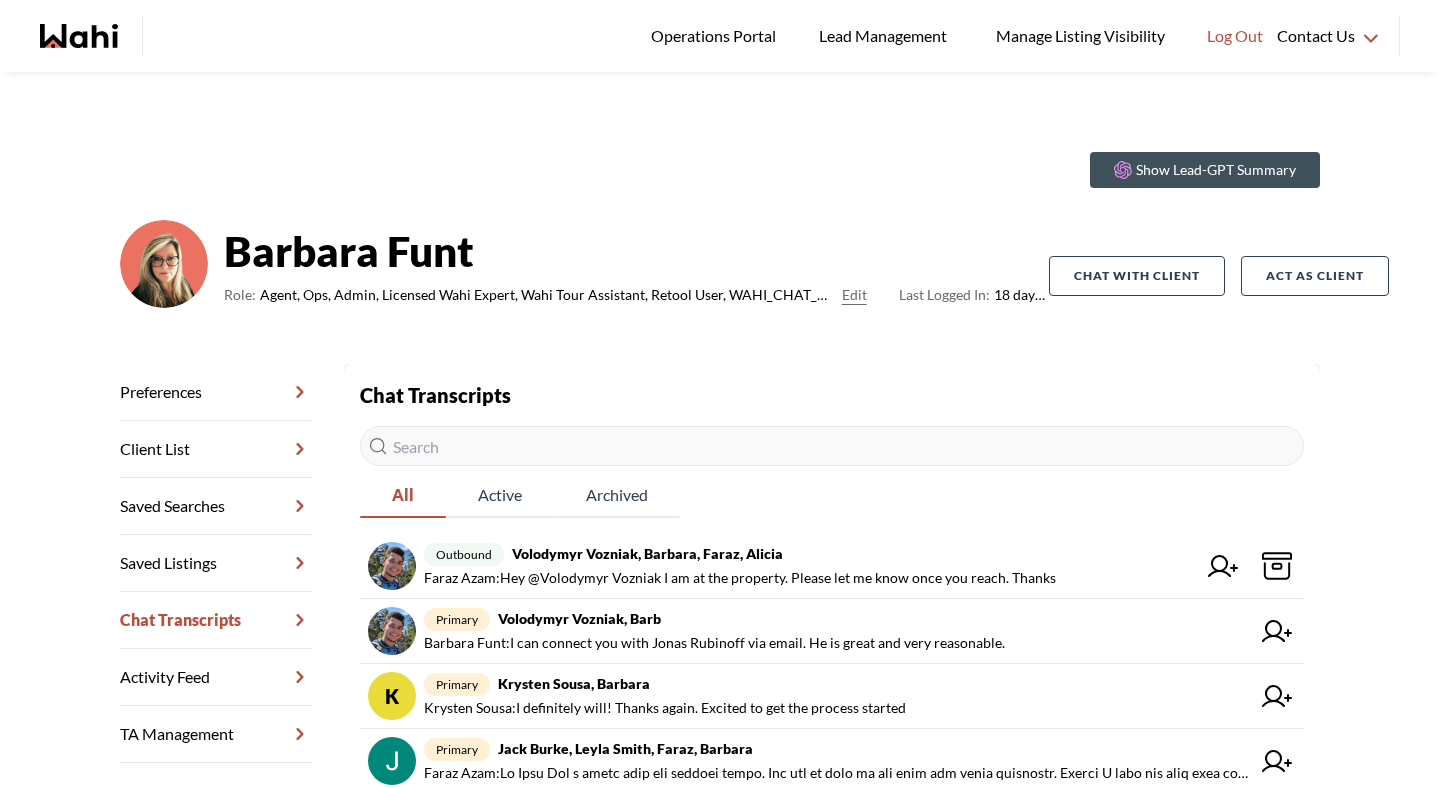scroll, scrollTop: 0, scrollLeft: 0, axis: both 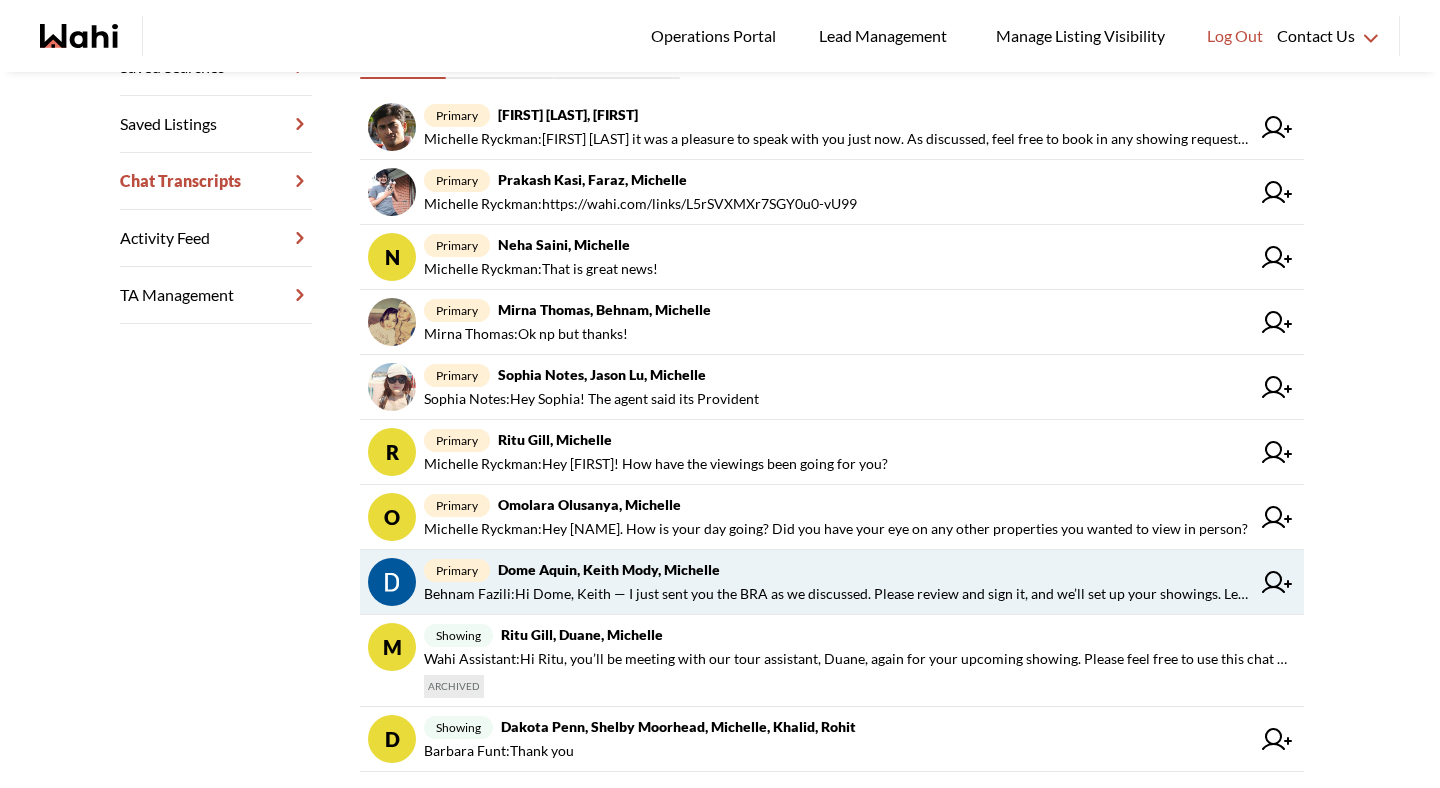 click on "Behnam Fazili :  Hi Dome, Keith — I just sent you the BRA as we discussed. Please review and sign it, and we’ll set up your showings. Let me know if you have any questions!" at bounding box center [837, 594] 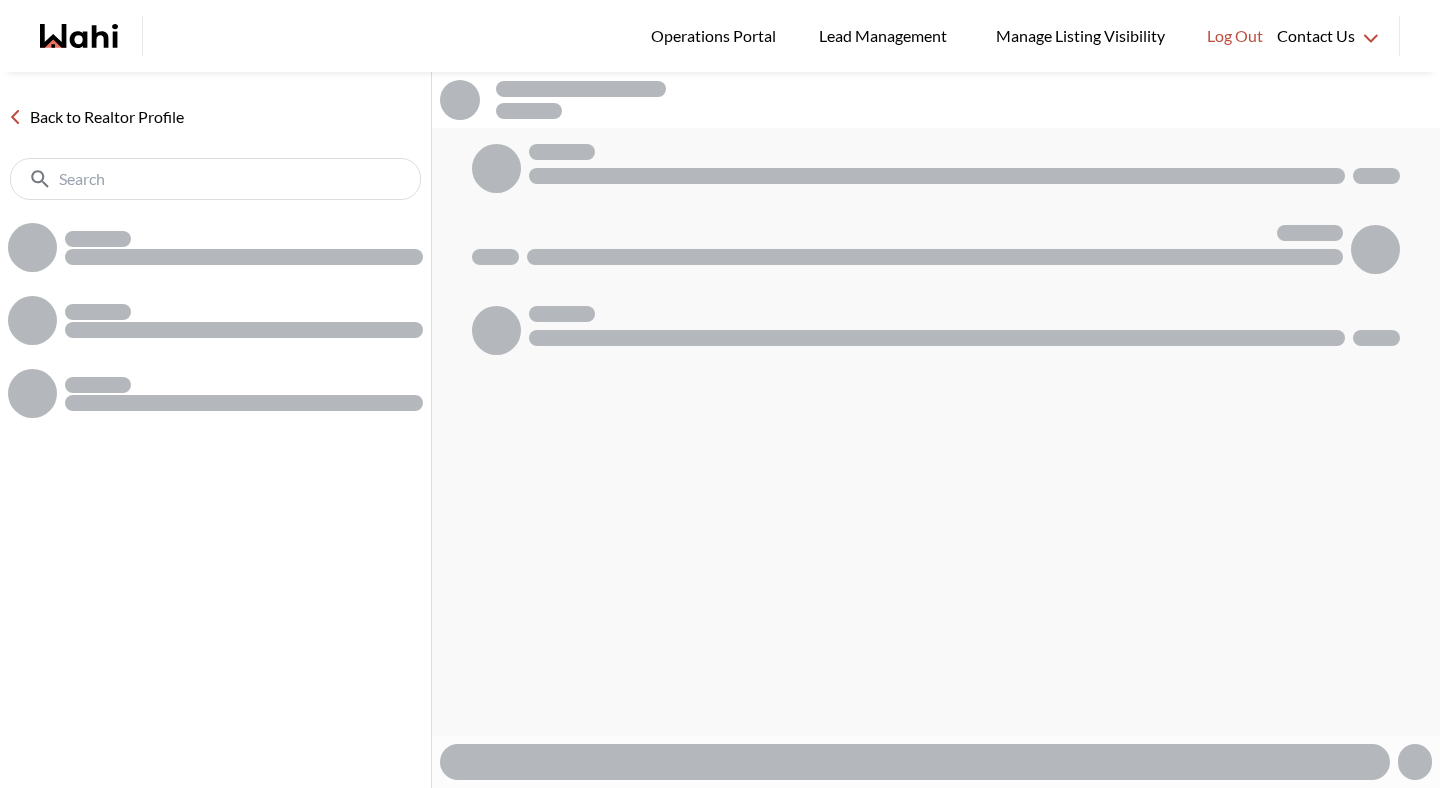 scroll, scrollTop: 0, scrollLeft: 0, axis: both 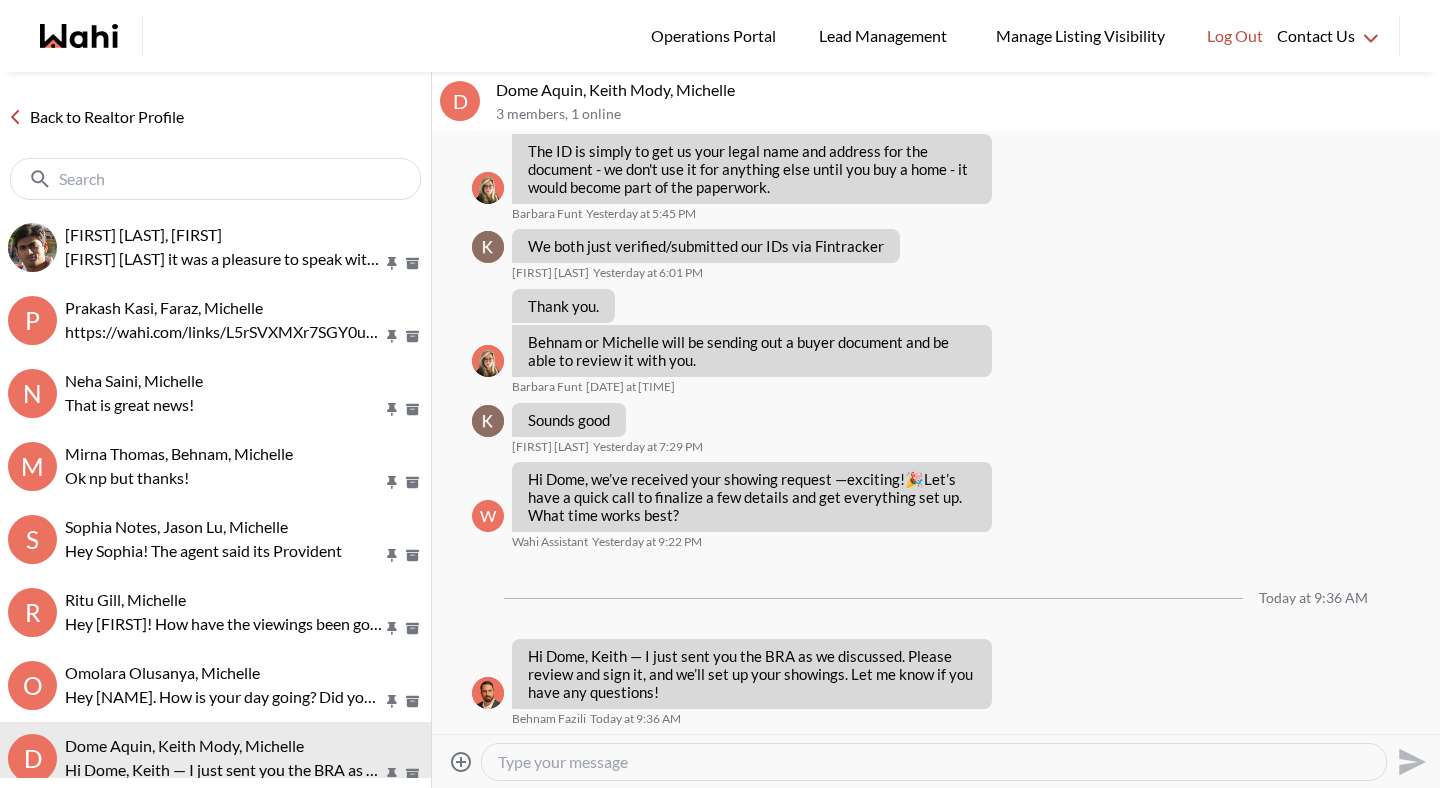 click at bounding box center [934, 762] 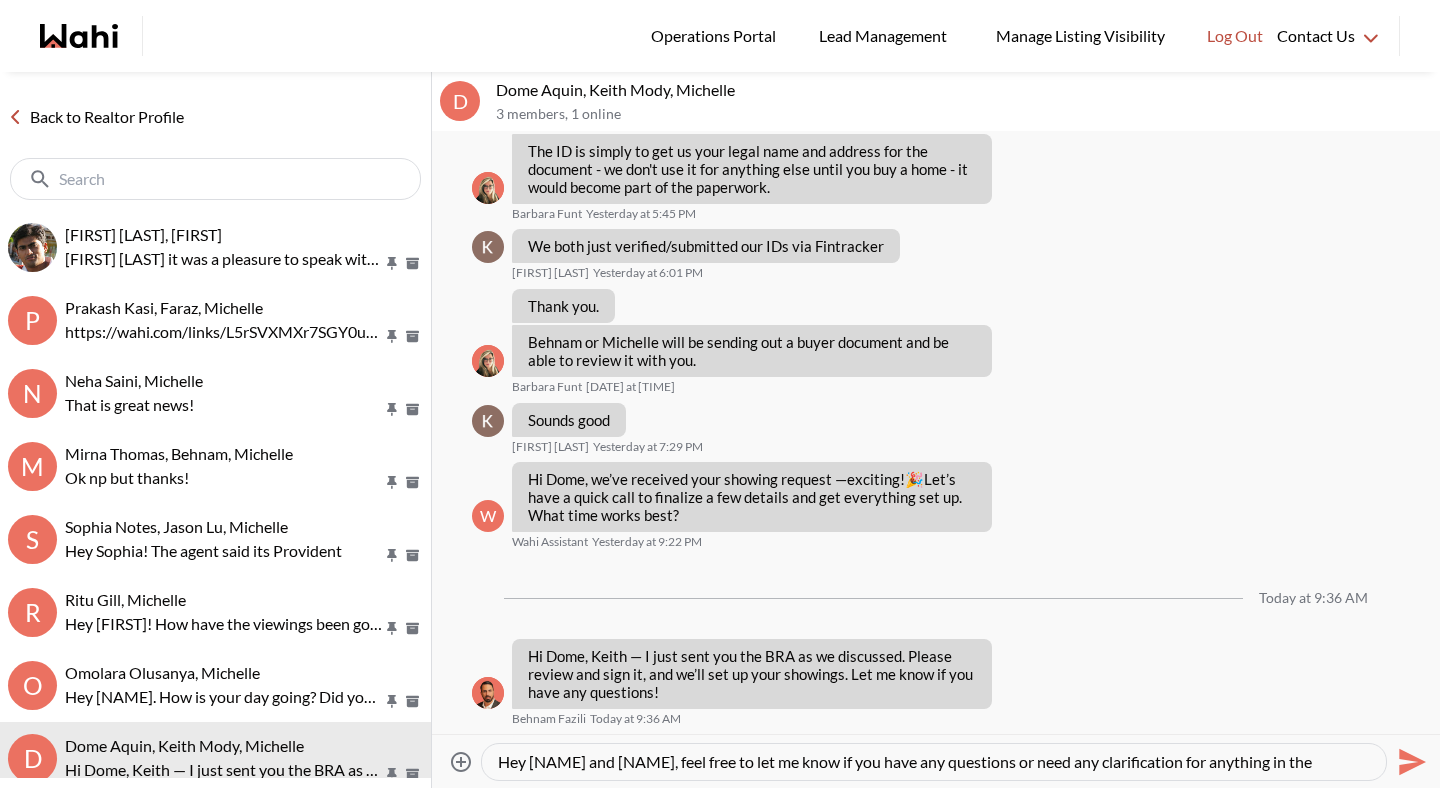 scroll, scrollTop: 19, scrollLeft: 0, axis: vertical 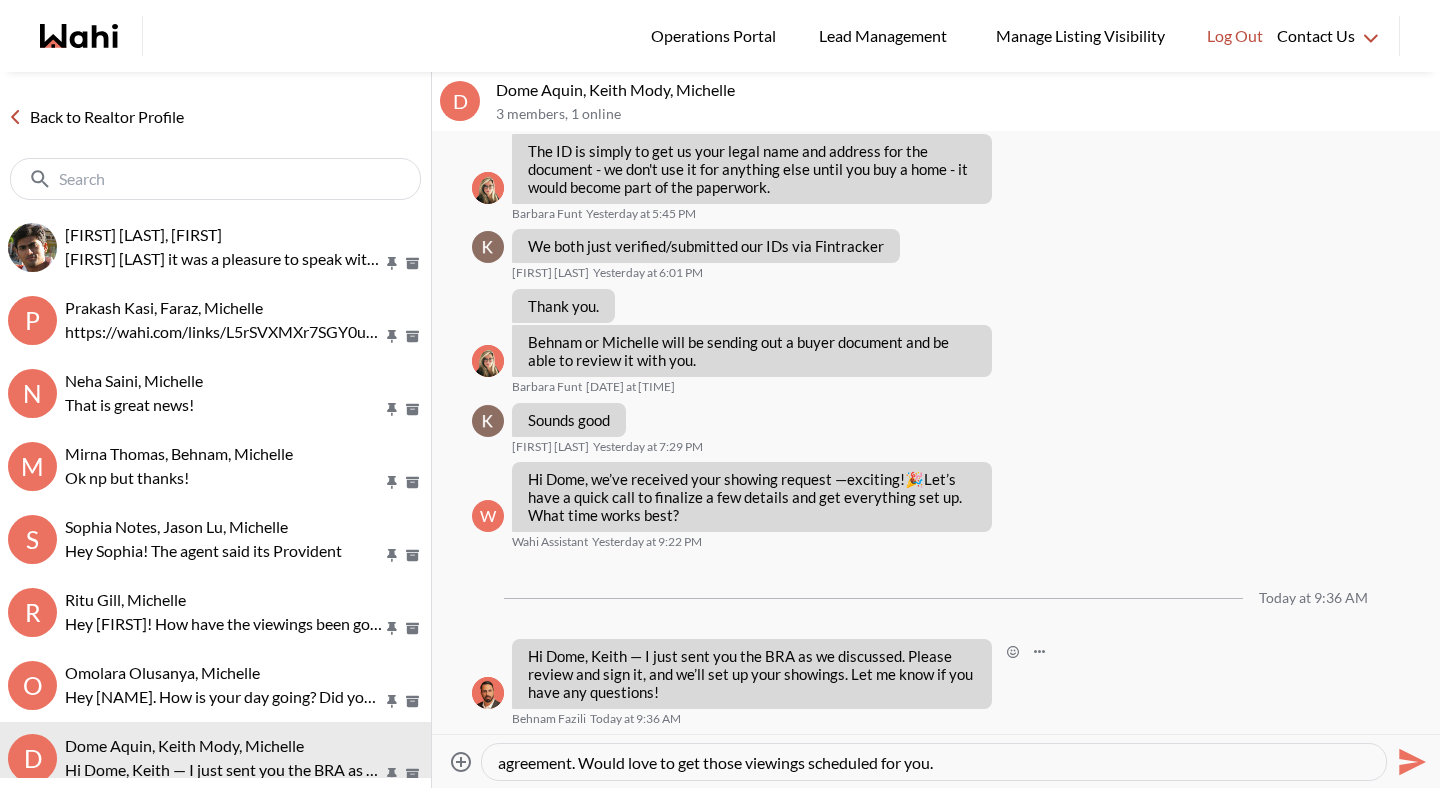 type on "Hey [FIRST] and [FIRST], feel free to let me know if you have any questions or need any clarification for anything in the agreement. Would love to get those viewings scheduled for you." 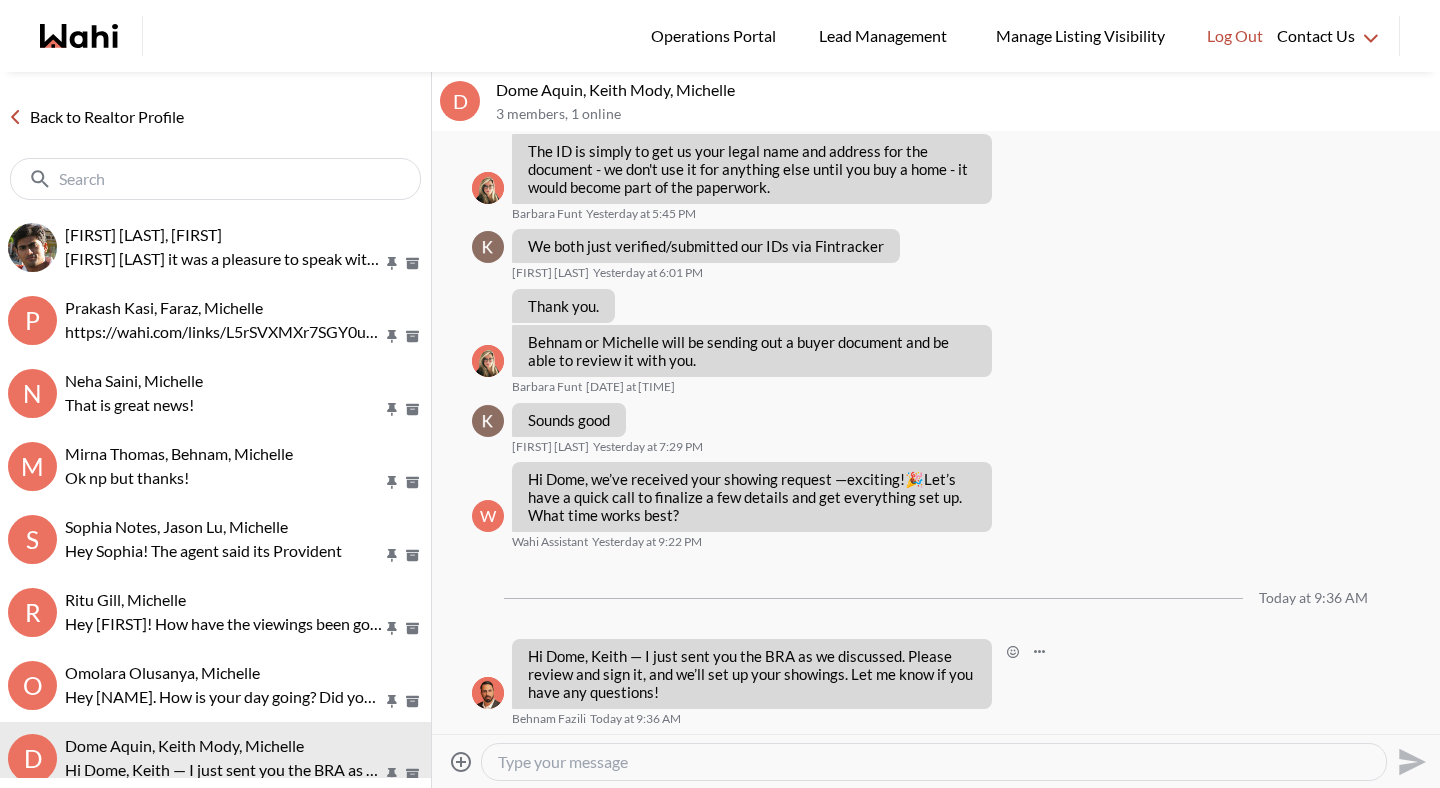 scroll, scrollTop: 1522, scrollLeft: 0, axis: vertical 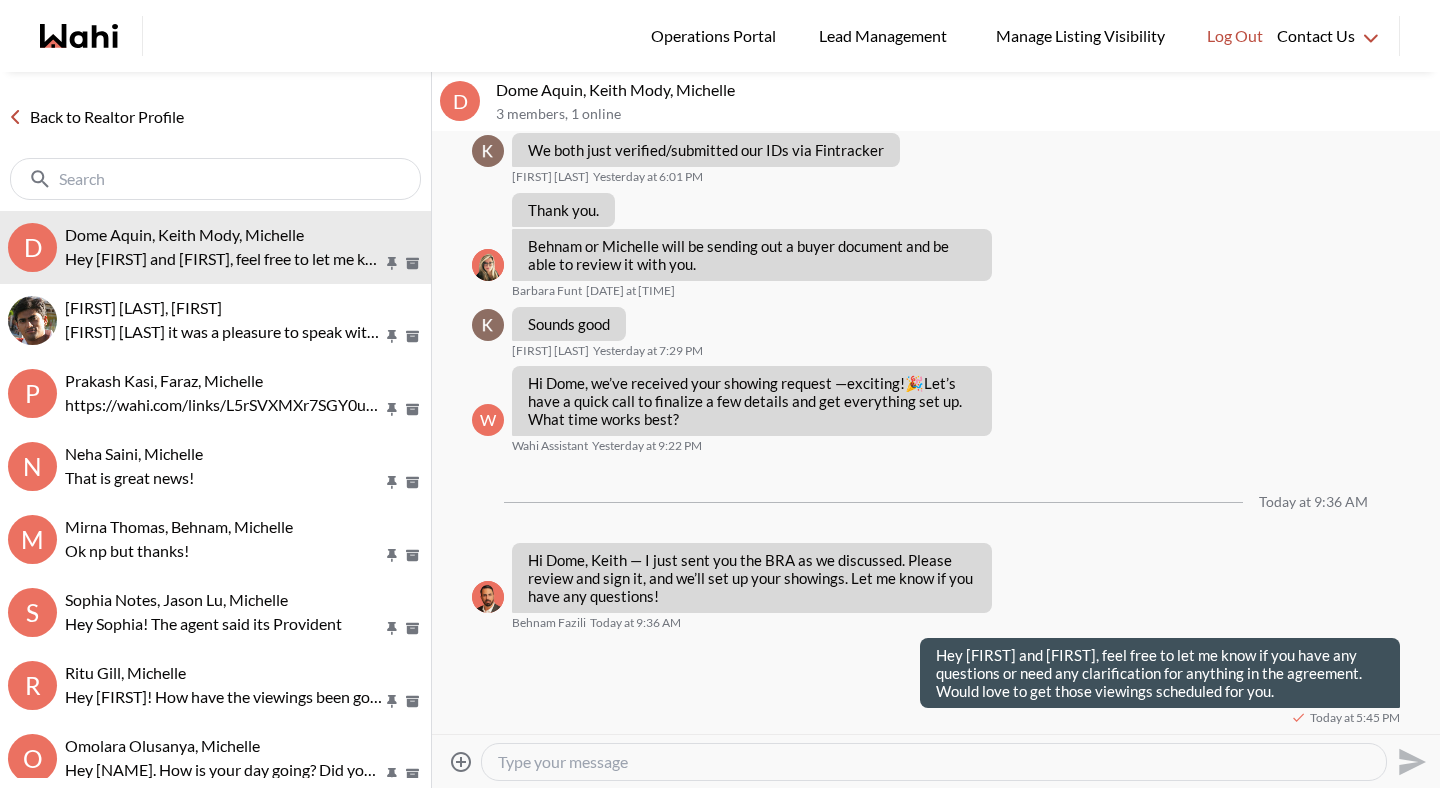 type 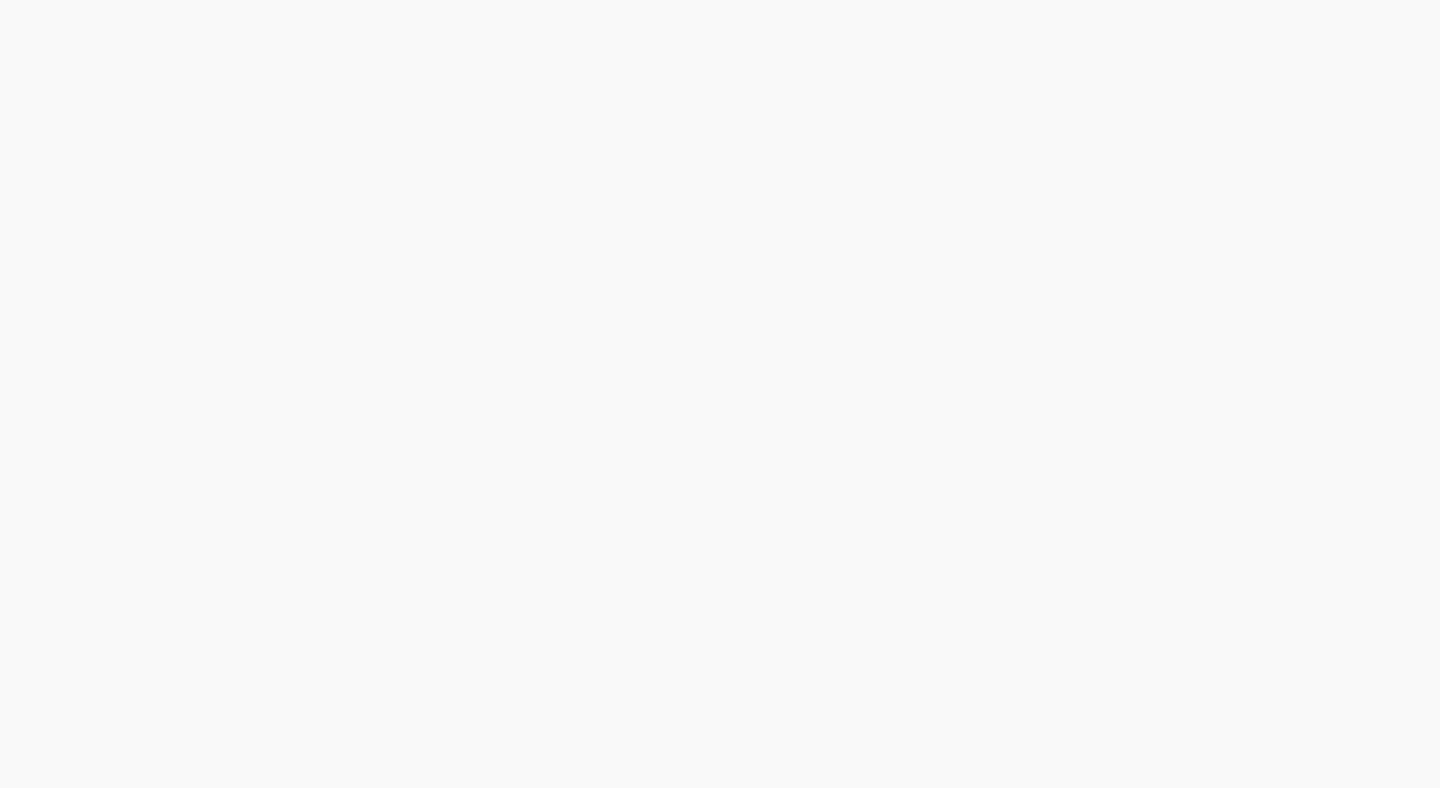 scroll, scrollTop: 0, scrollLeft: 0, axis: both 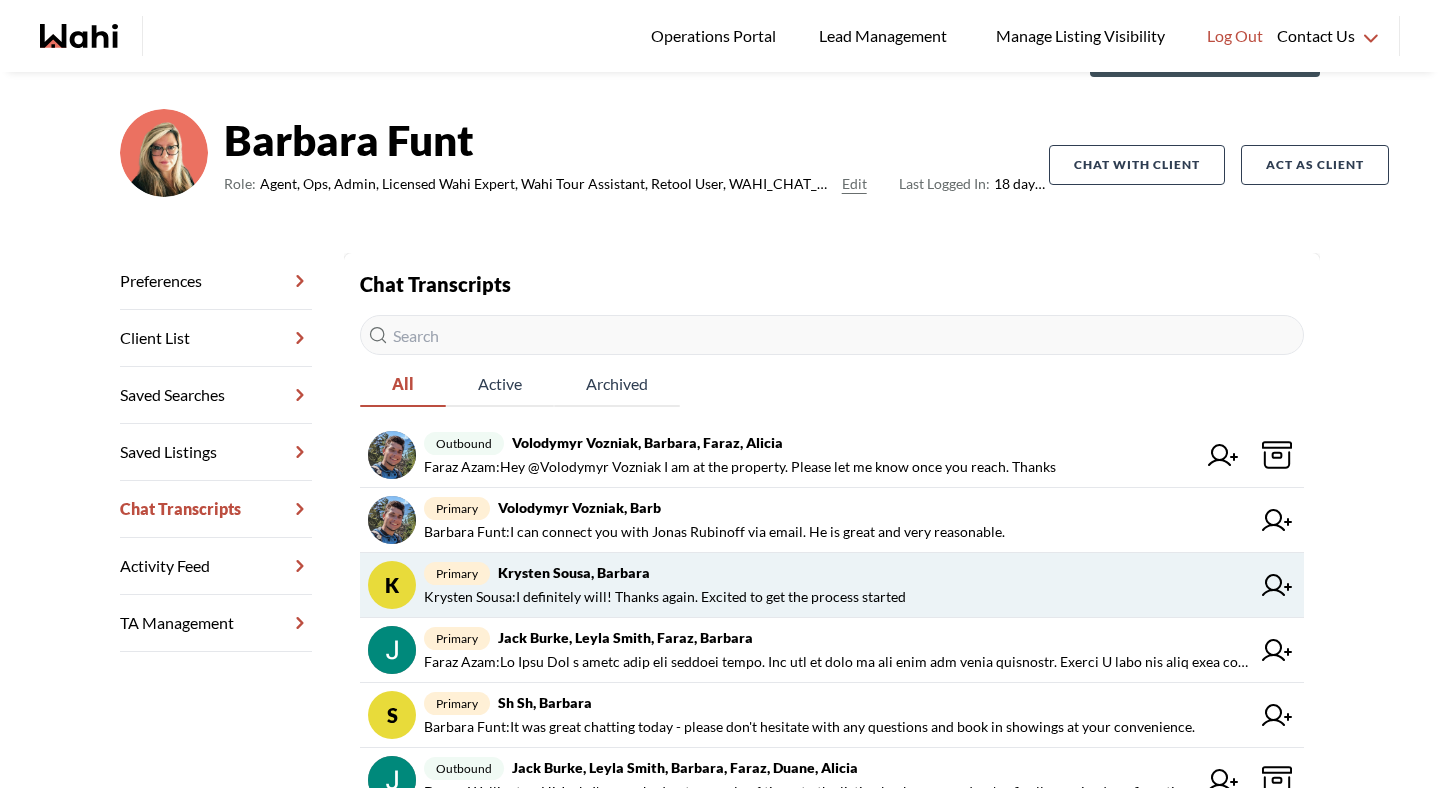 click on "Krysten Sousa, Barbara" at bounding box center [574, 572] 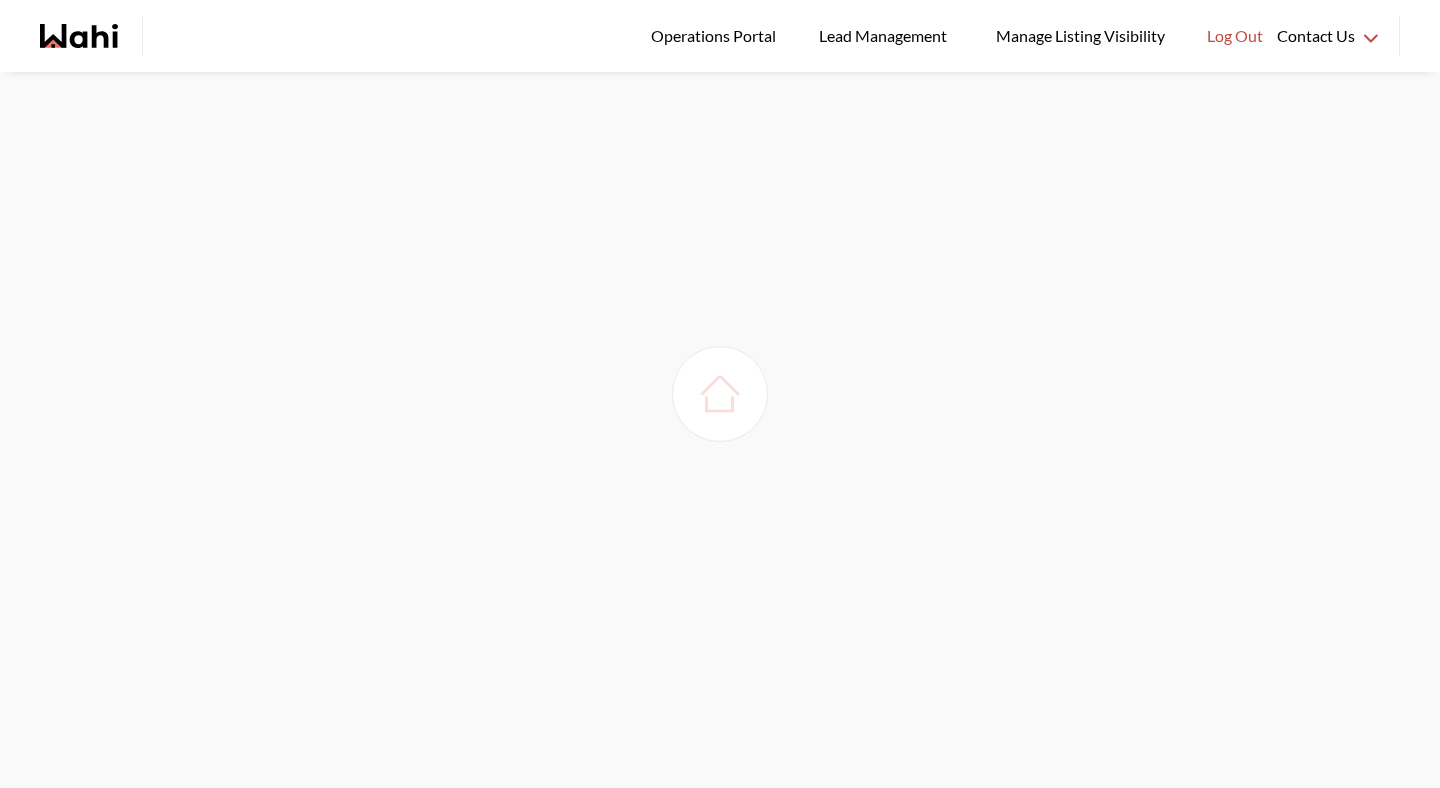 scroll, scrollTop: 0, scrollLeft: 0, axis: both 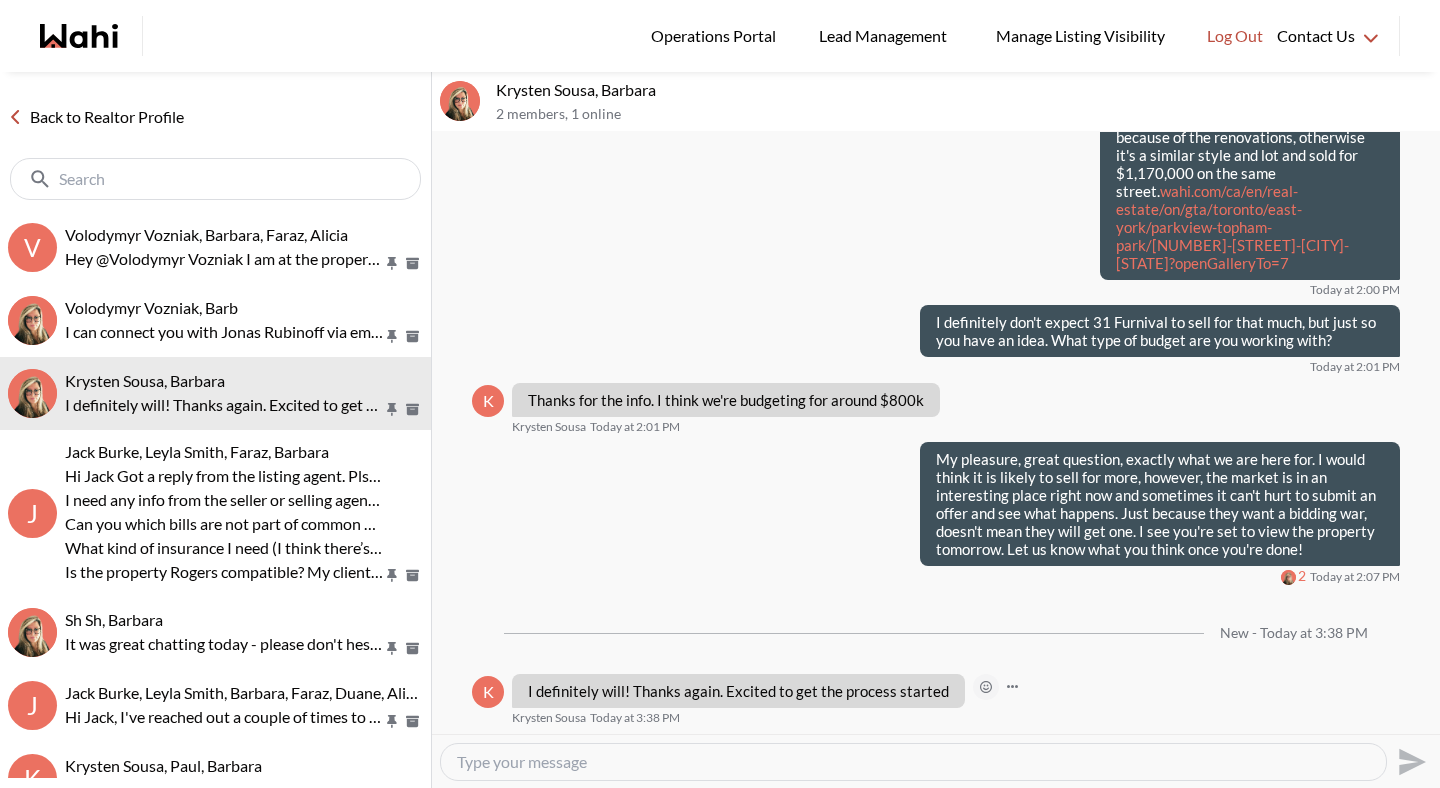 click 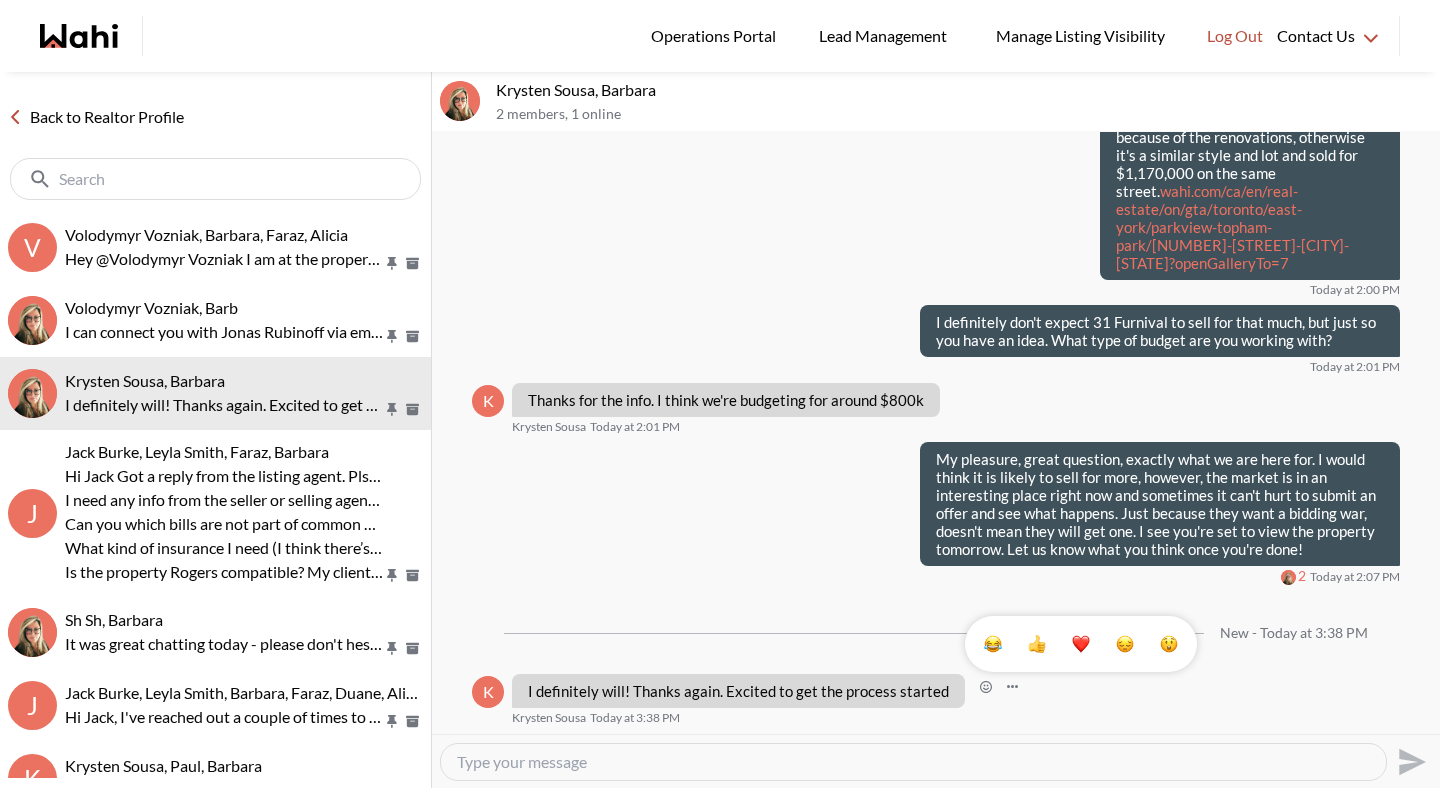 click at bounding box center [1081, 644] 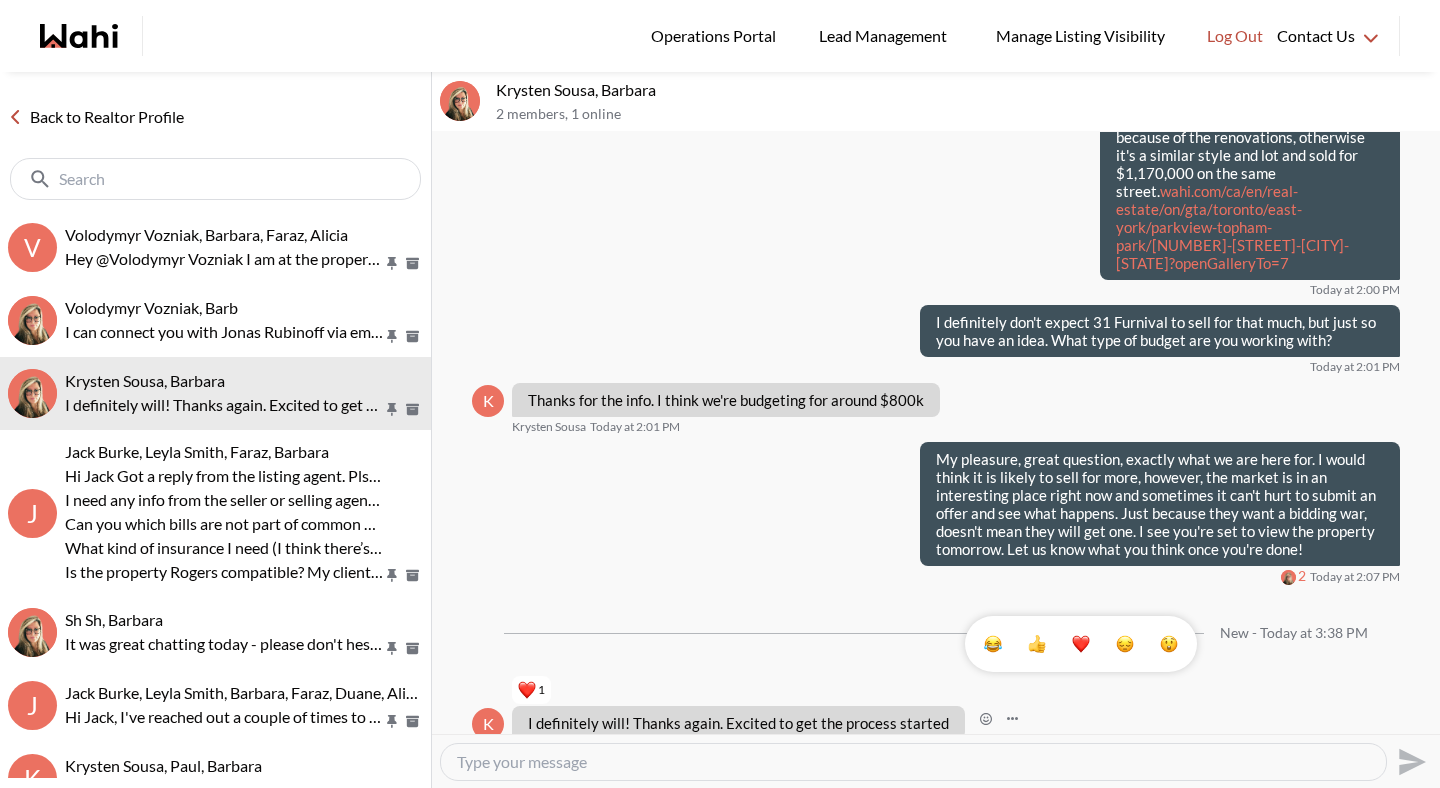 scroll, scrollTop: 2589, scrollLeft: 0, axis: vertical 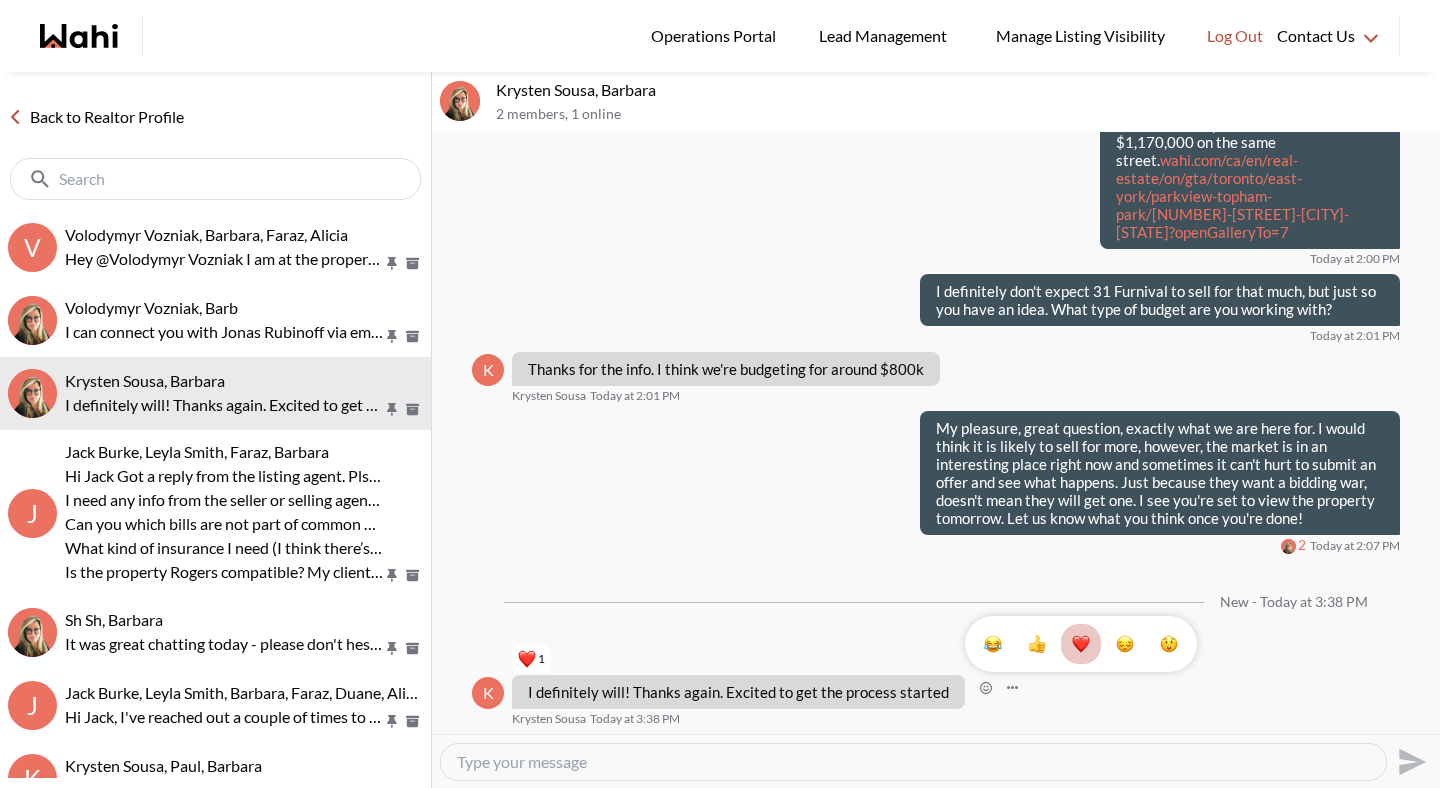 click on "Back to Realtor Profile" at bounding box center (96, 117) 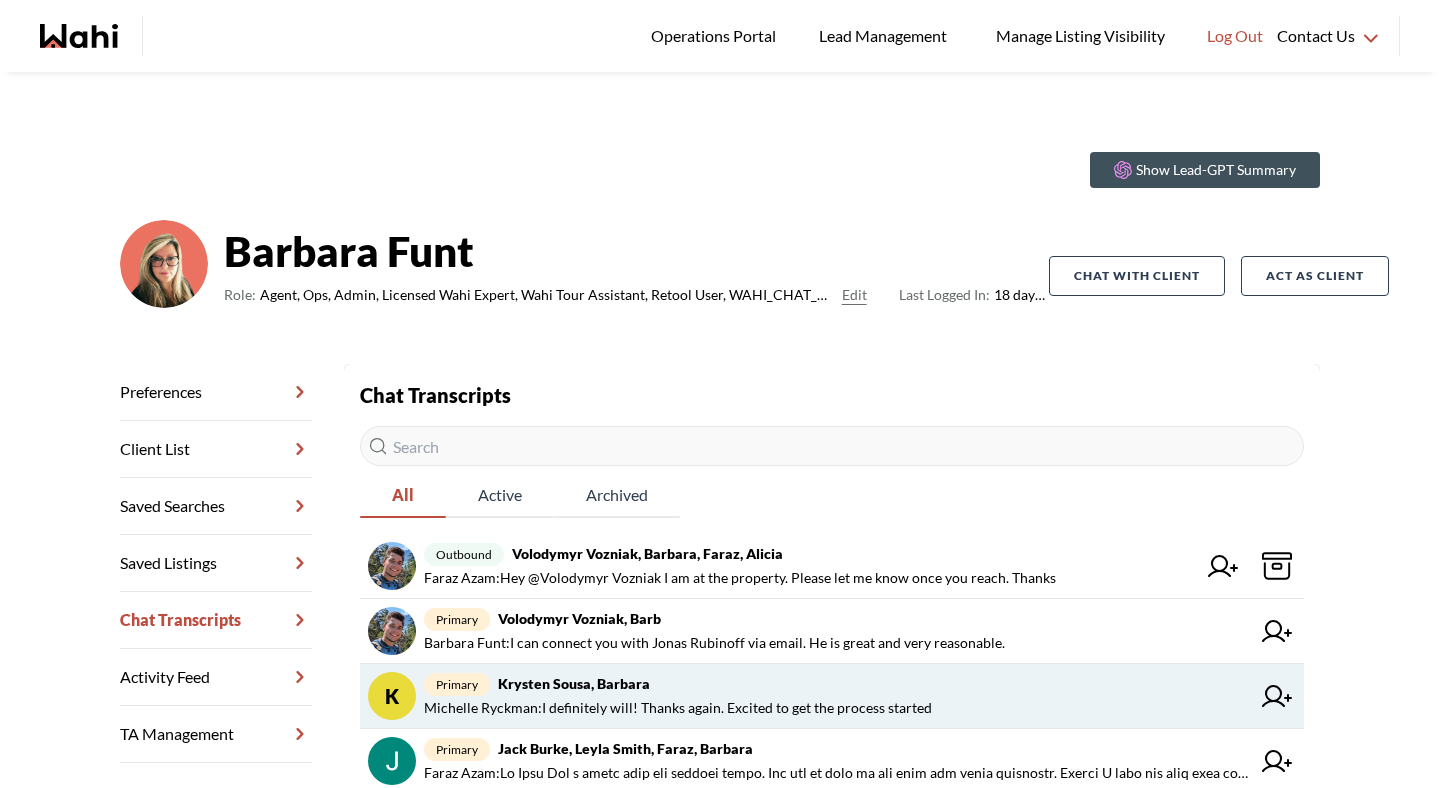 click on "Michelle Ryckman :  I definitely will! Thanks again. Excited to get the process started" at bounding box center (678, 708) 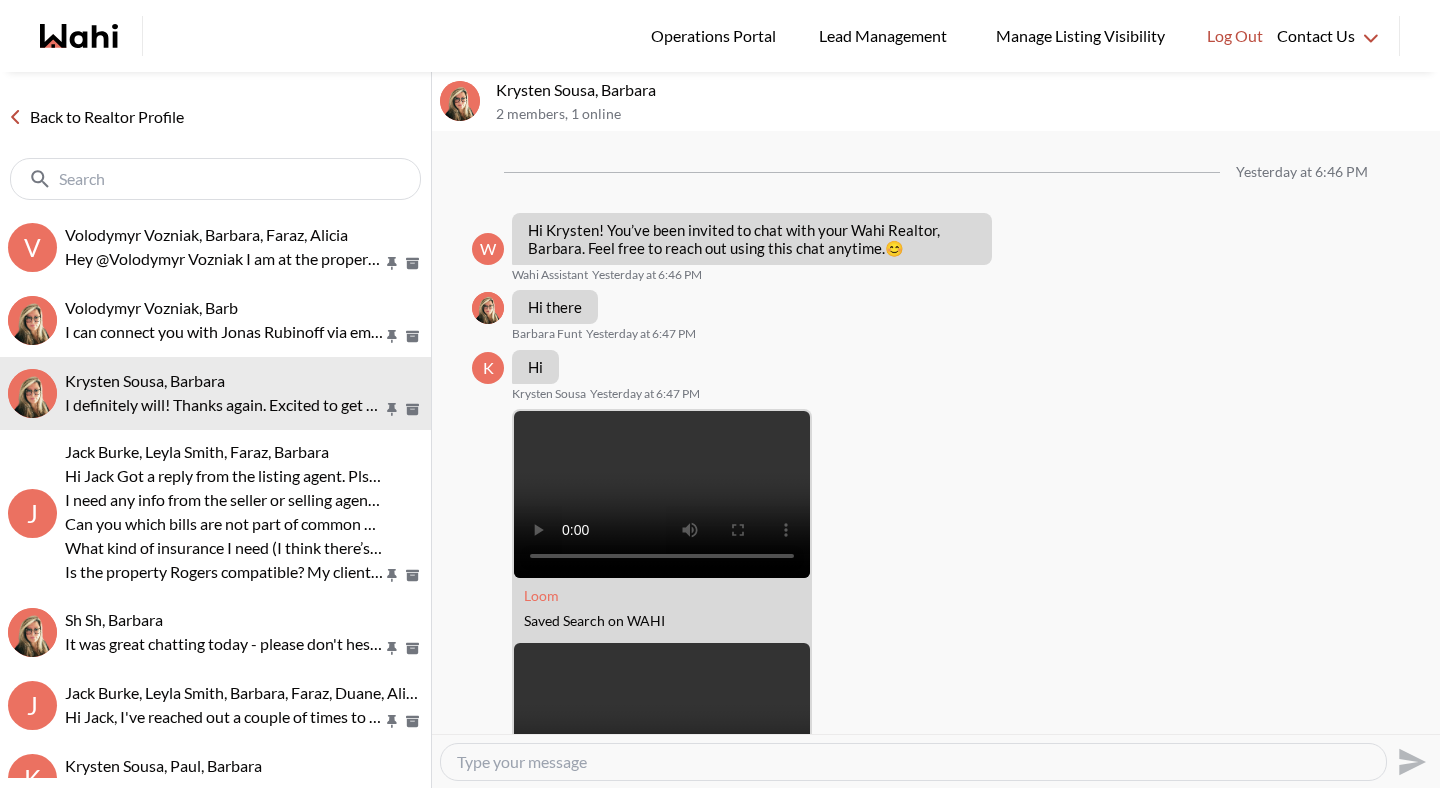 scroll, scrollTop: 2508, scrollLeft: 0, axis: vertical 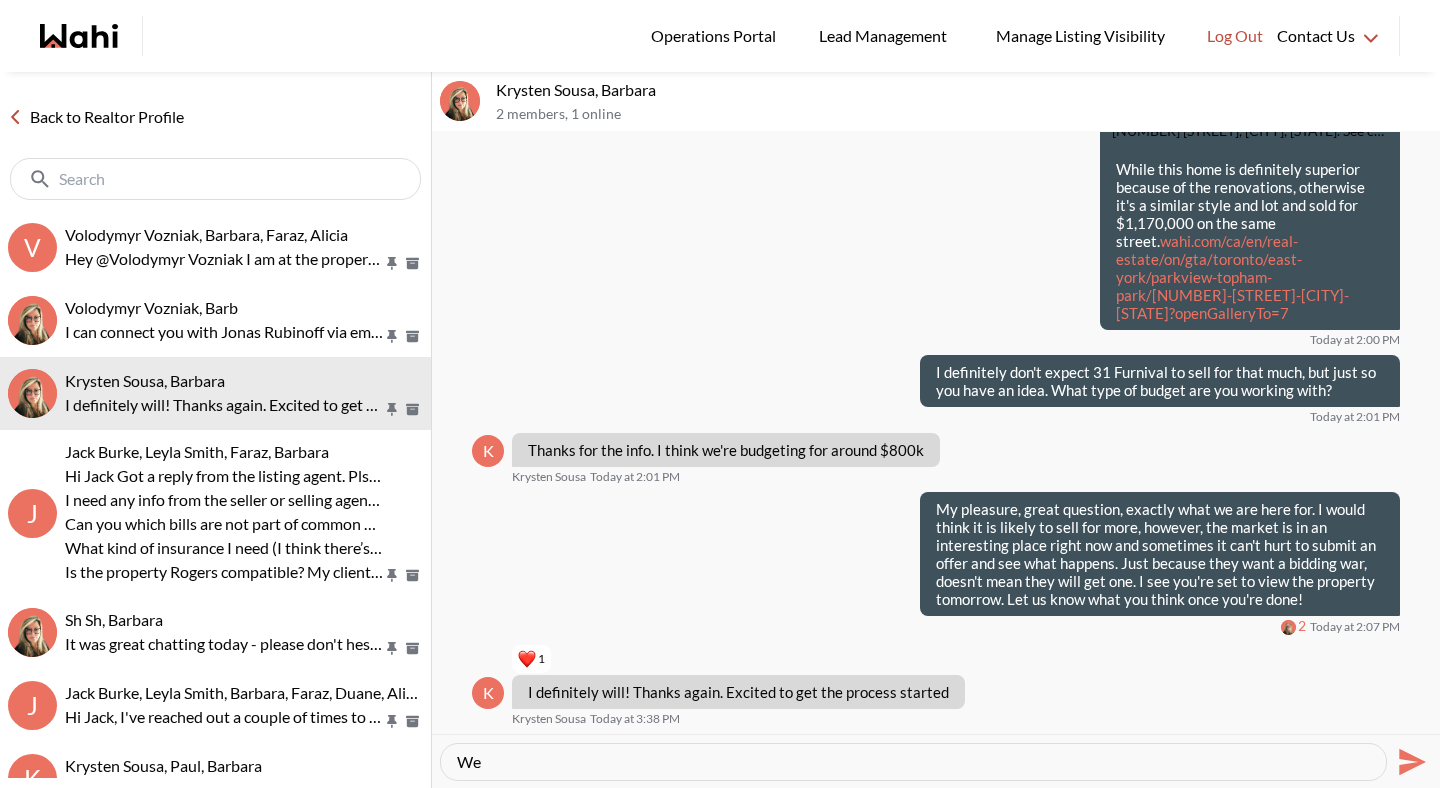 type on "W" 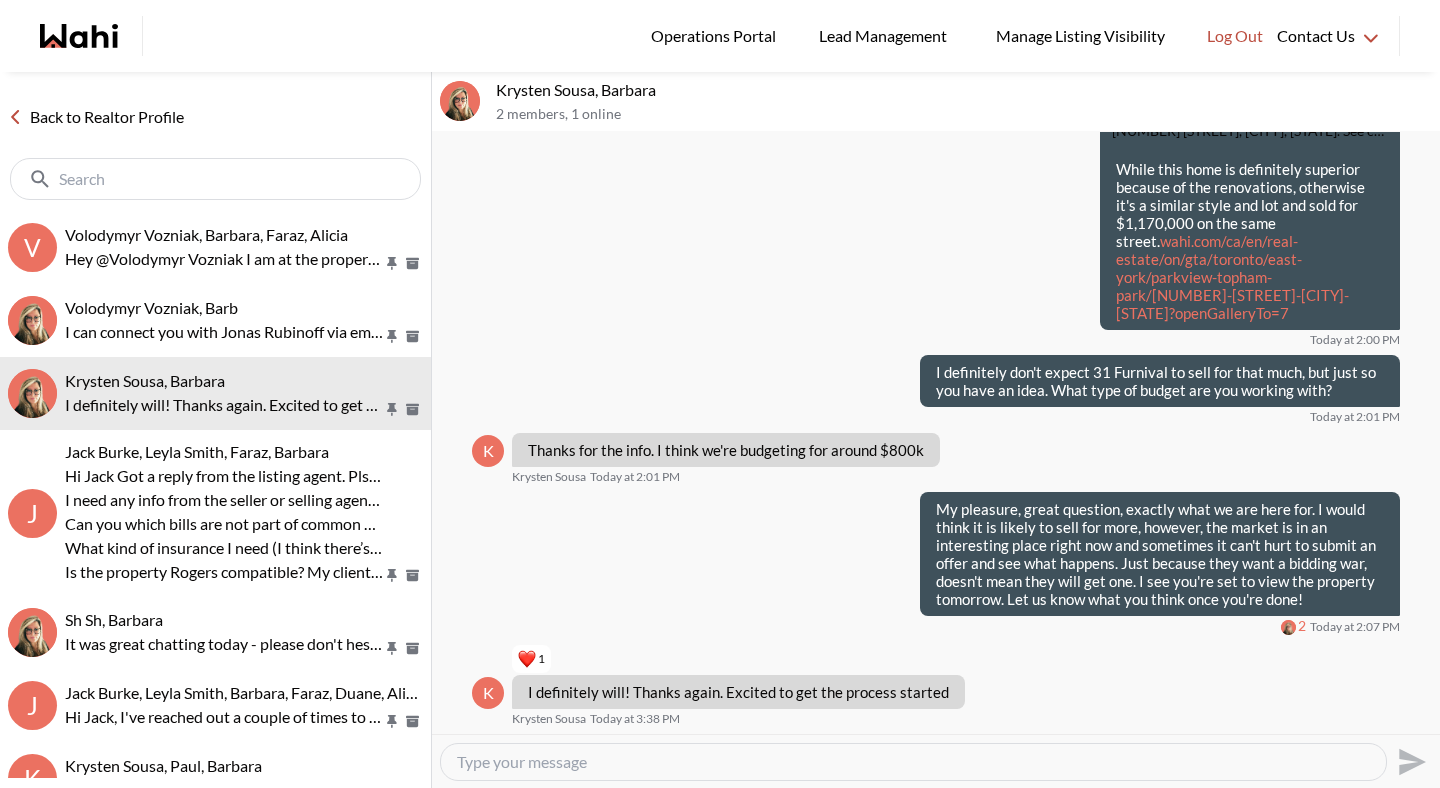 type on "Y" 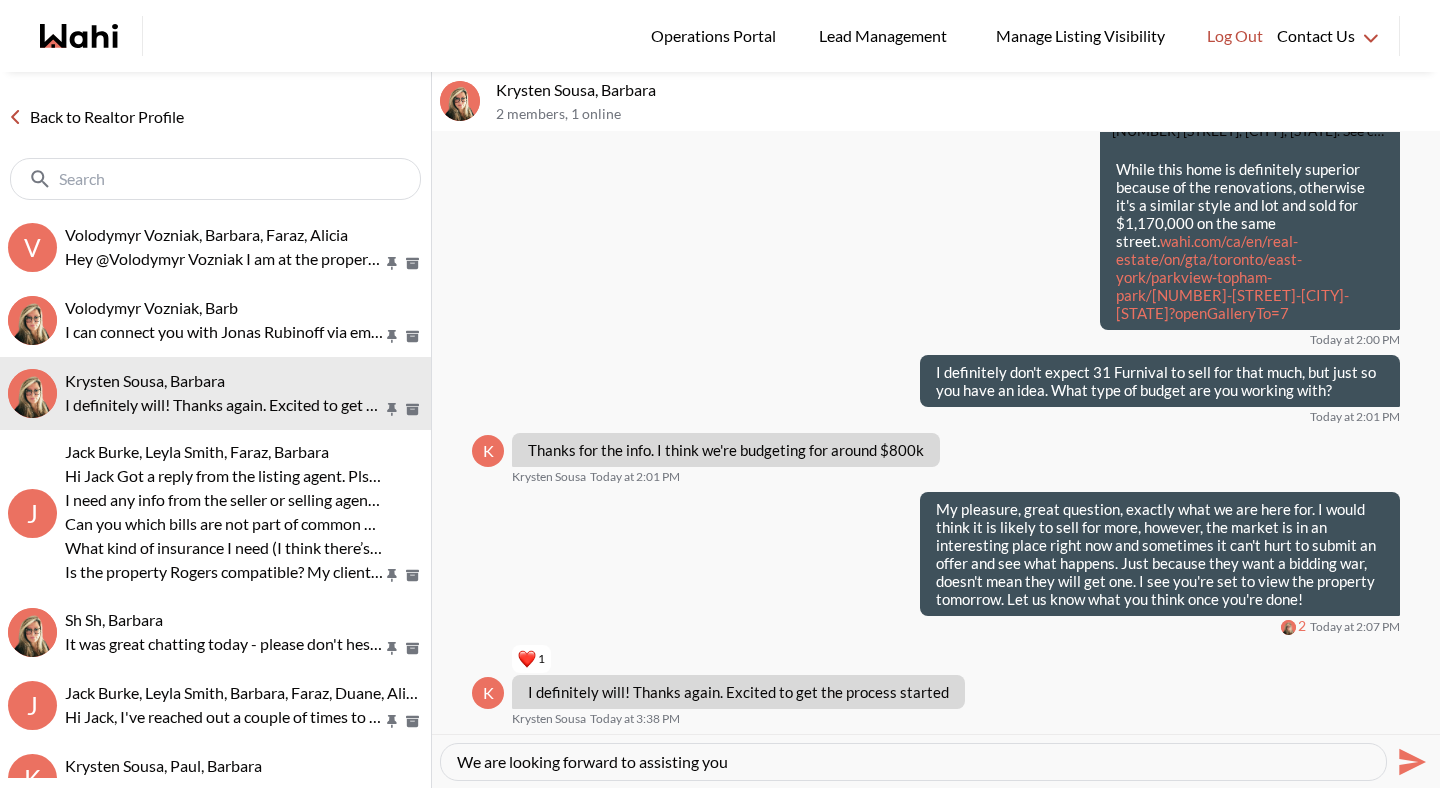 type on "We are looking forward to assisting you!" 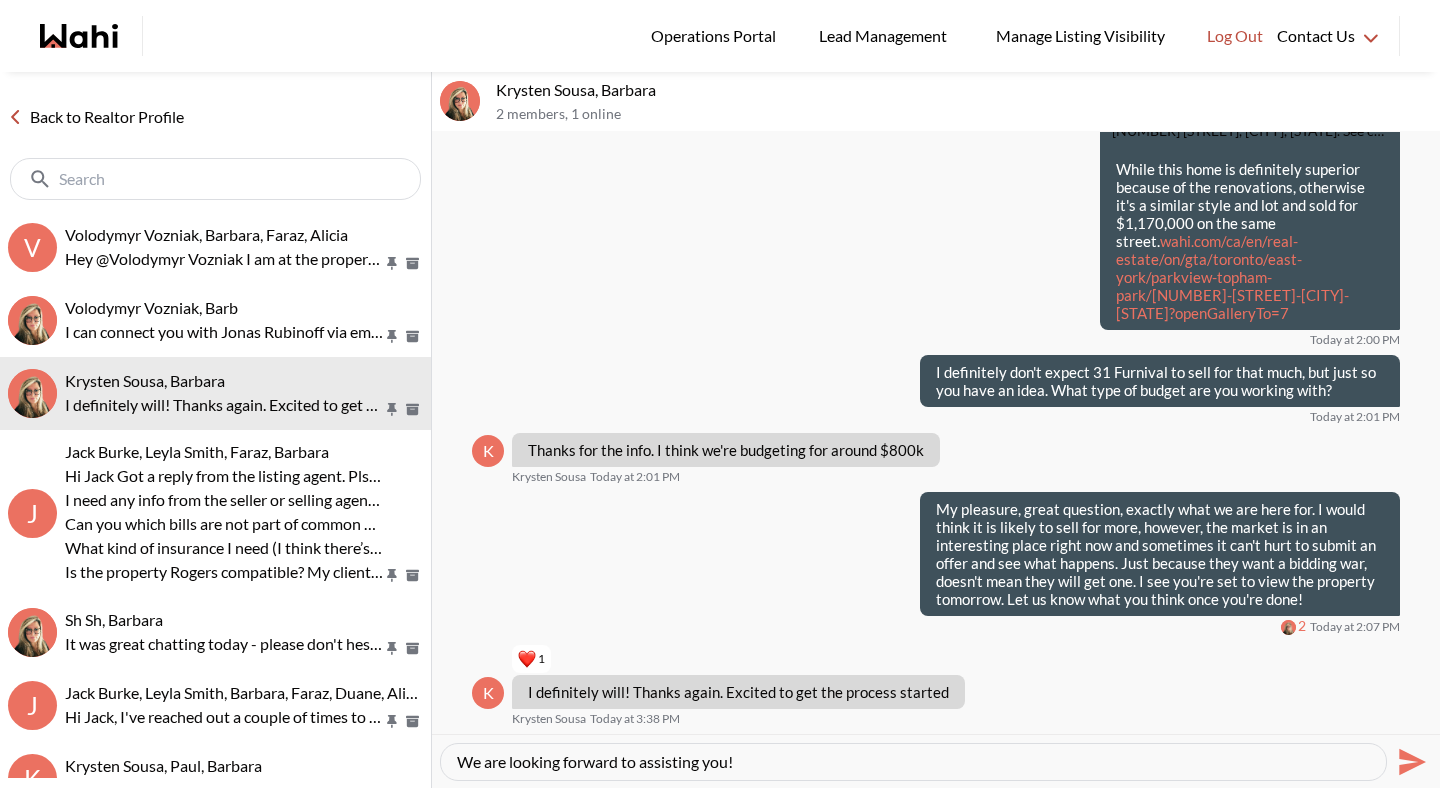 type 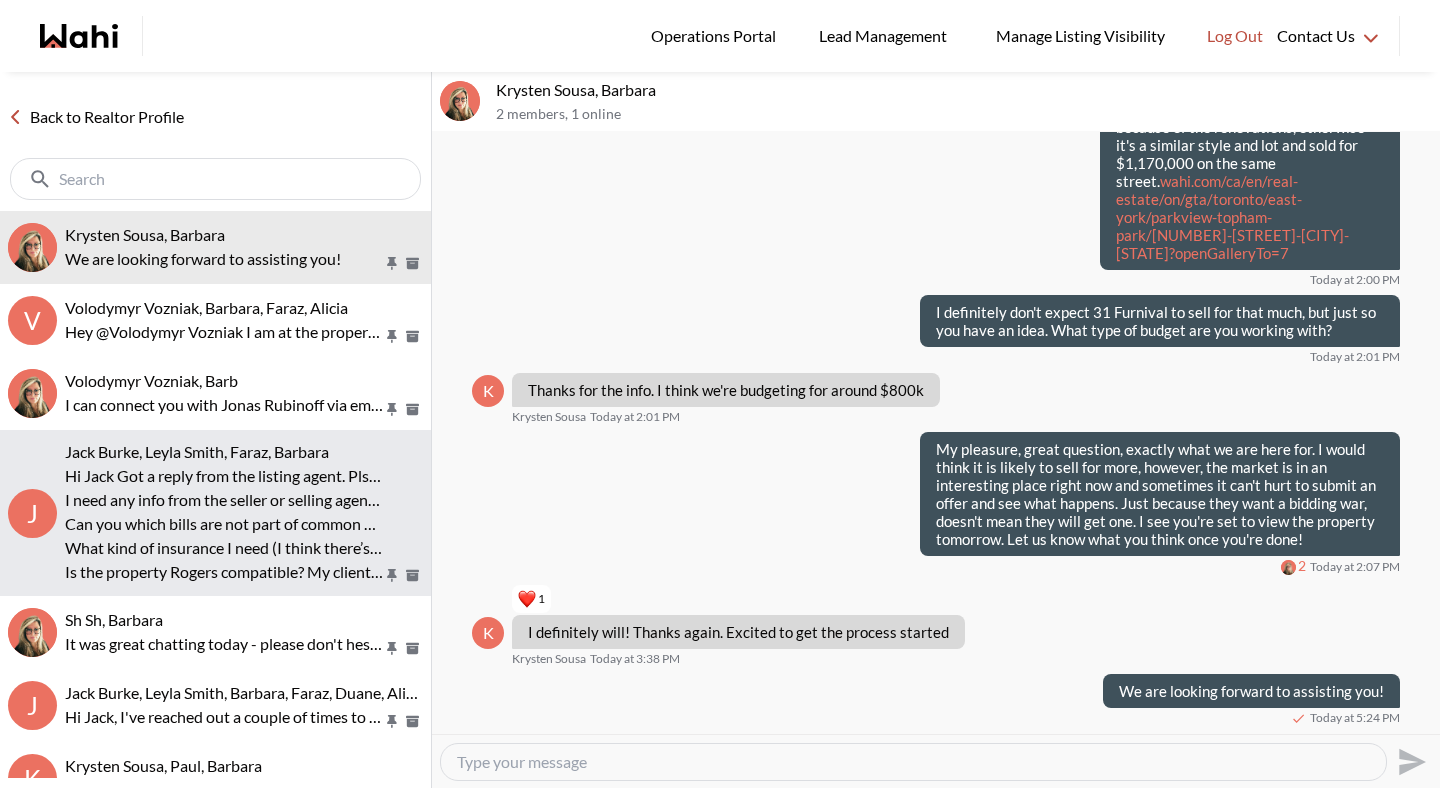scroll, scrollTop: 2567, scrollLeft: 0, axis: vertical 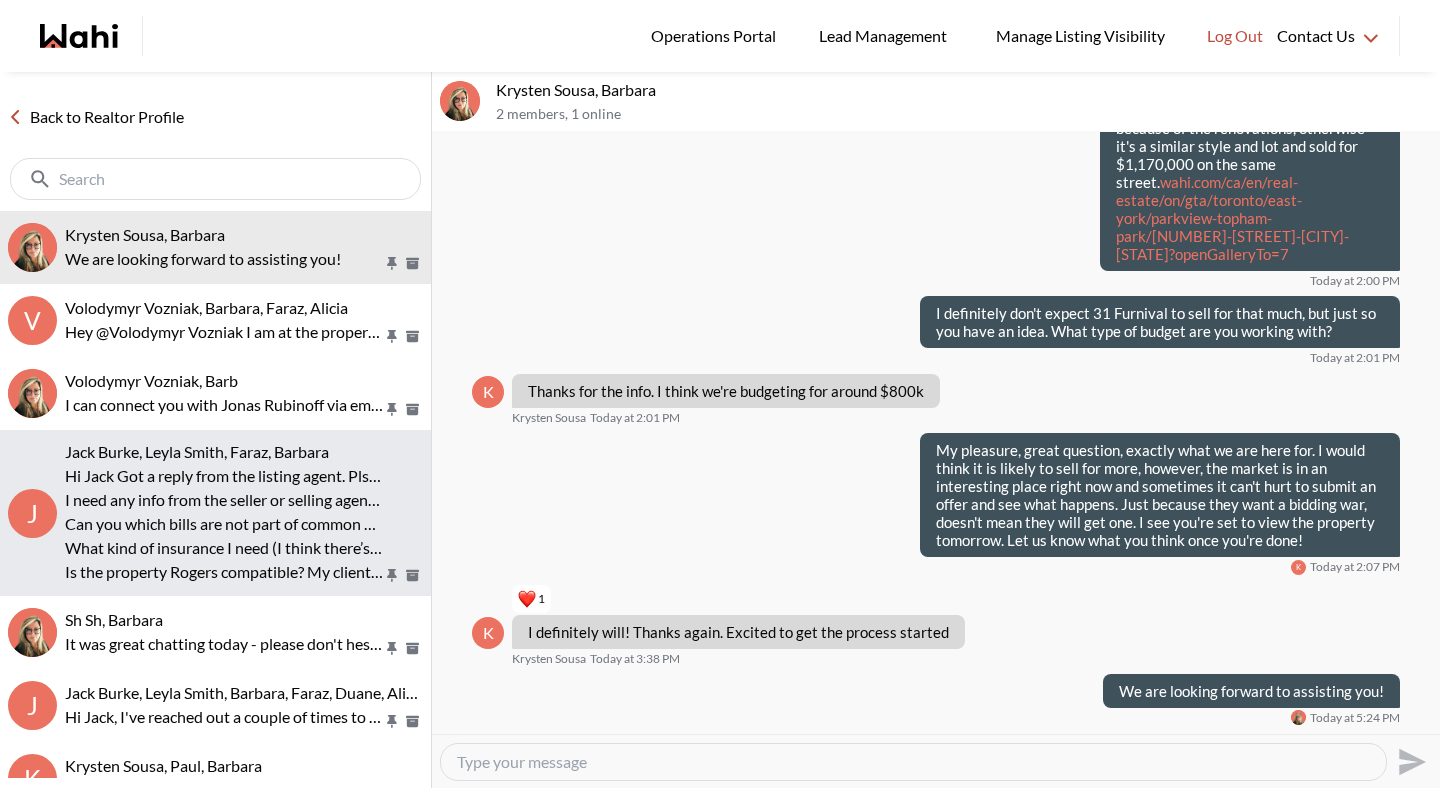 click on "Hi Jack
Got a reply from the listing agent. Pls let me know if you have any other questions. Thanks" at bounding box center (224, 476) 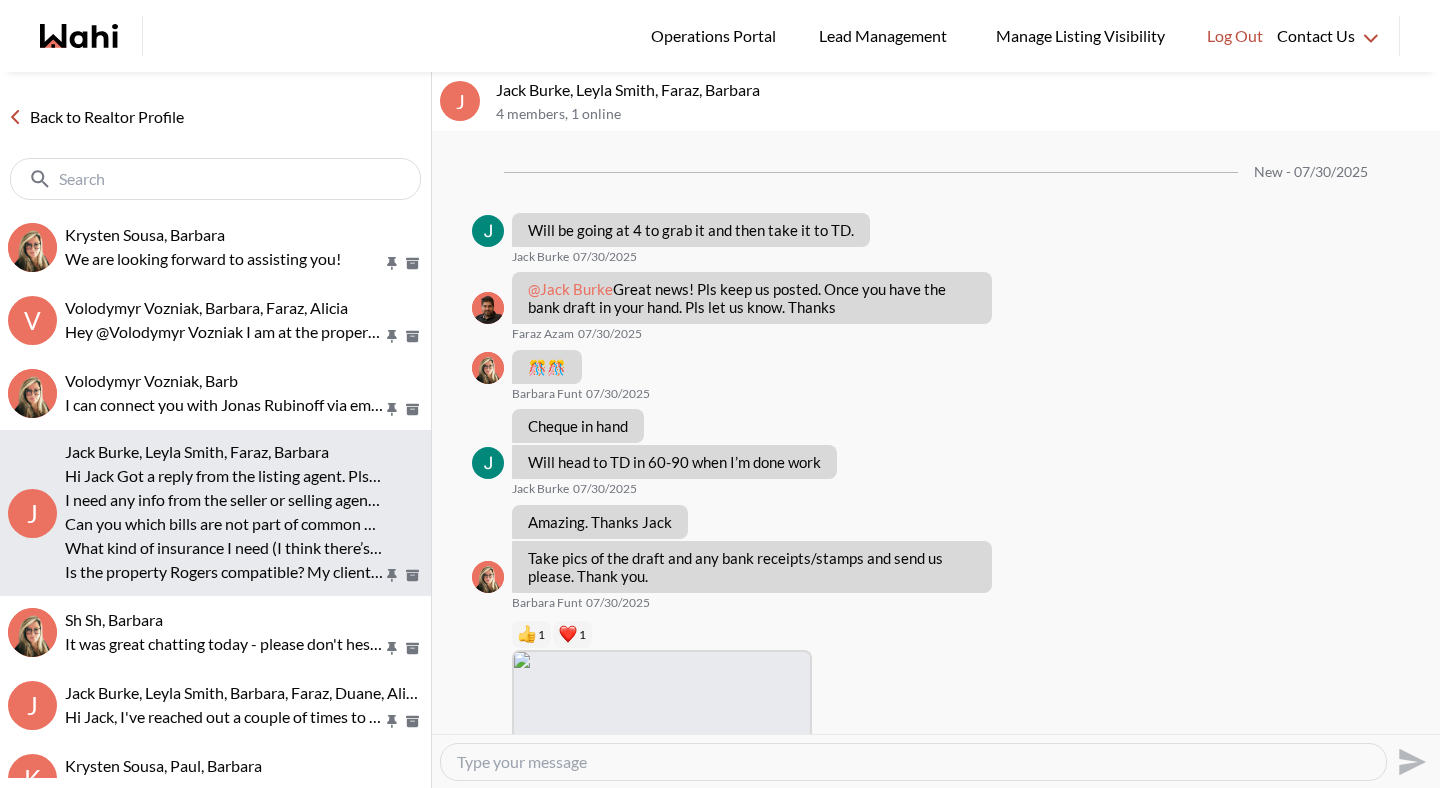 scroll, scrollTop: 3152, scrollLeft: 0, axis: vertical 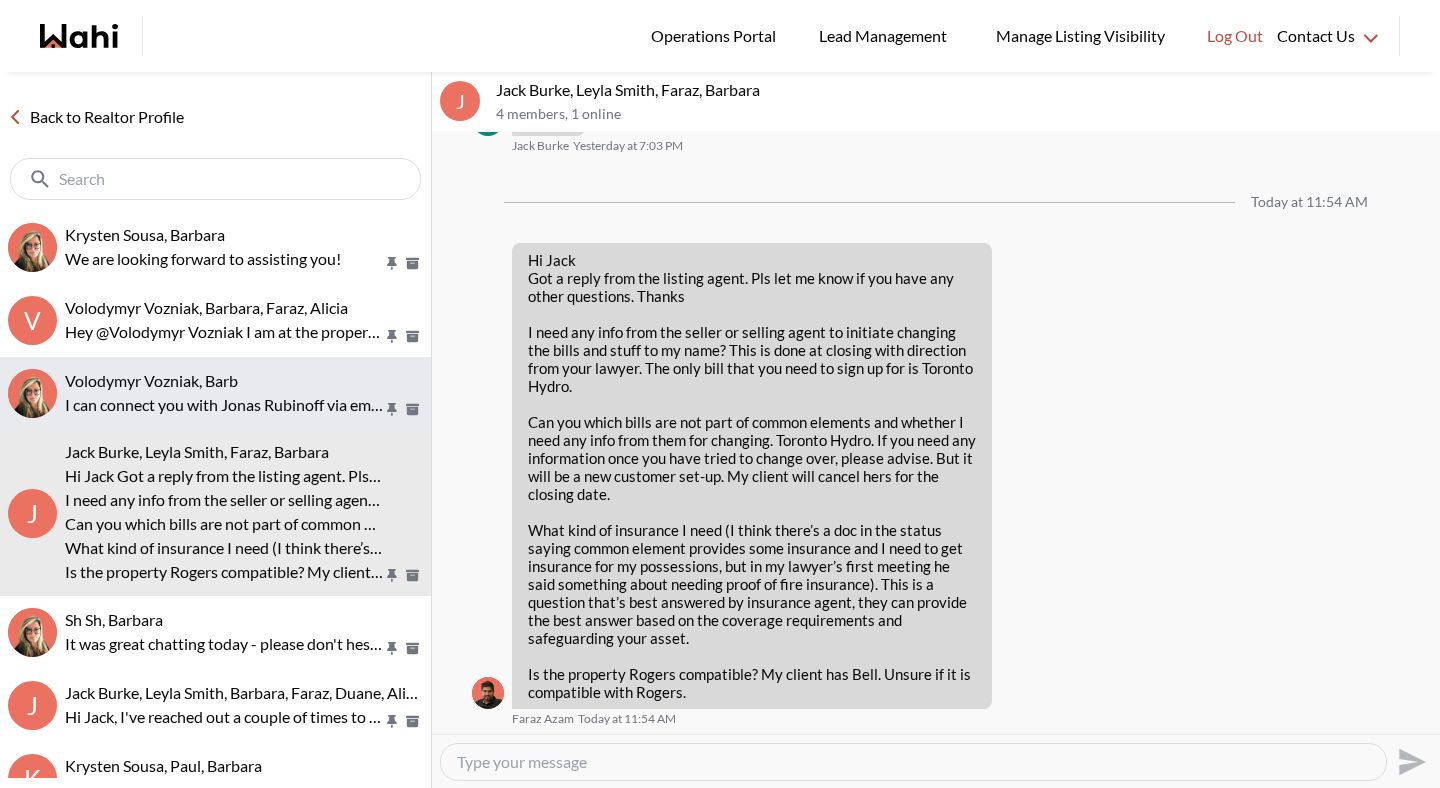 click on "I can connect you with Jonas Rubinoff via email. He is great and very reasonable." at bounding box center (224, 405) 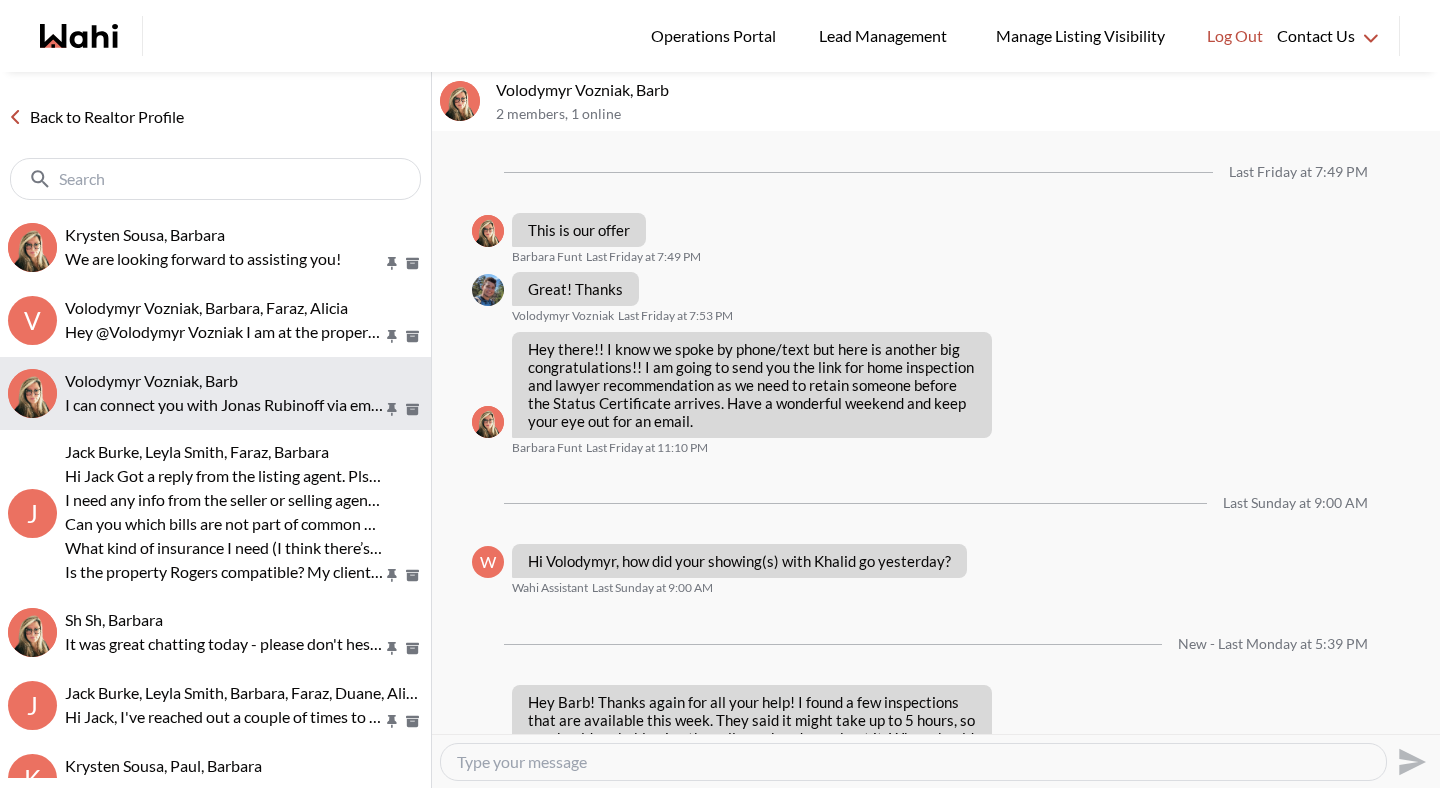 scroll, scrollTop: 2095, scrollLeft: 0, axis: vertical 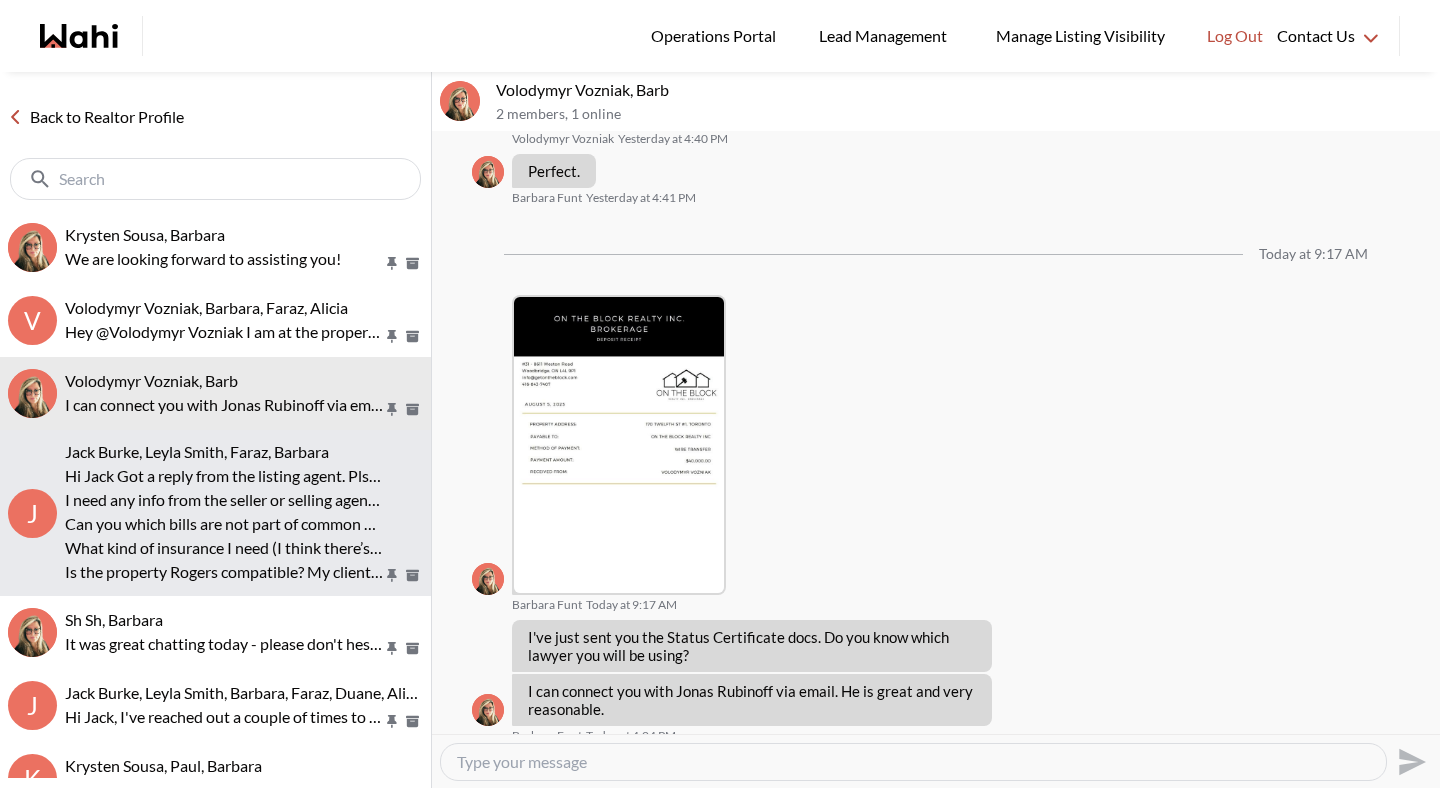 click on "Hi Jack
Got a reply from the listing agent. Pls let me know if you have any other questions. Thanks" at bounding box center (224, 476) 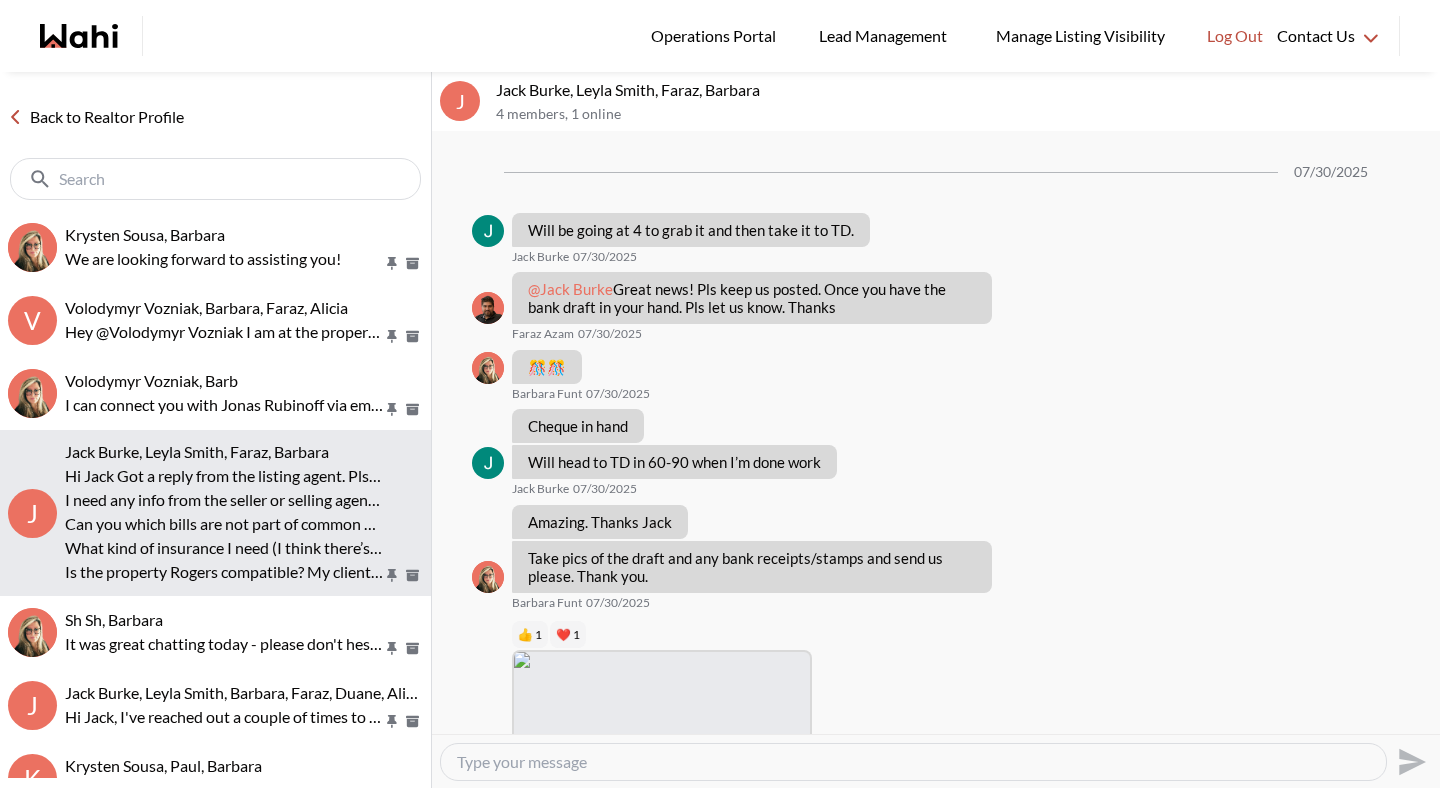 scroll, scrollTop: 3152, scrollLeft: 0, axis: vertical 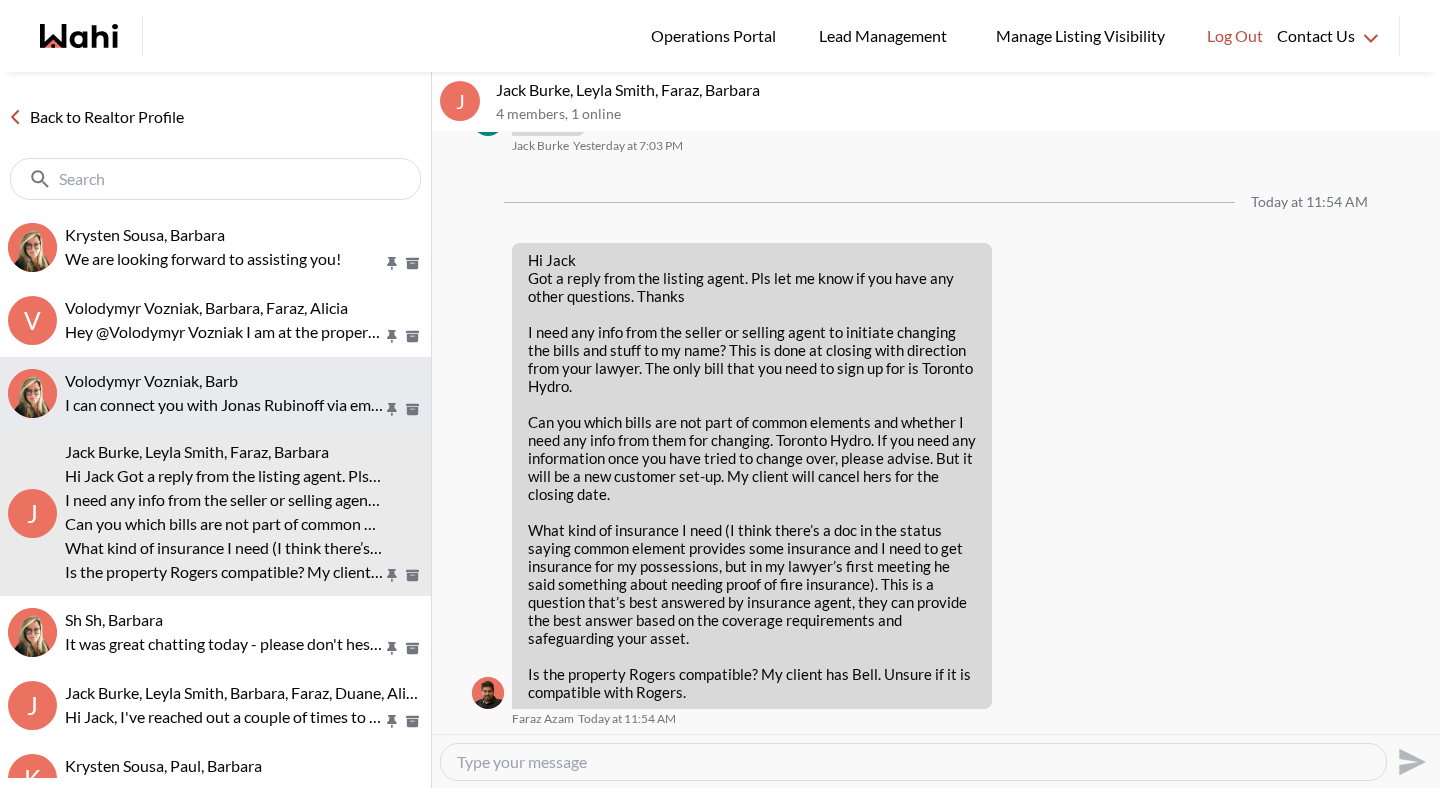 click on "Volodymyr Vozniak, Barb I can connect you with Jonas Rubinoff via email. He is great and very reasonable." at bounding box center [215, 393] 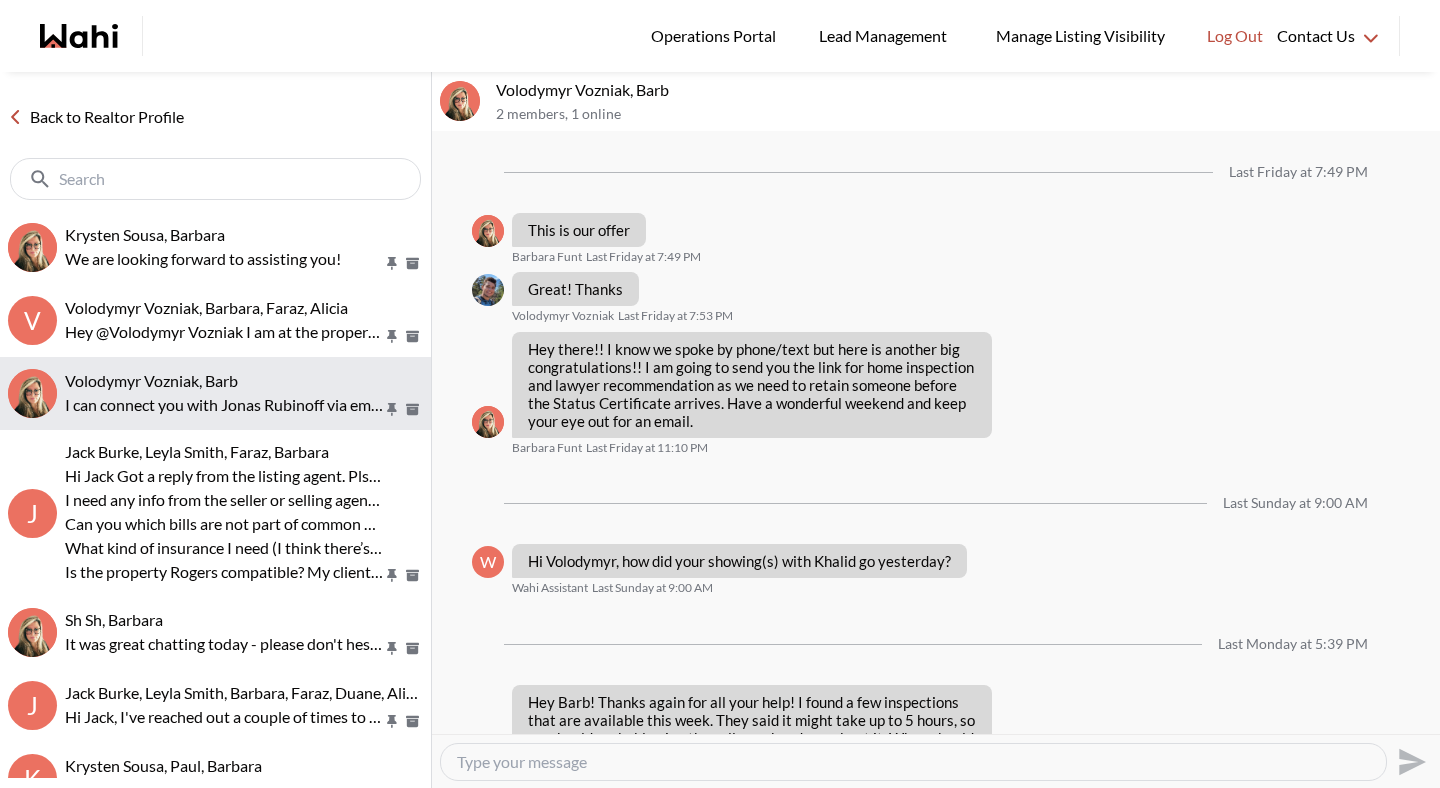 scroll, scrollTop: 2095, scrollLeft: 0, axis: vertical 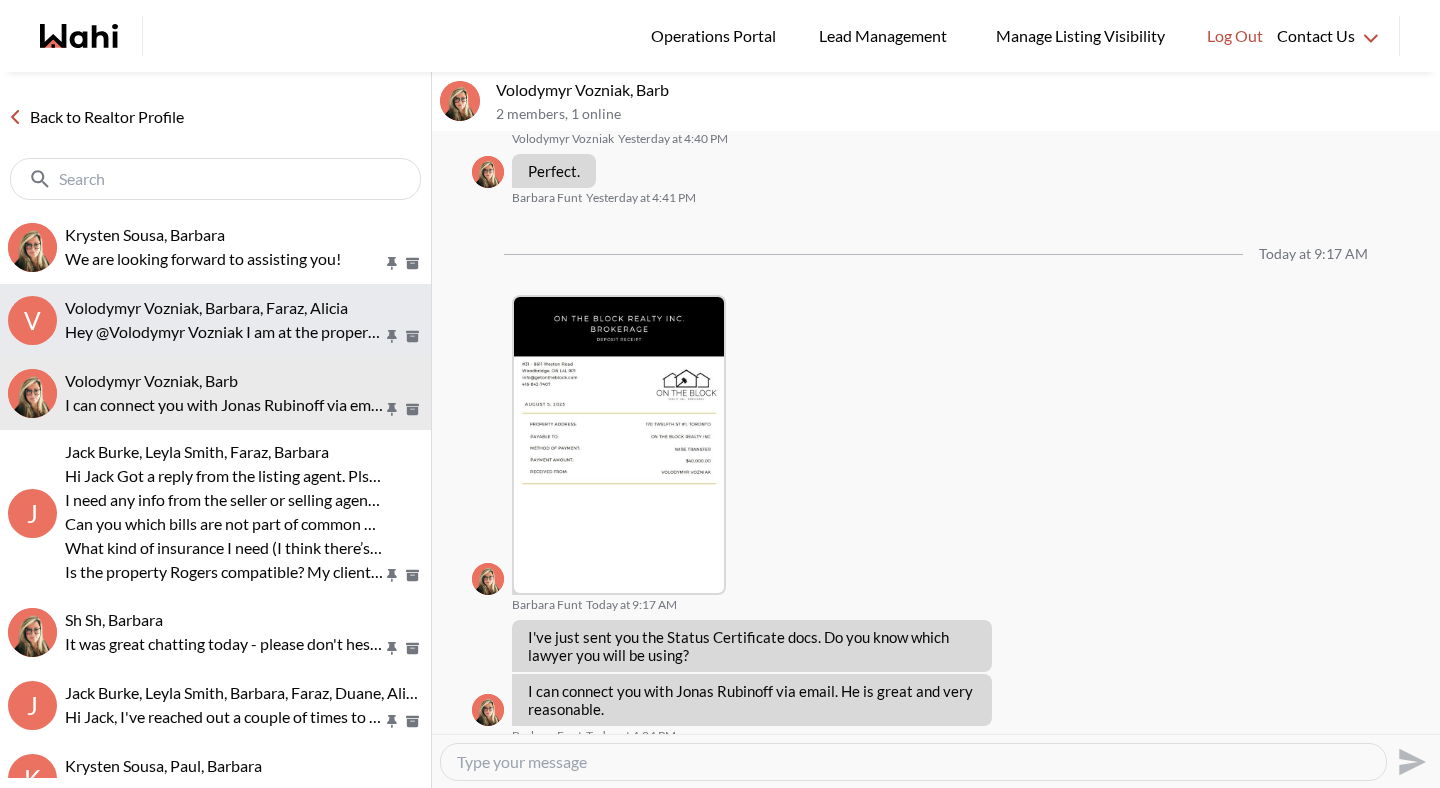 click on "Hey @Volodymyr Vozniak I am at the property. Please let me know once you reach. Thanks" at bounding box center [224, 332] 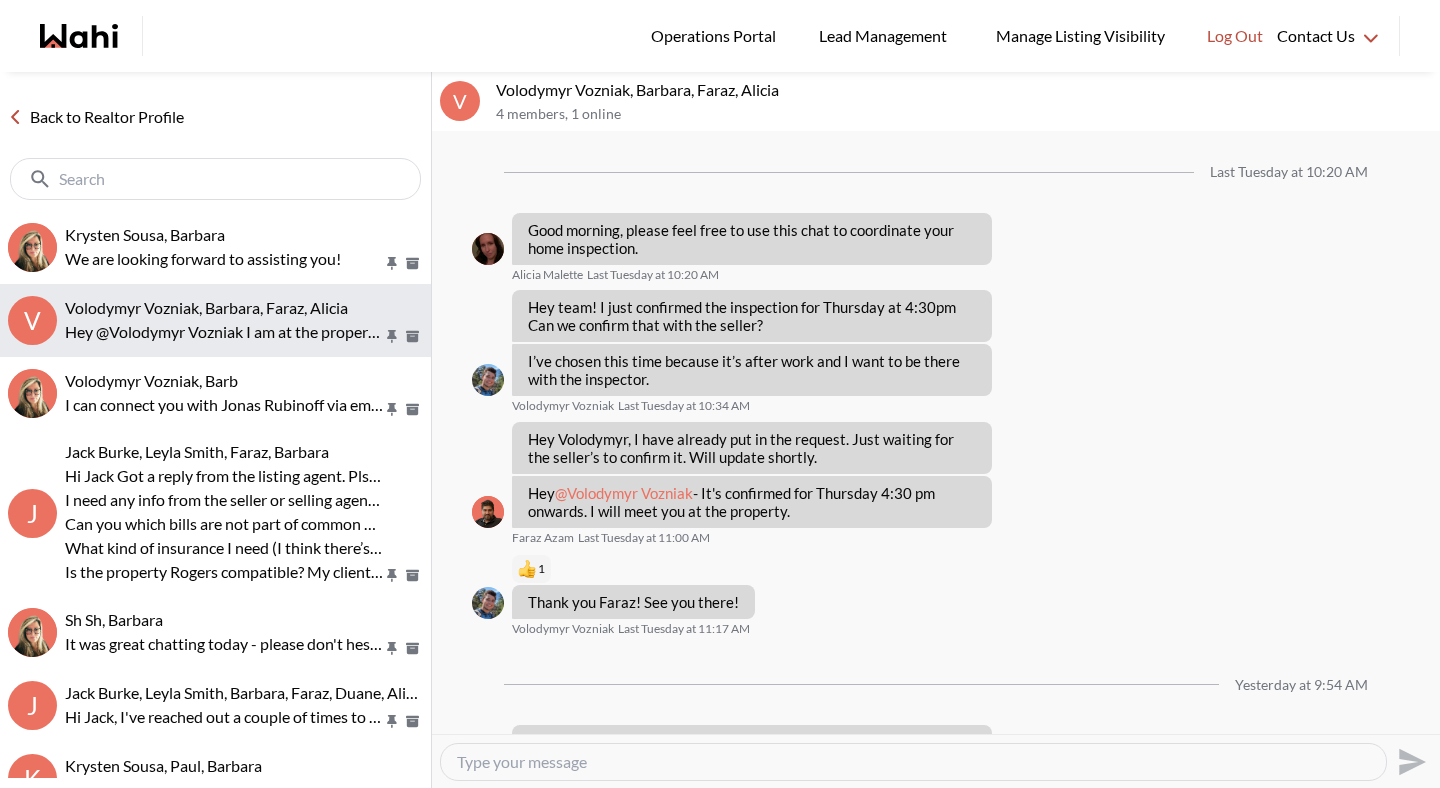 scroll, scrollTop: 1729, scrollLeft: 0, axis: vertical 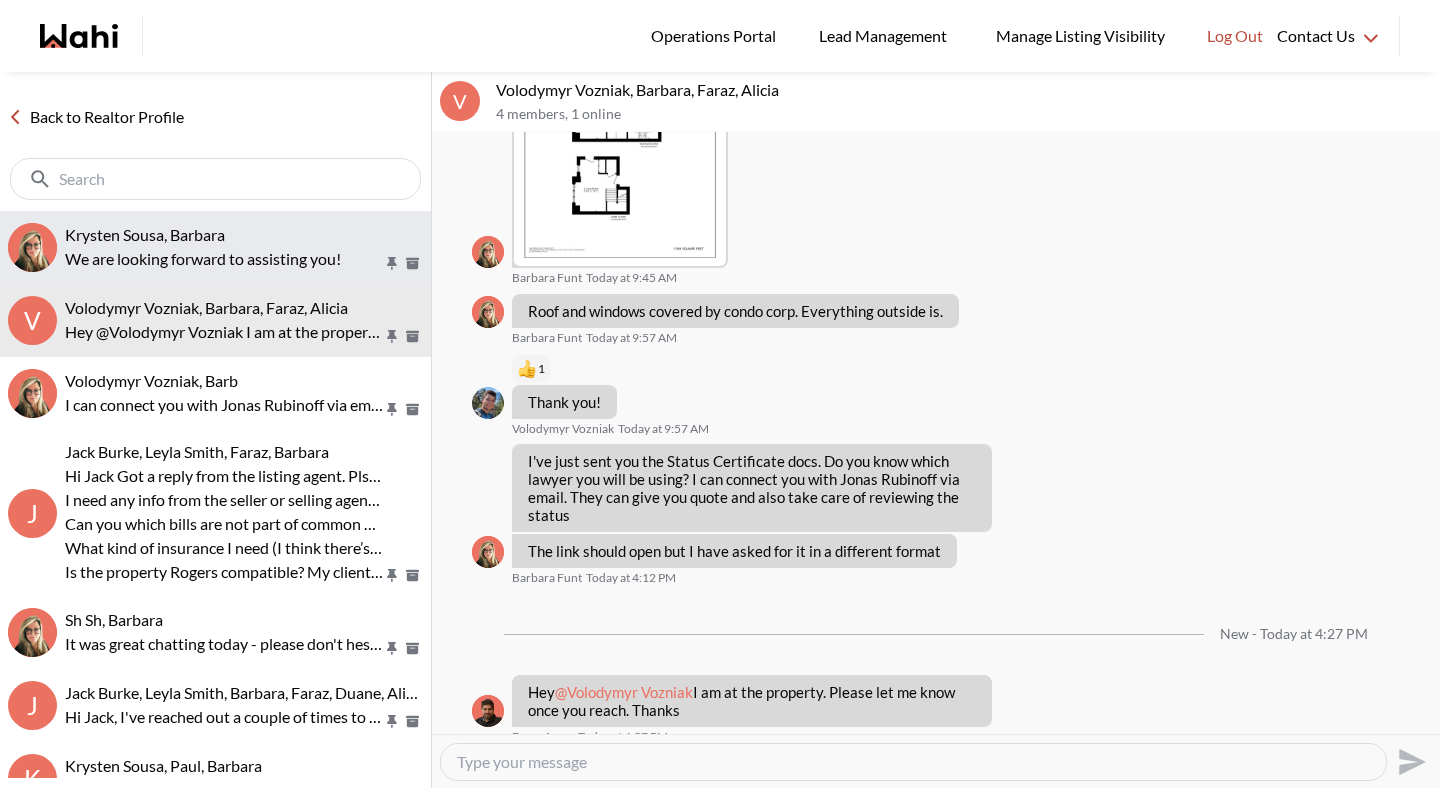 click on "Krysten Sousa, Barbara We are looking forward to assisting you!" at bounding box center [215, 247] 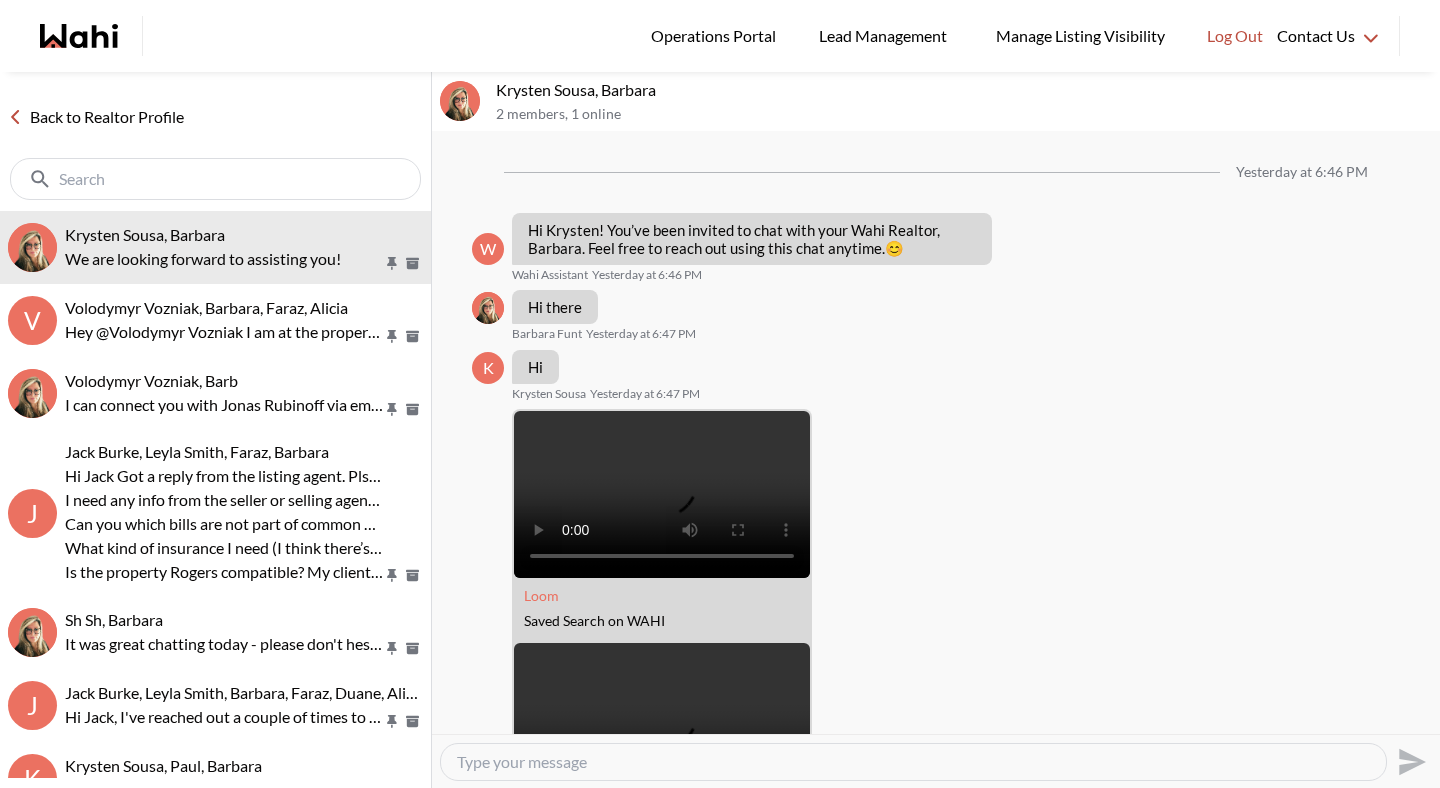 scroll, scrollTop: 2567, scrollLeft: 0, axis: vertical 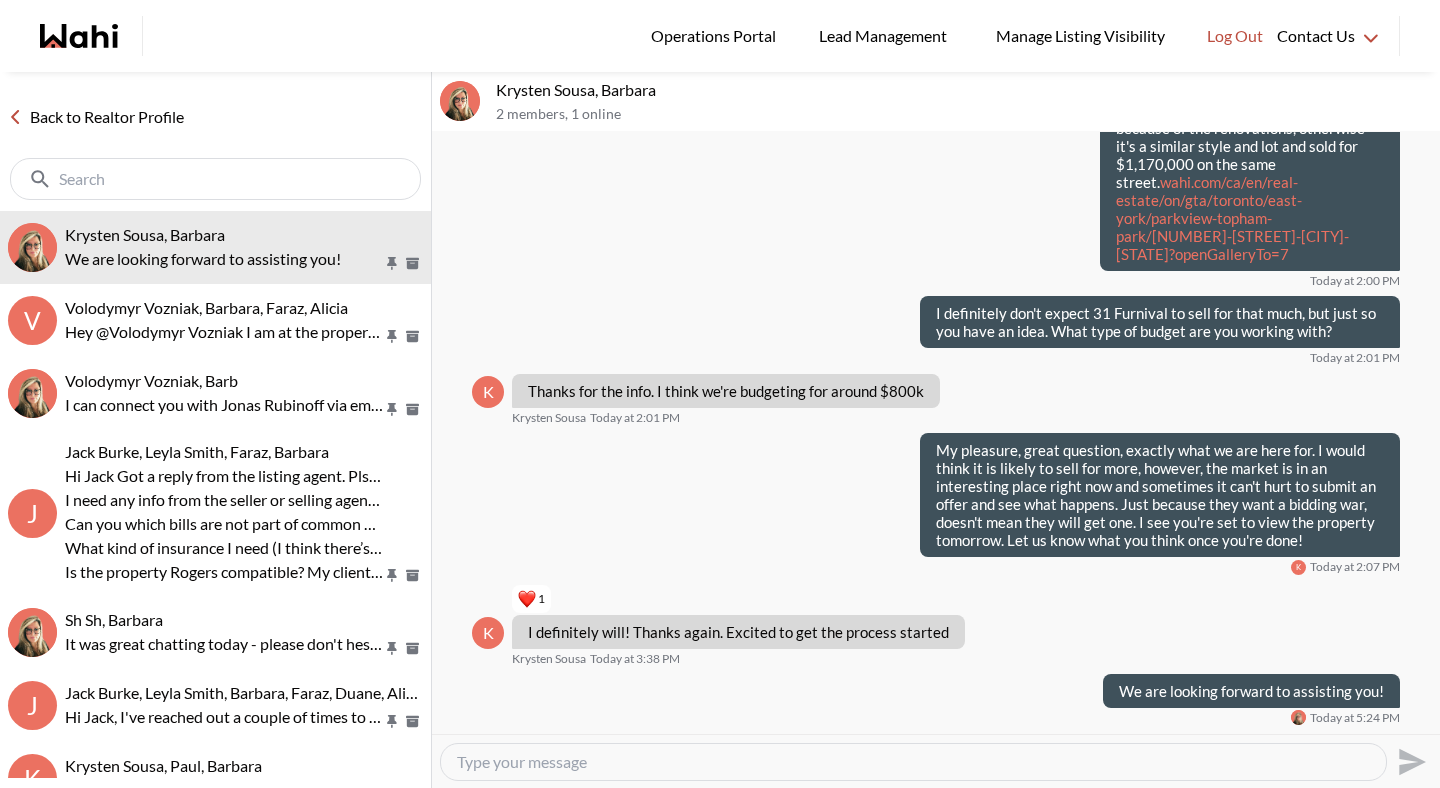 click on "Back to Realtor Profile" at bounding box center (96, 117) 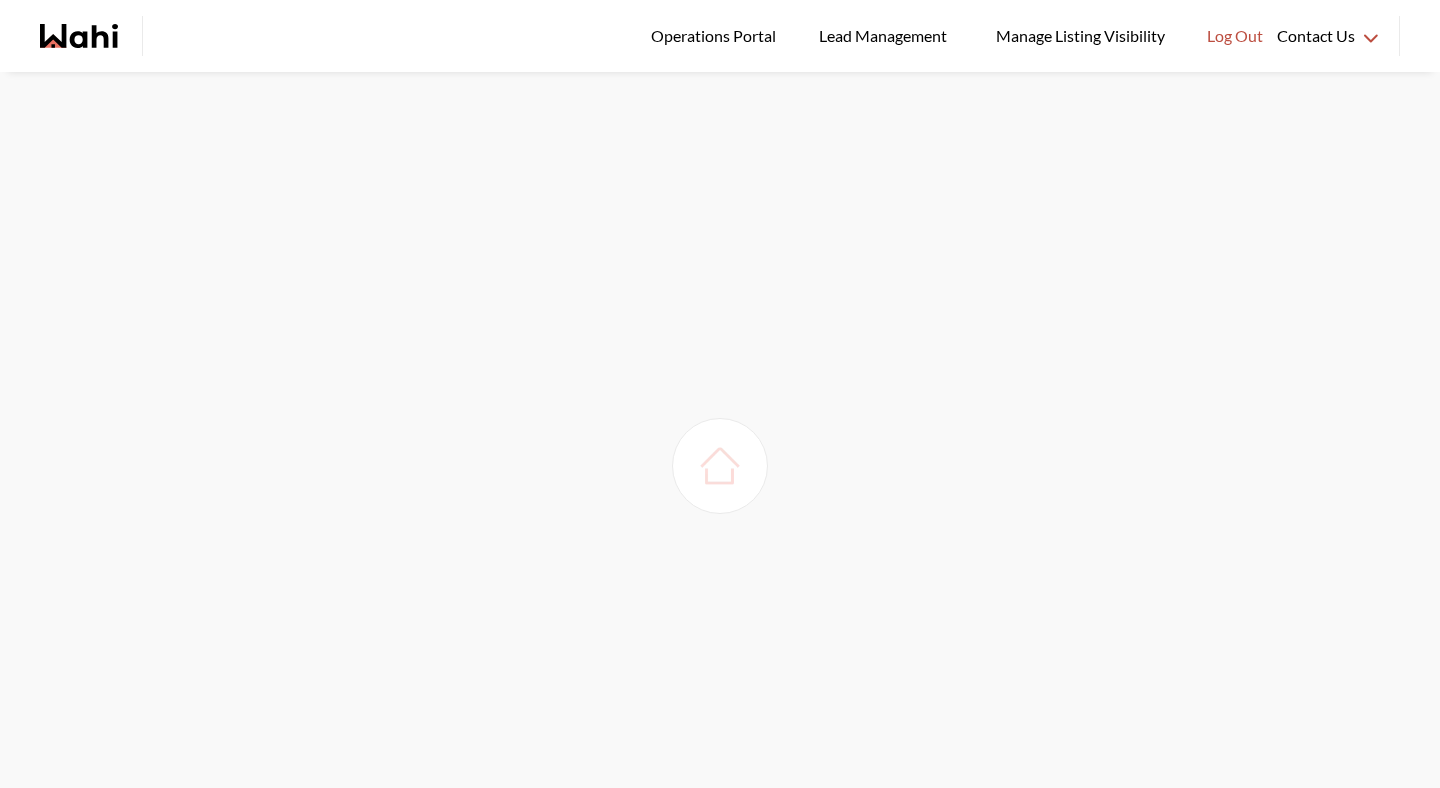 scroll, scrollTop: 0, scrollLeft: 0, axis: both 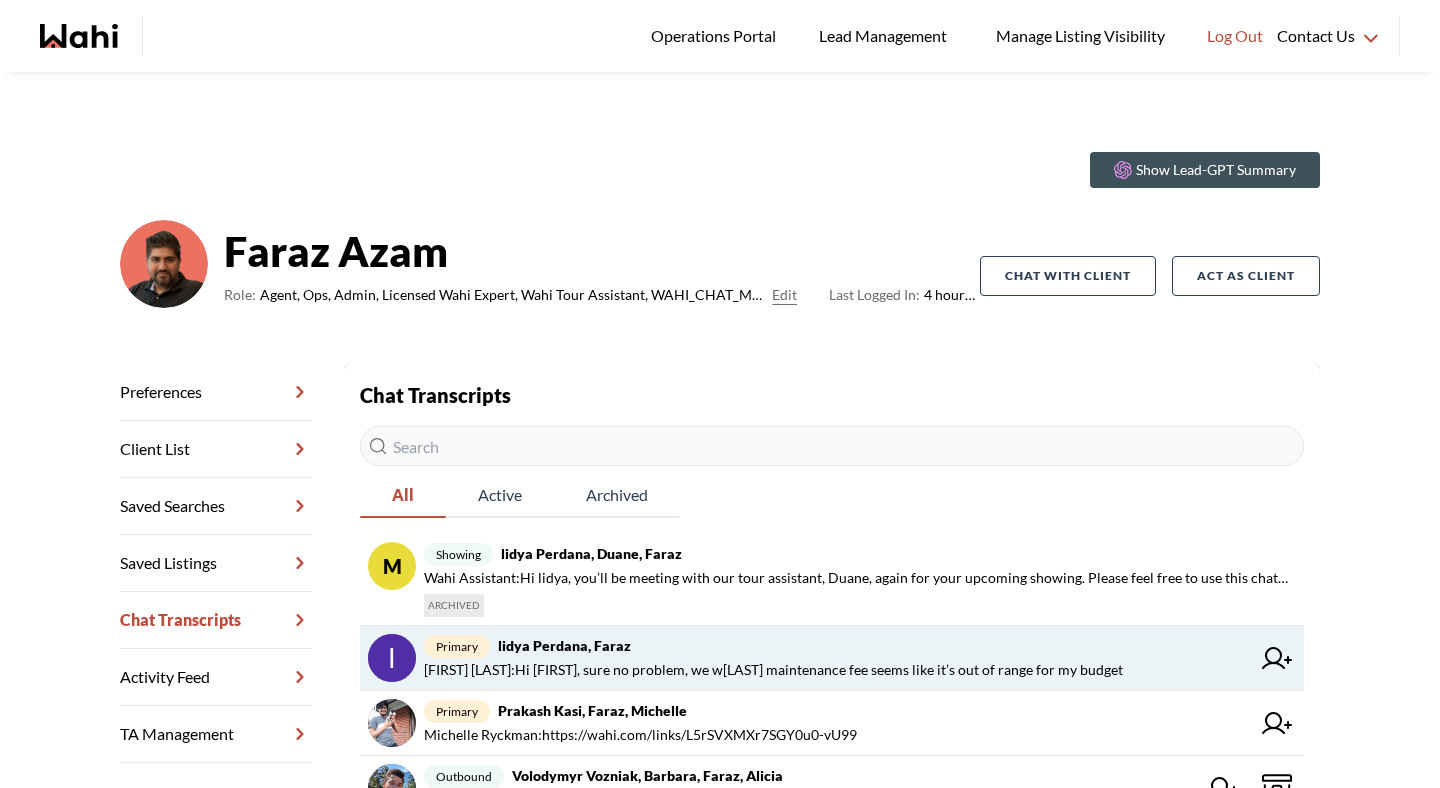 click on "lidya perdana :  Hi Faraz, thanks. Got both showing confirmation. Could we please put the booking on hold for the 1001 cedarglen? Reason is maintenance fee seems like it’s out of range for my budget" at bounding box center (773, 670) 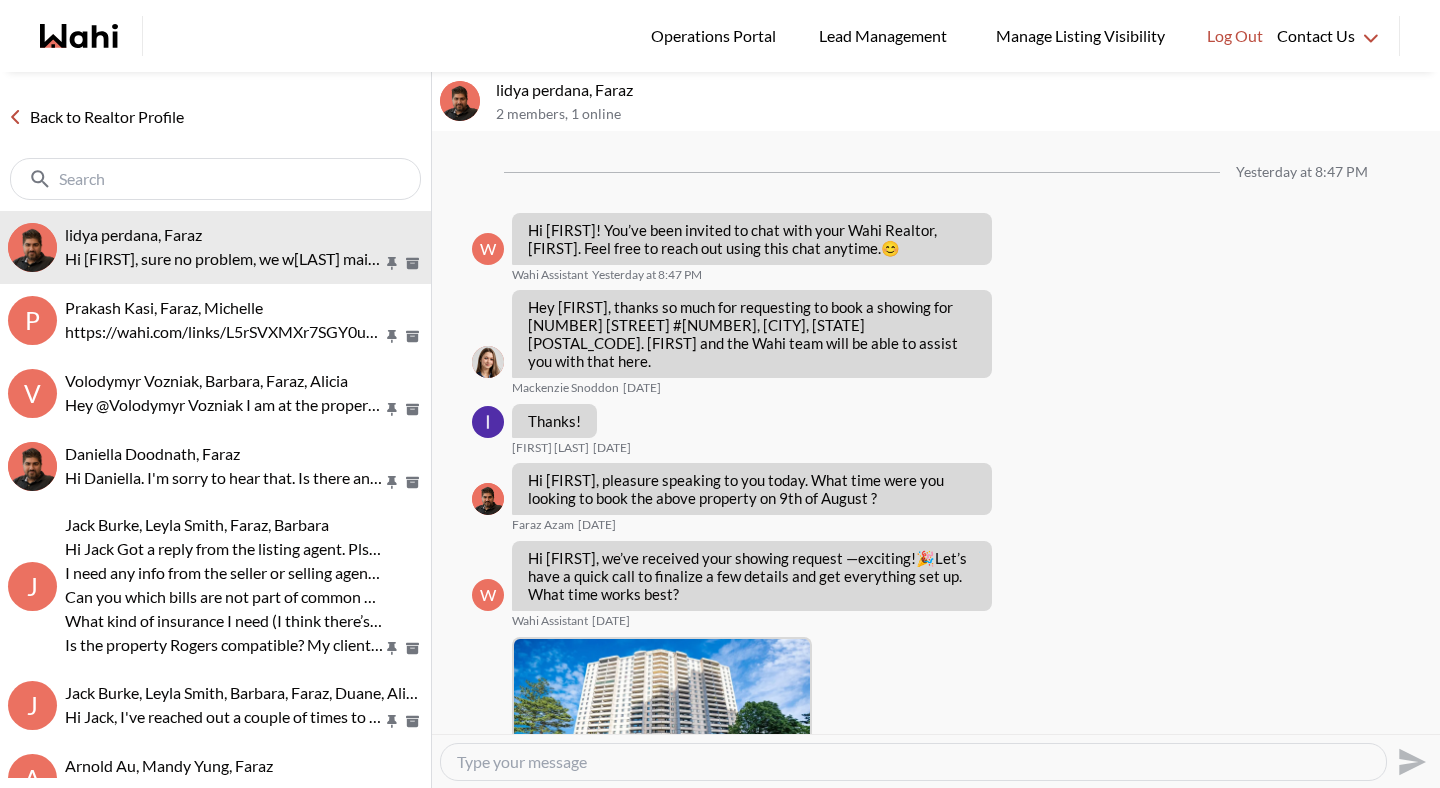 scroll, scrollTop: 639, scrollLeft: 0, axis: vertical 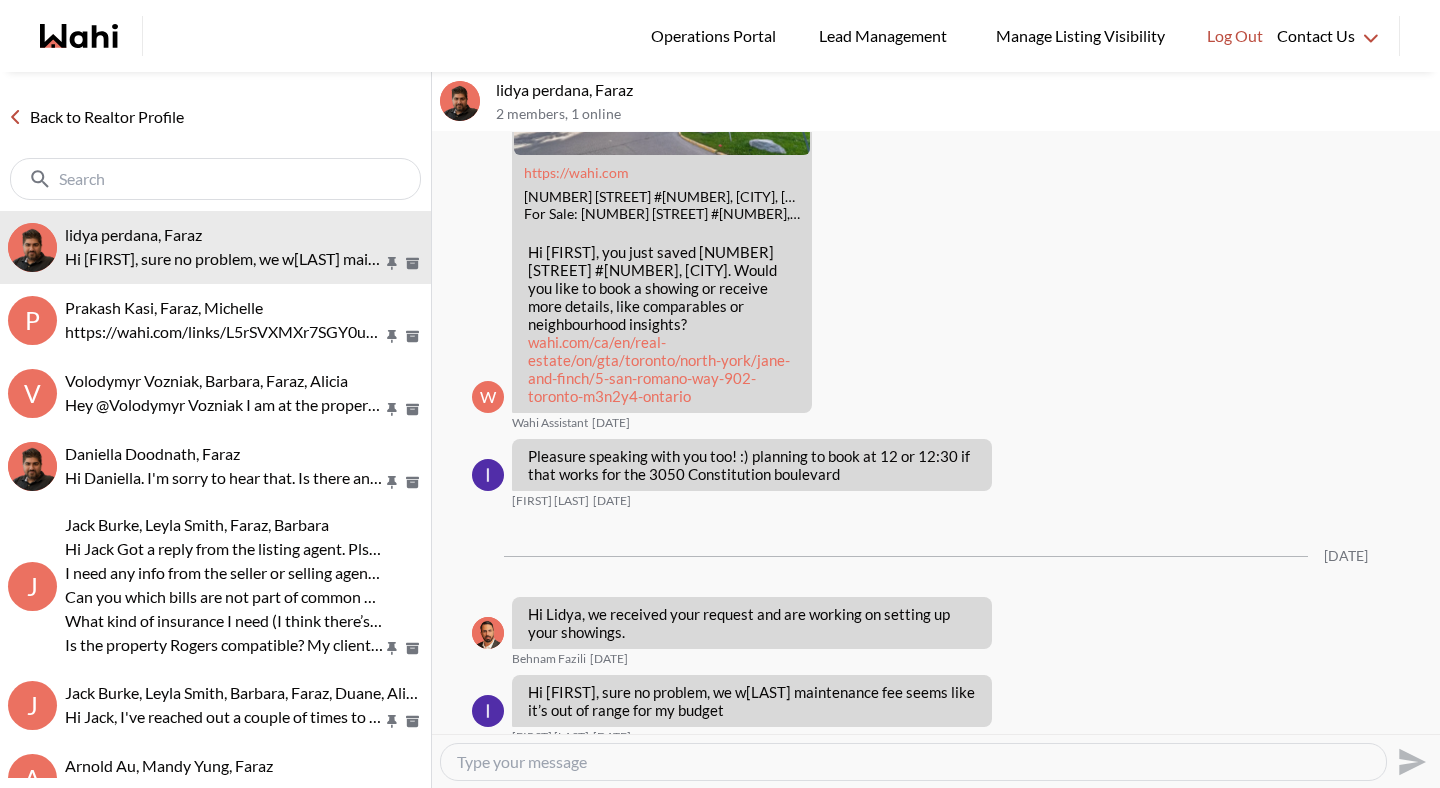 click at bounding box center (913, 762) 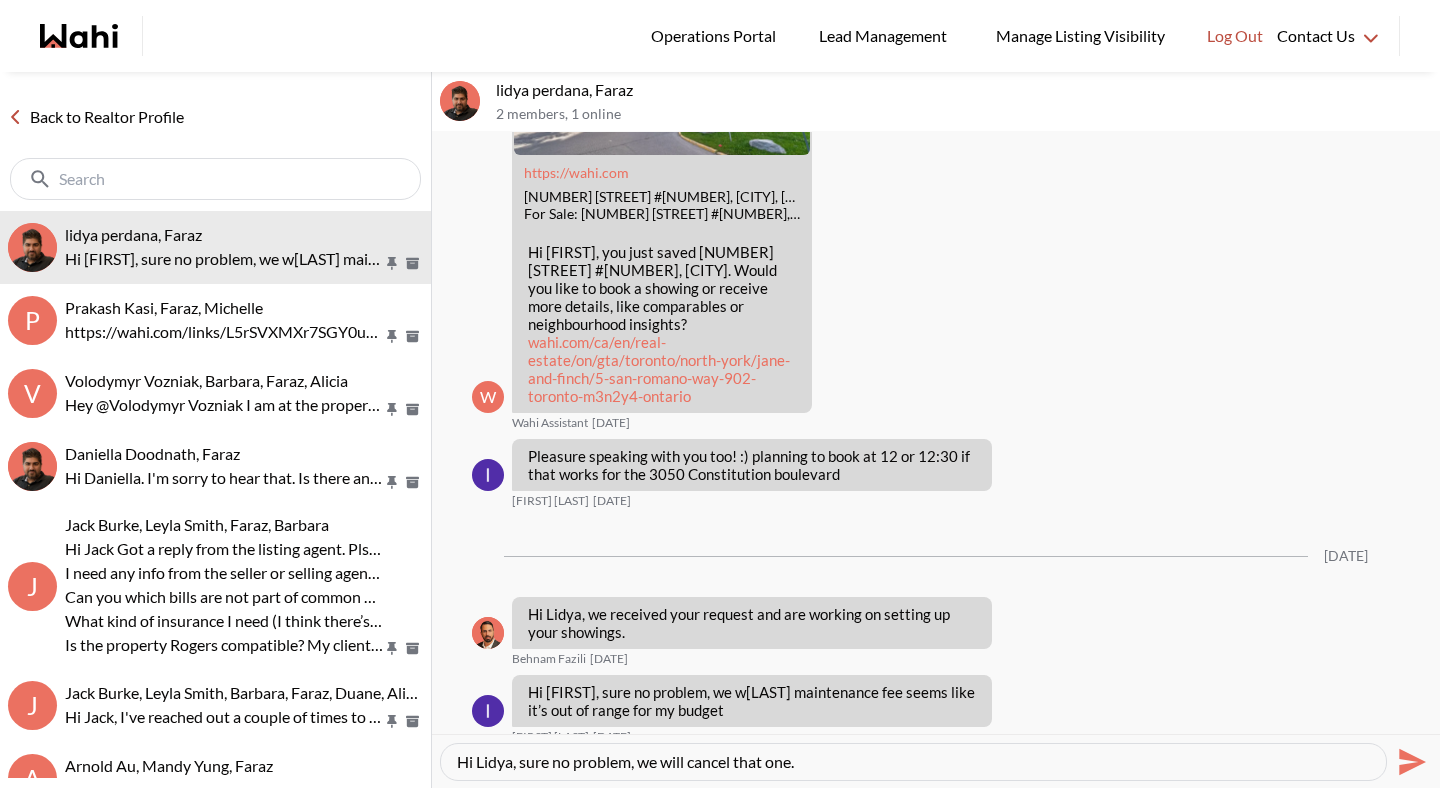 type on "Hi Lidya, sure no problem, we will cancel that one." 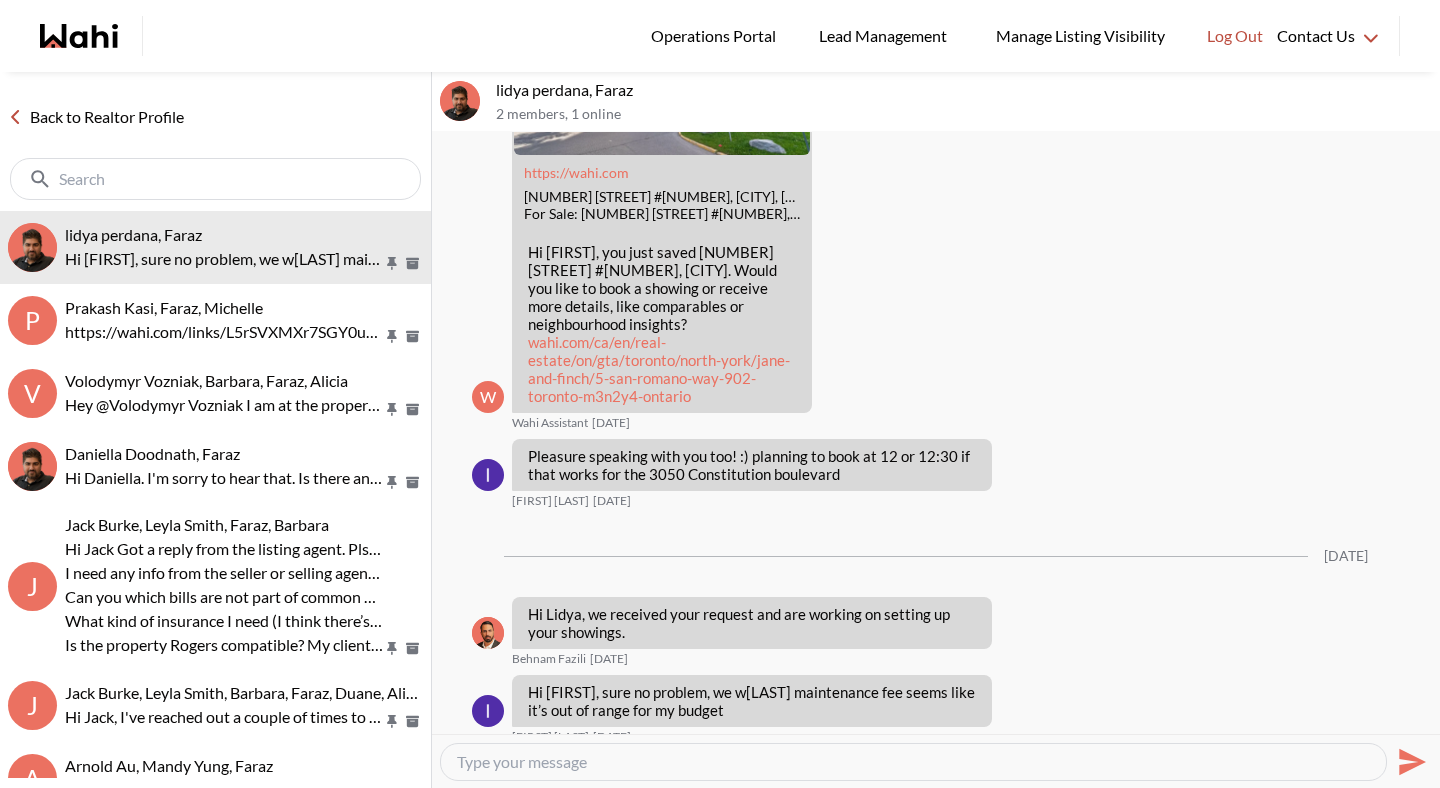 scroll, scrollTop: 699, scrollLeft: 0, axis: vertical 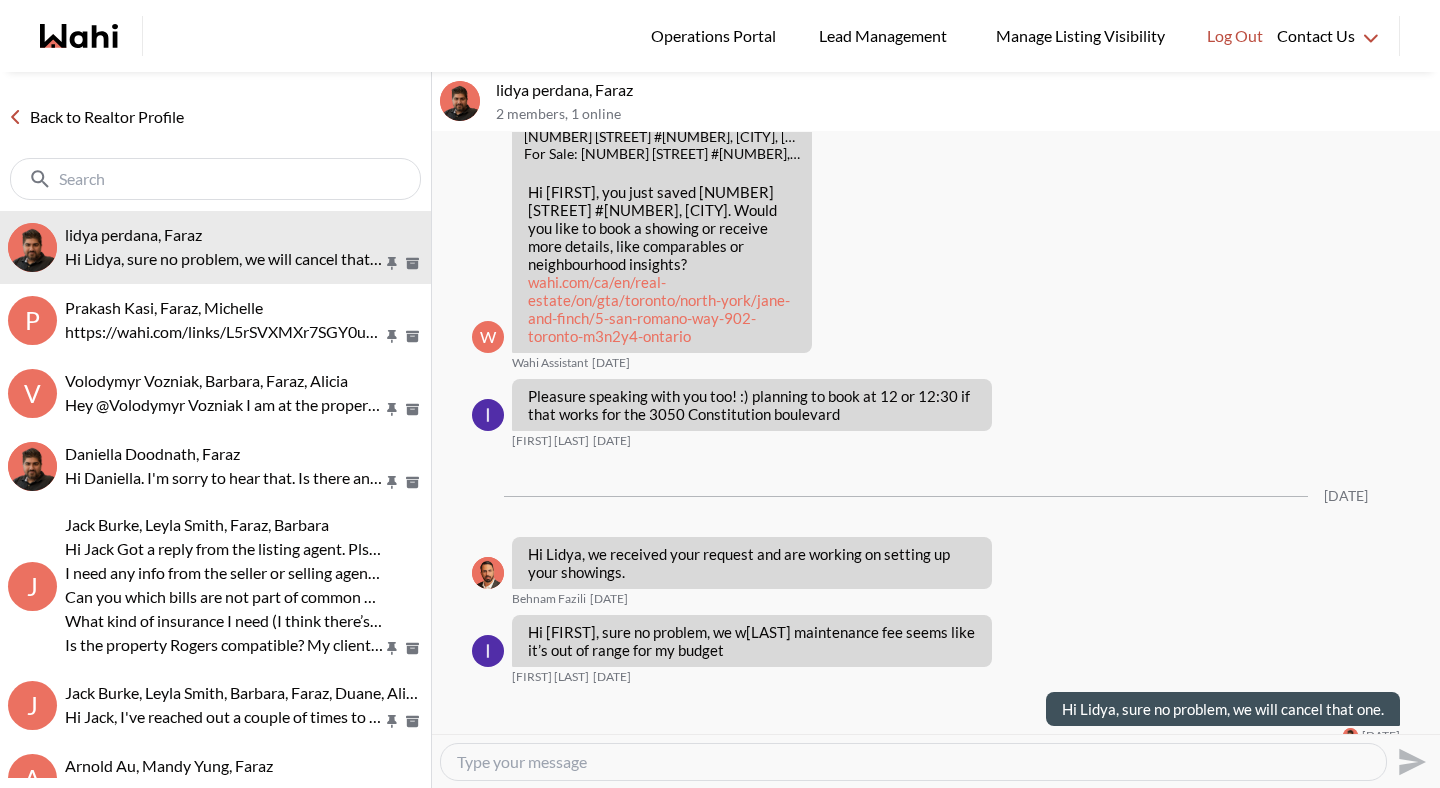 click on "Back to Realtor Profile" at bounding box center (96, 117) 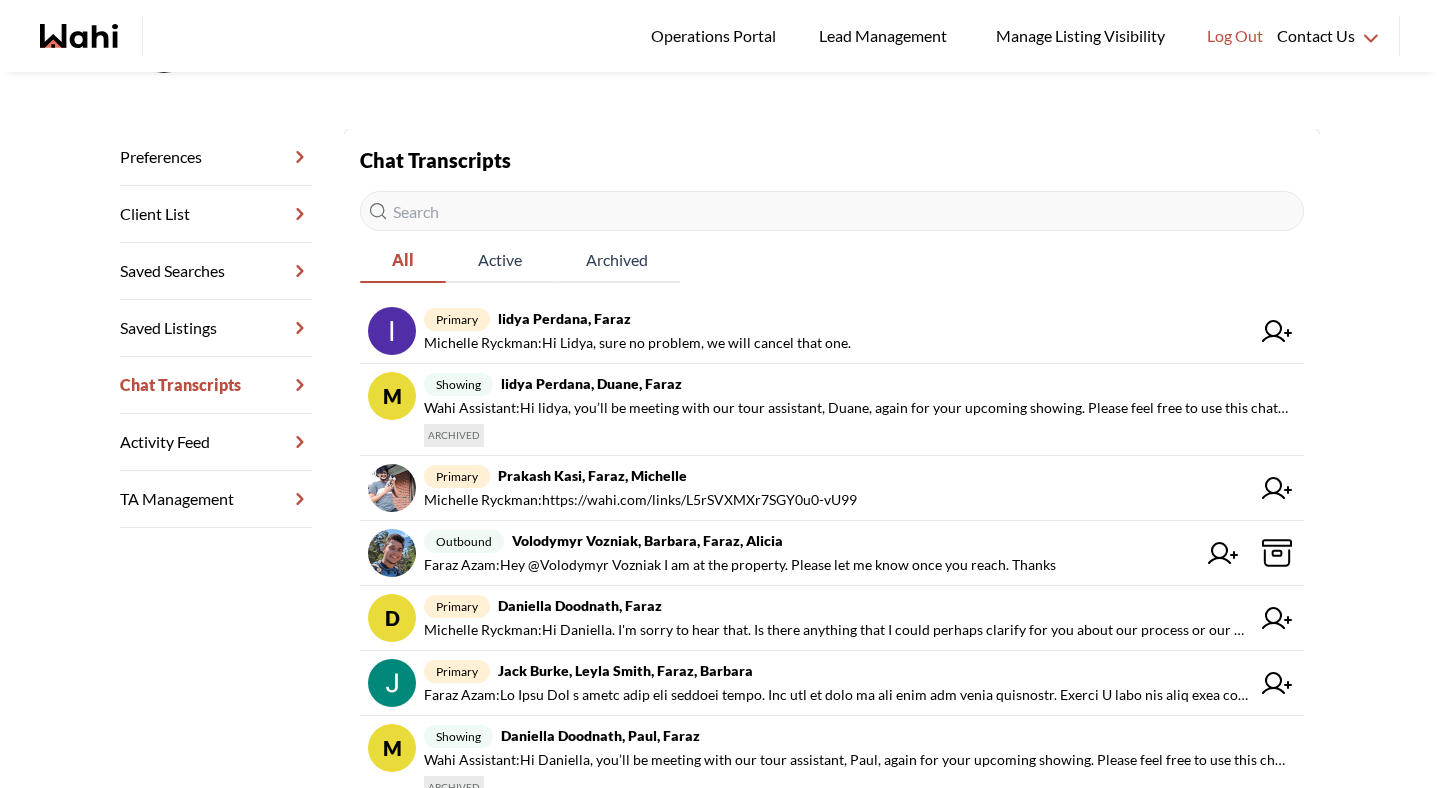 scroll, scrollTop: 0, scrollLeft: 0, axis: both 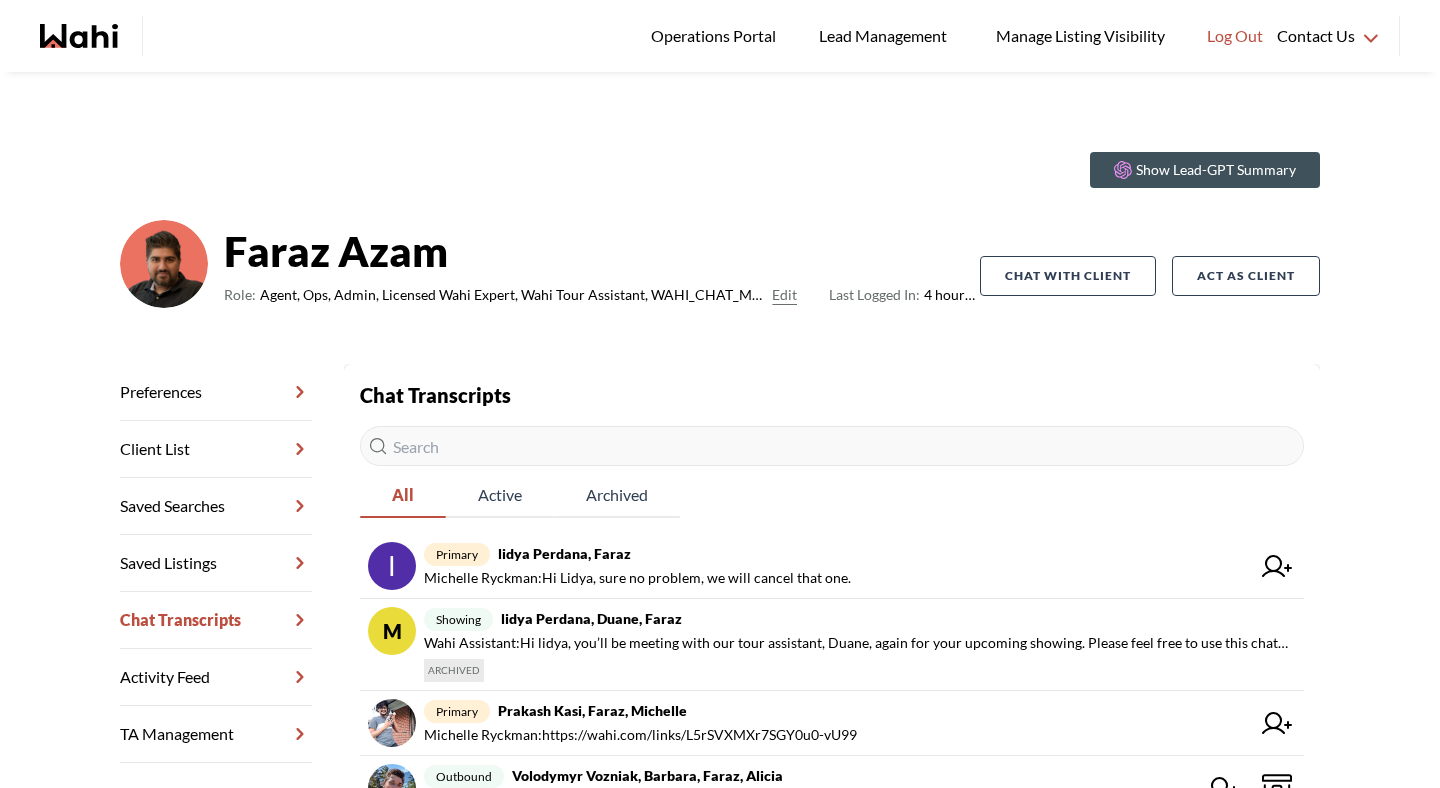 click at bounding box center (832, 446) 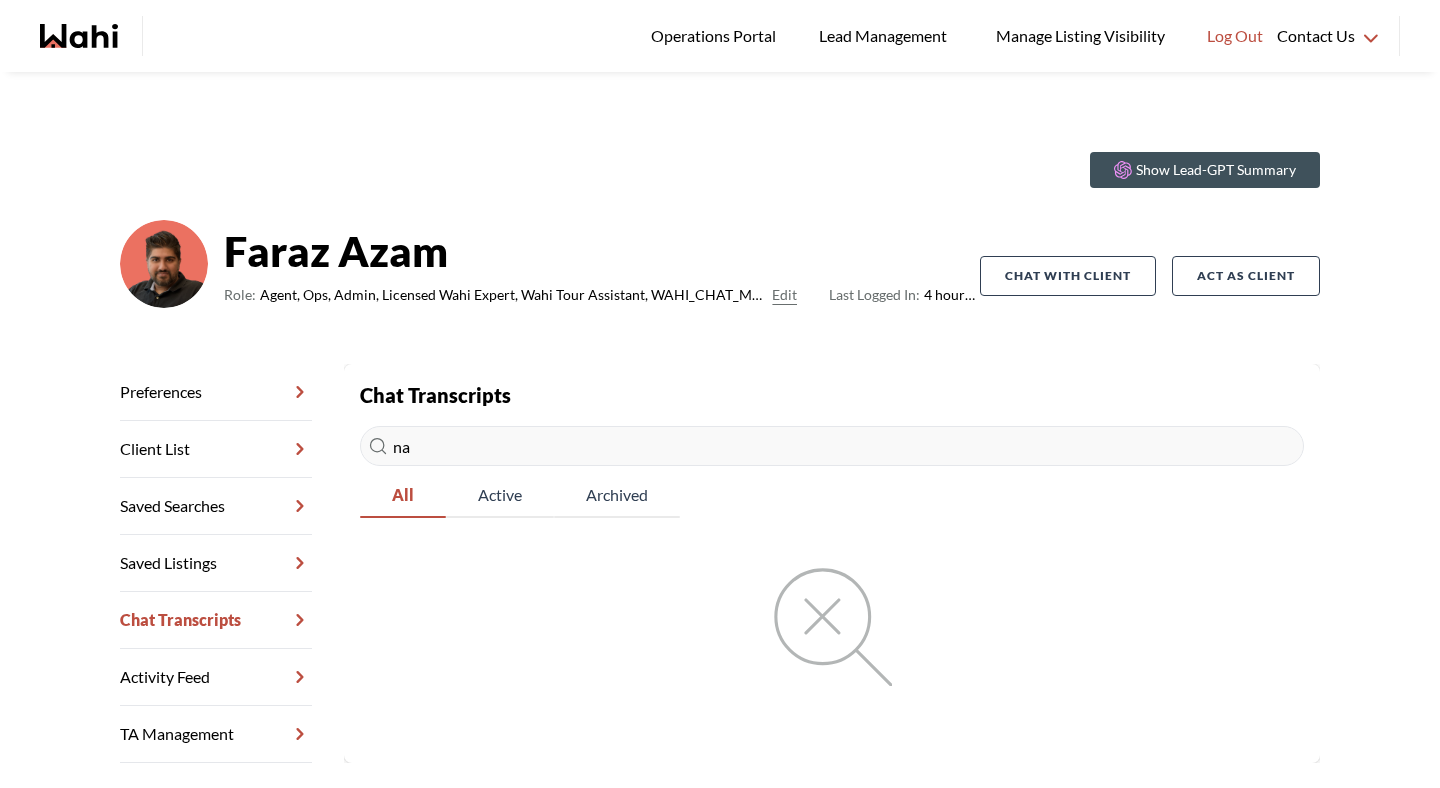 type on "n" 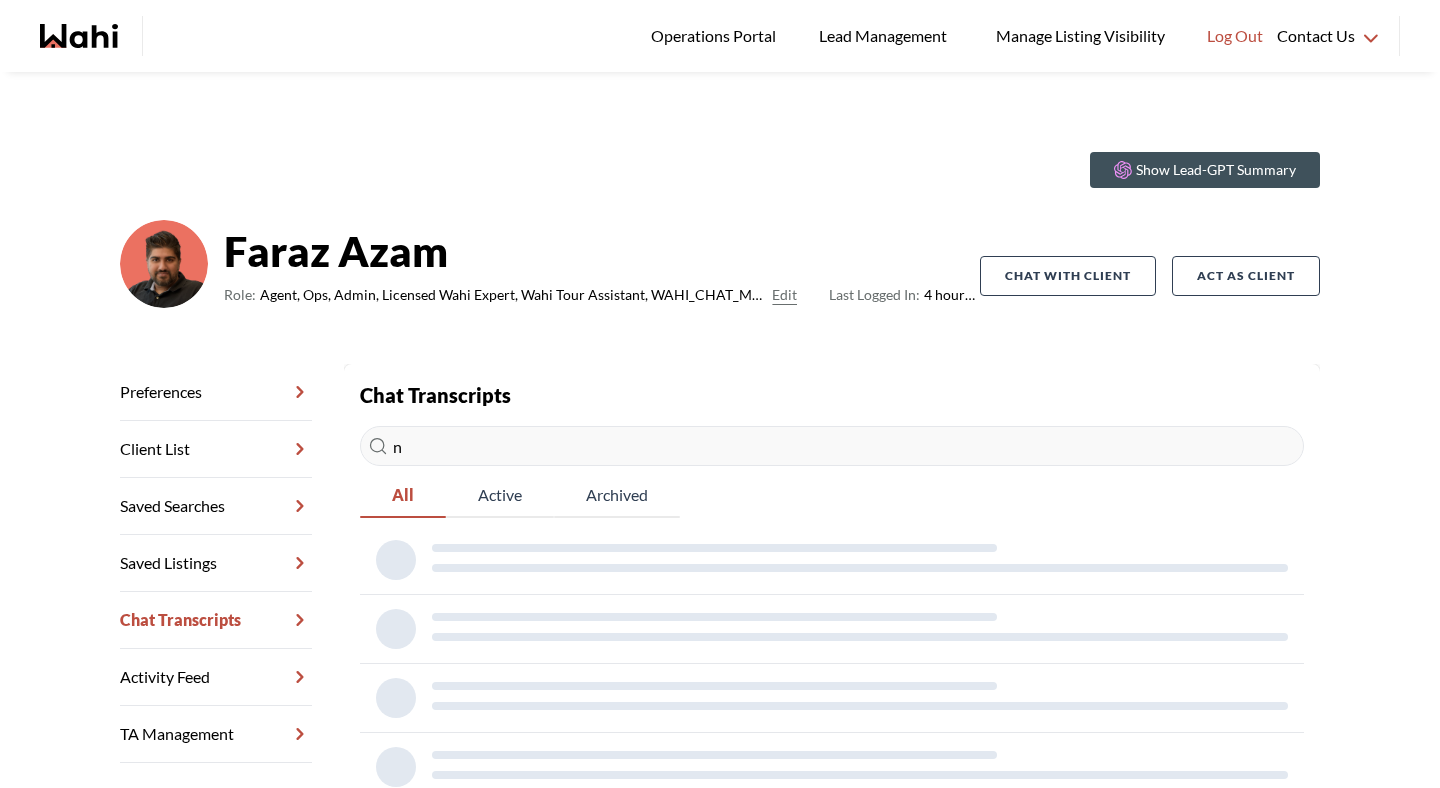 type 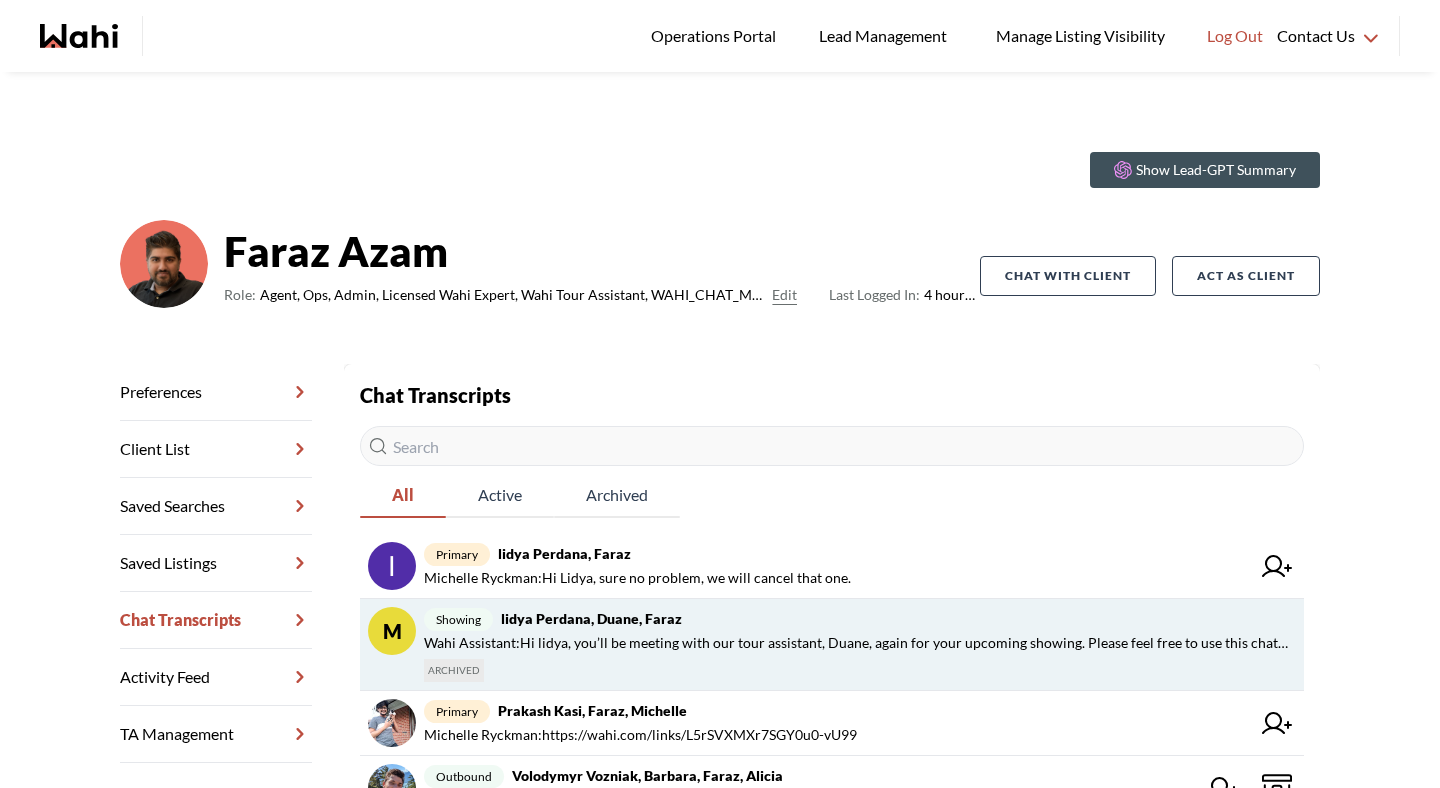 click on "Wahi Assistant :  Hi lidya, you’ll be meeting with our tour assistant, Duane, again for your upcoming showing. Please feel free to use this chat to stay in touch and coordinate any details!" at bounding box center [856, 643] 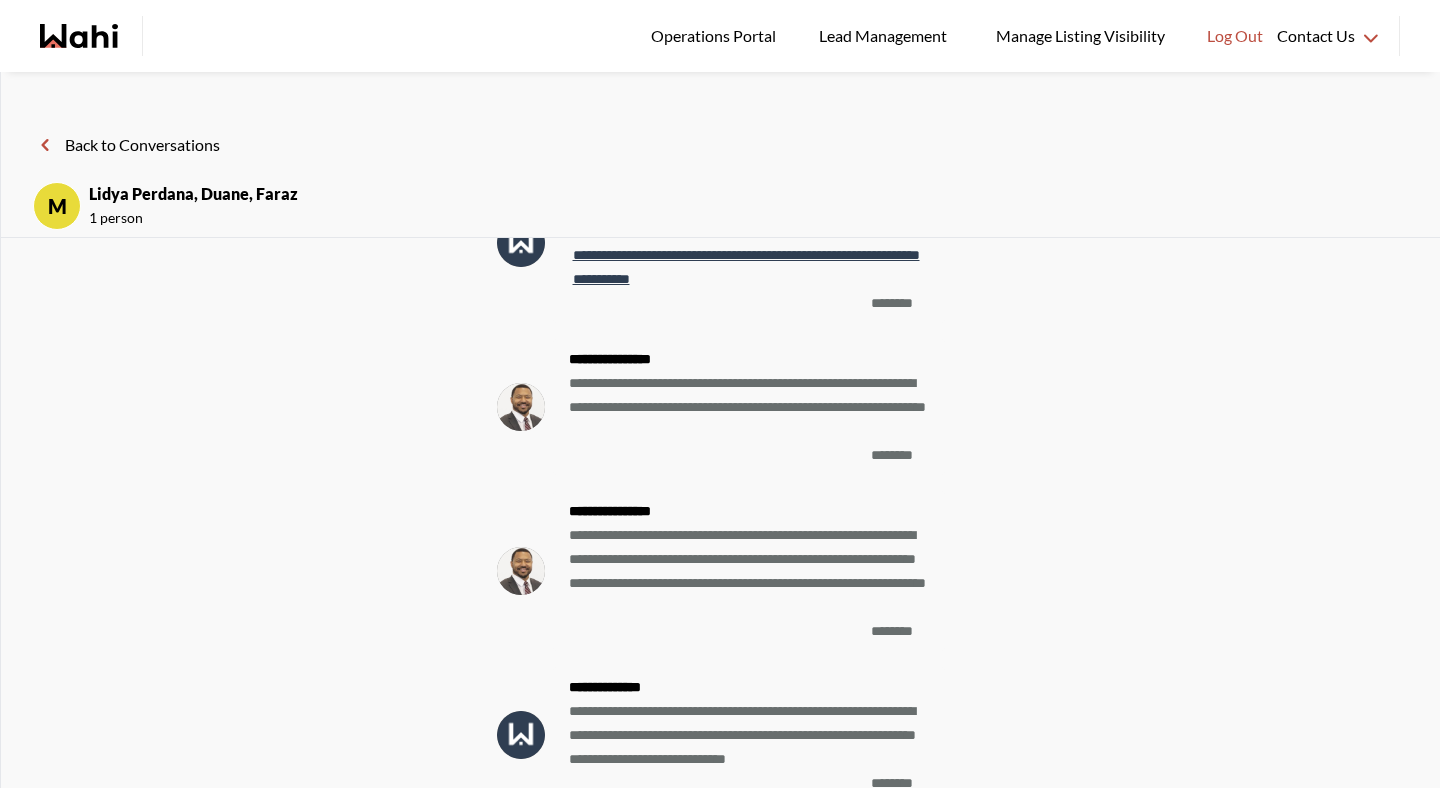scroll, scrollTop: 0, scrollLeft: 0, axis: both 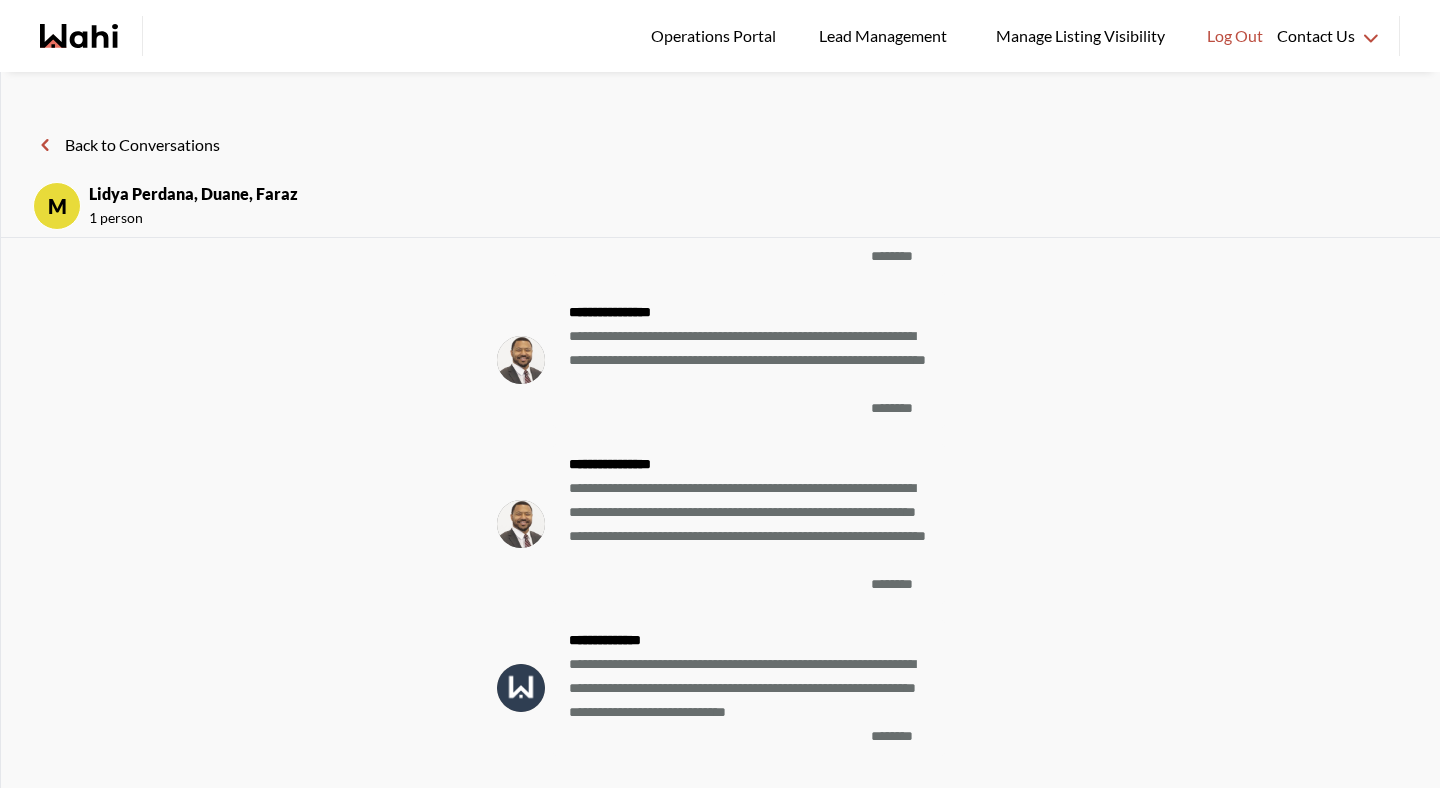 click on "Back to Conversations" at bounding box center (126, 145) 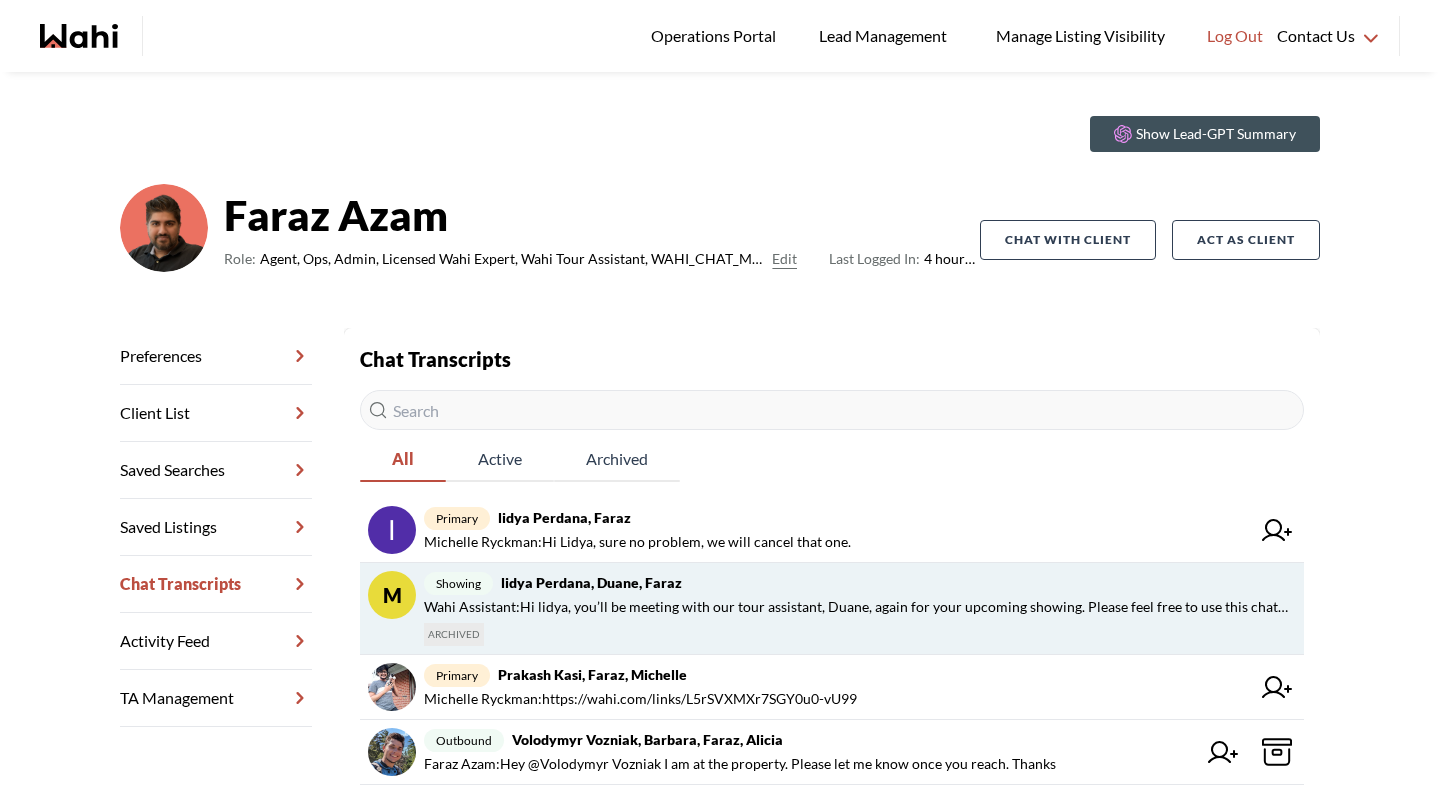 scroll, scrollTop: 0, scrollLeft: 0, axis: both 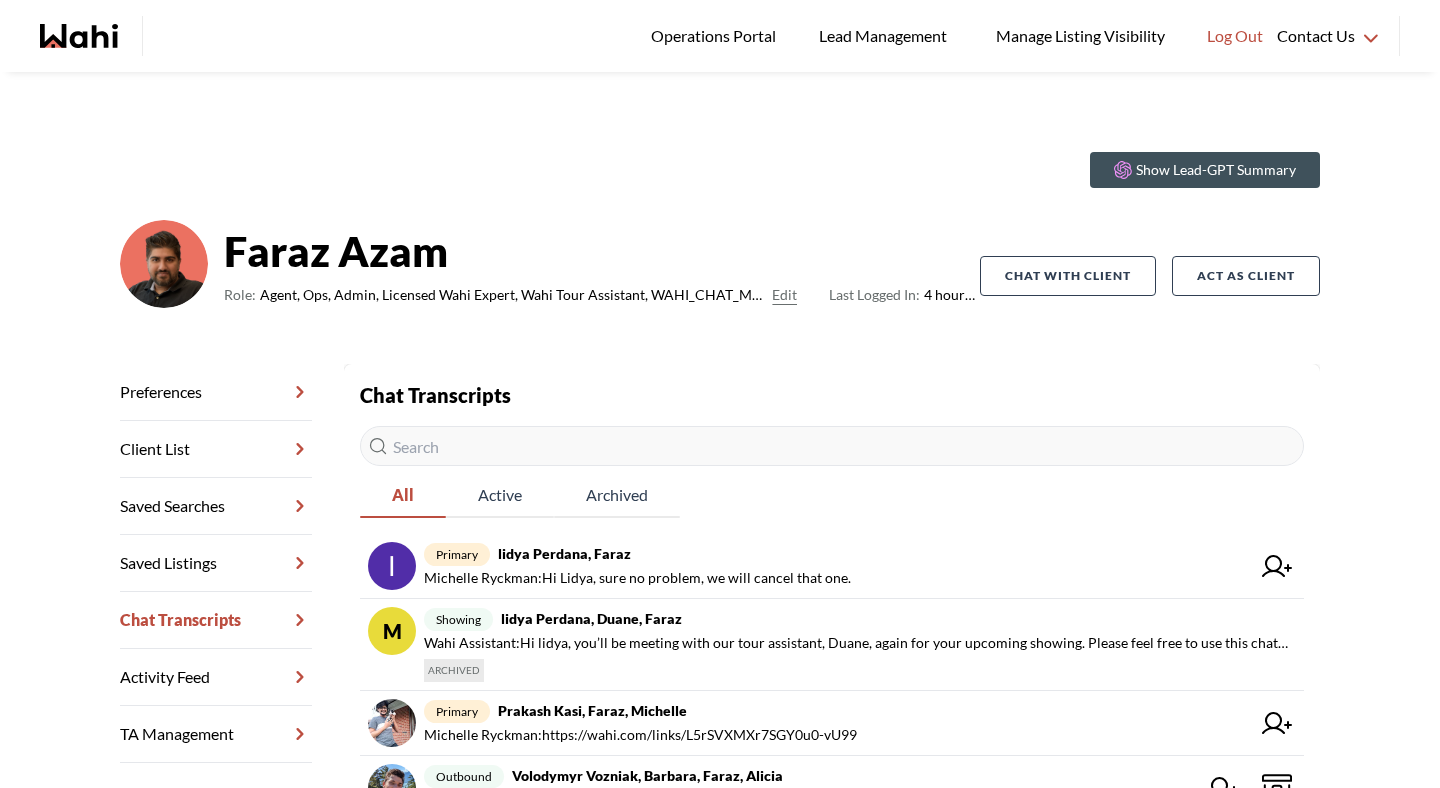 click at bounding box center (832, 446) 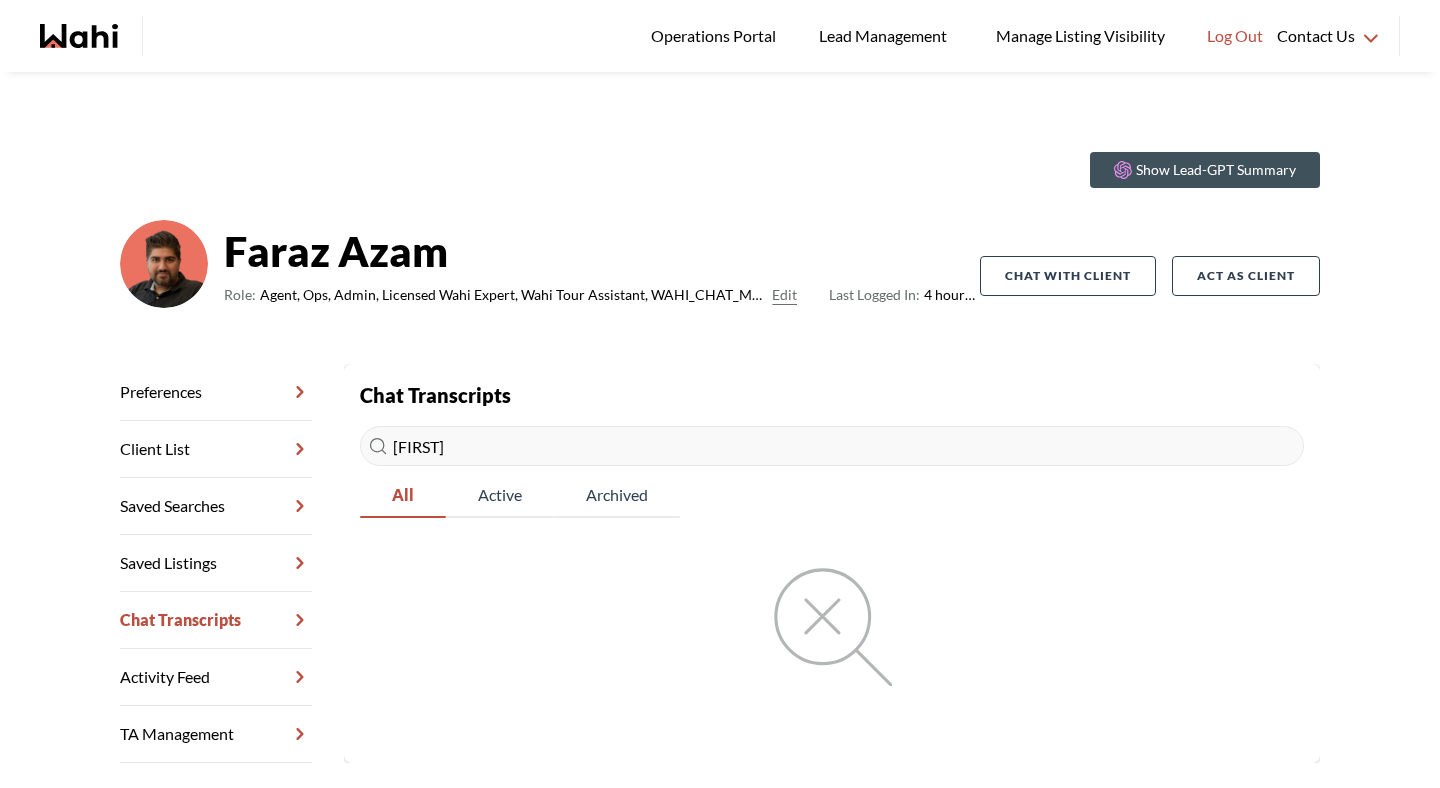 type on "lidya" 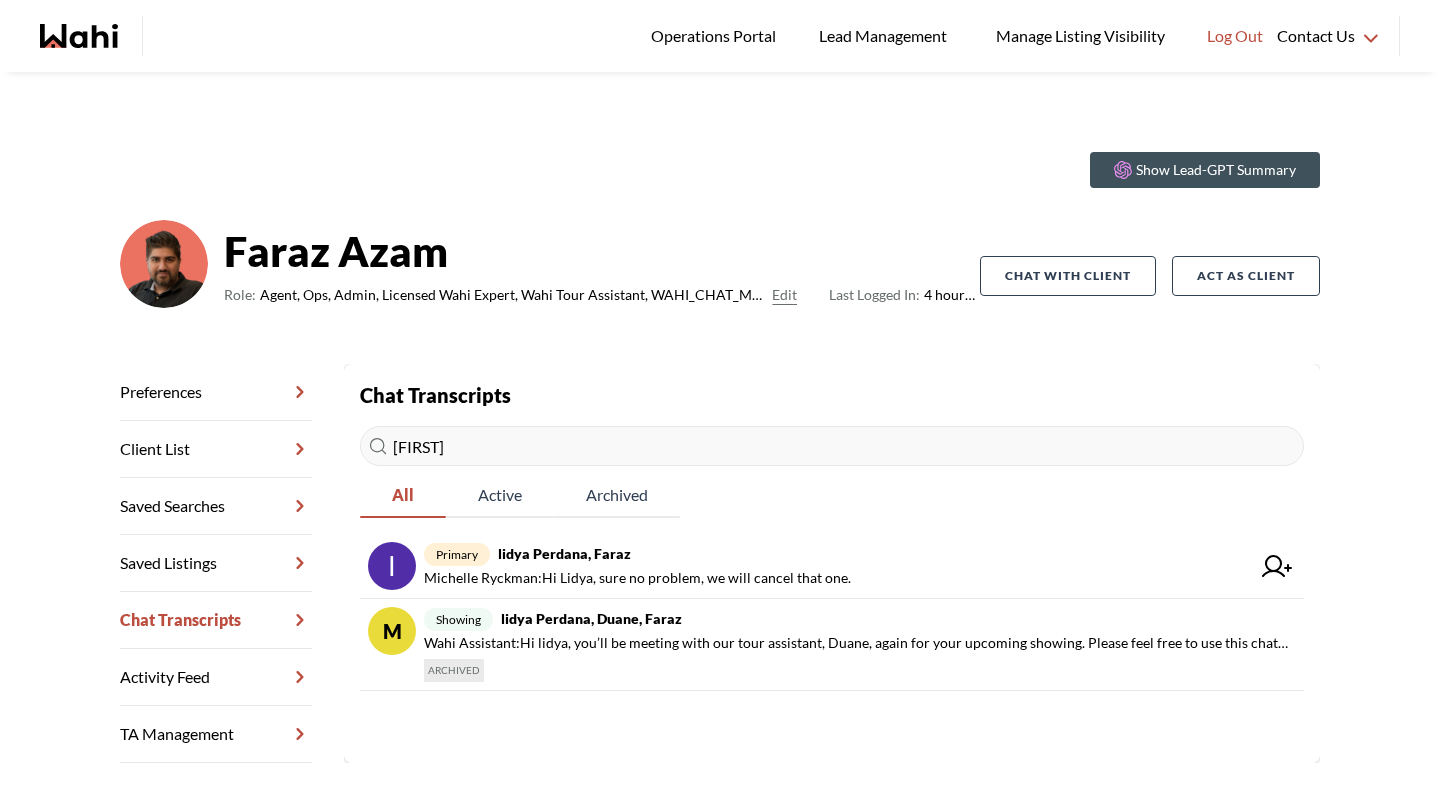 drag, startPoint x: 475, startPoint y: 455, endPoint x: 346, endPoint y: 455, distance: 129 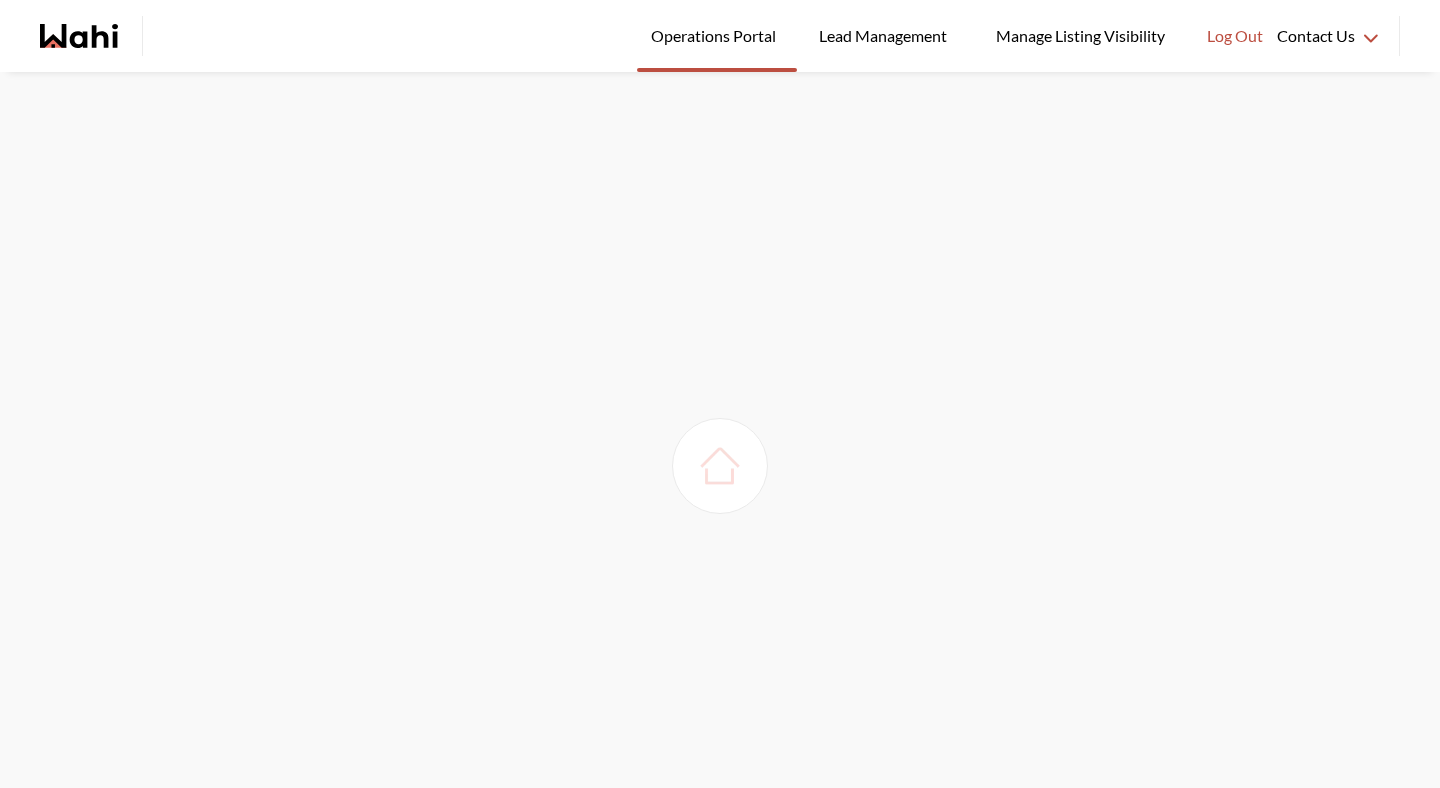 scroll, scrollTop: 0, scrollLeft: 0, axis: both 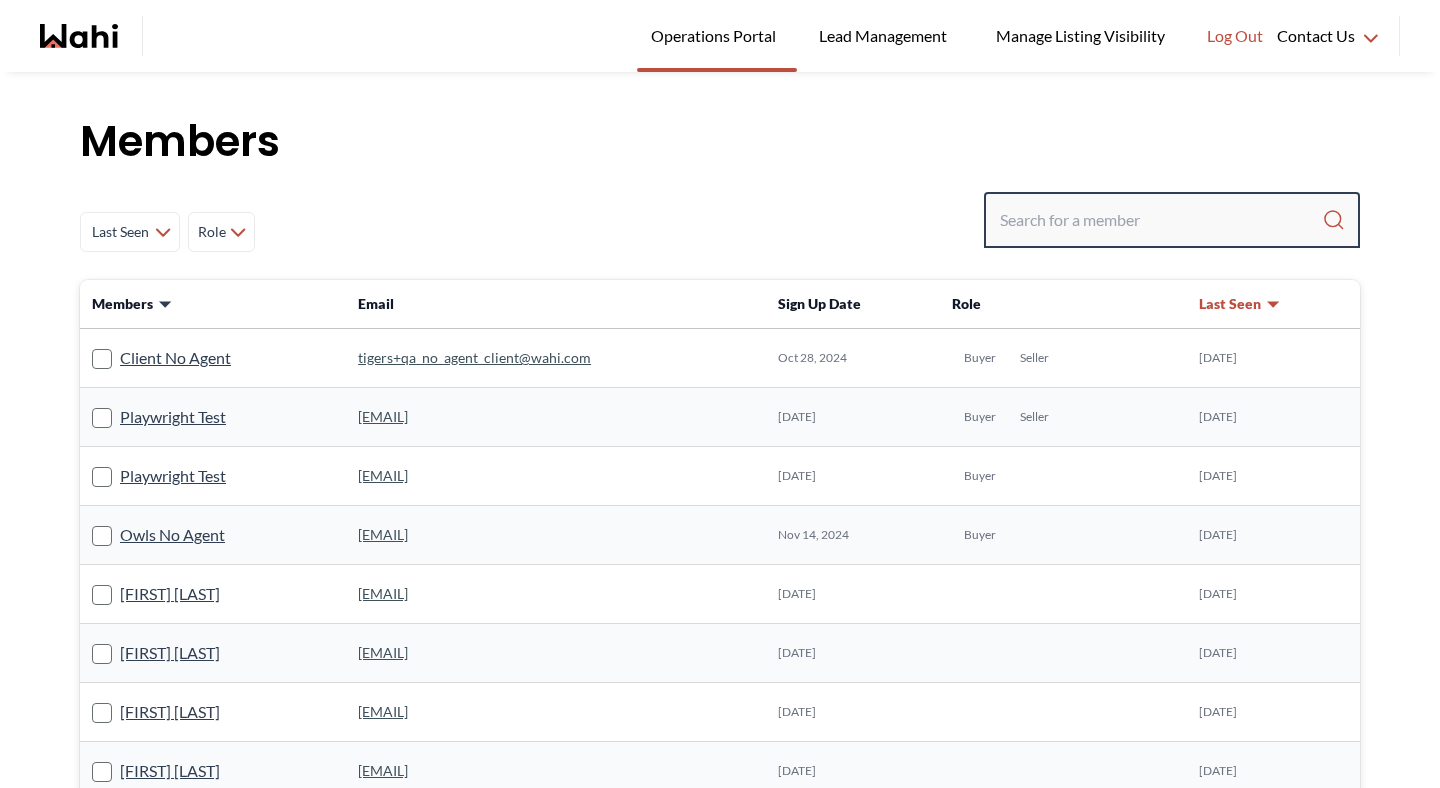click at bounding box center (1161, 220) 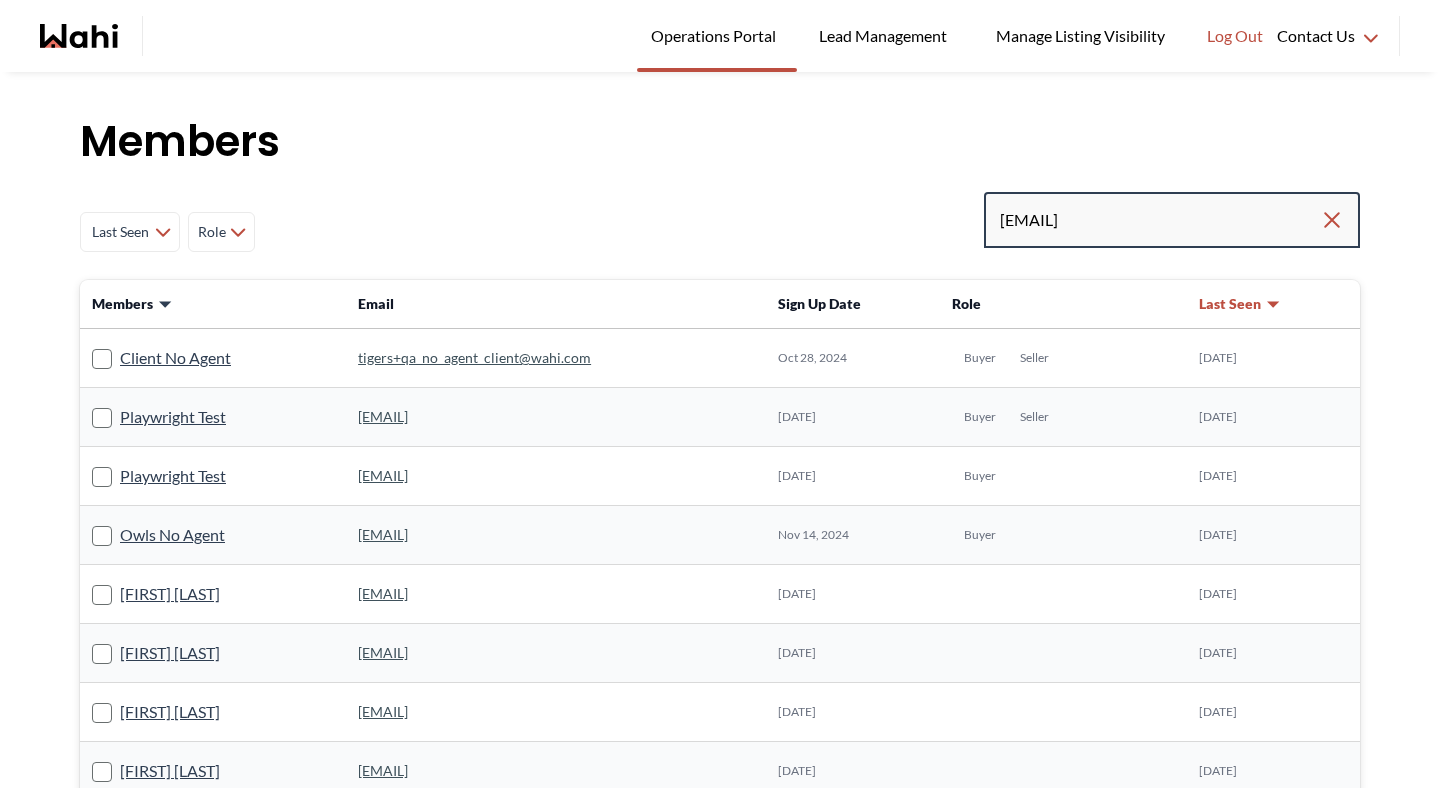 type on "[EMAIL]" 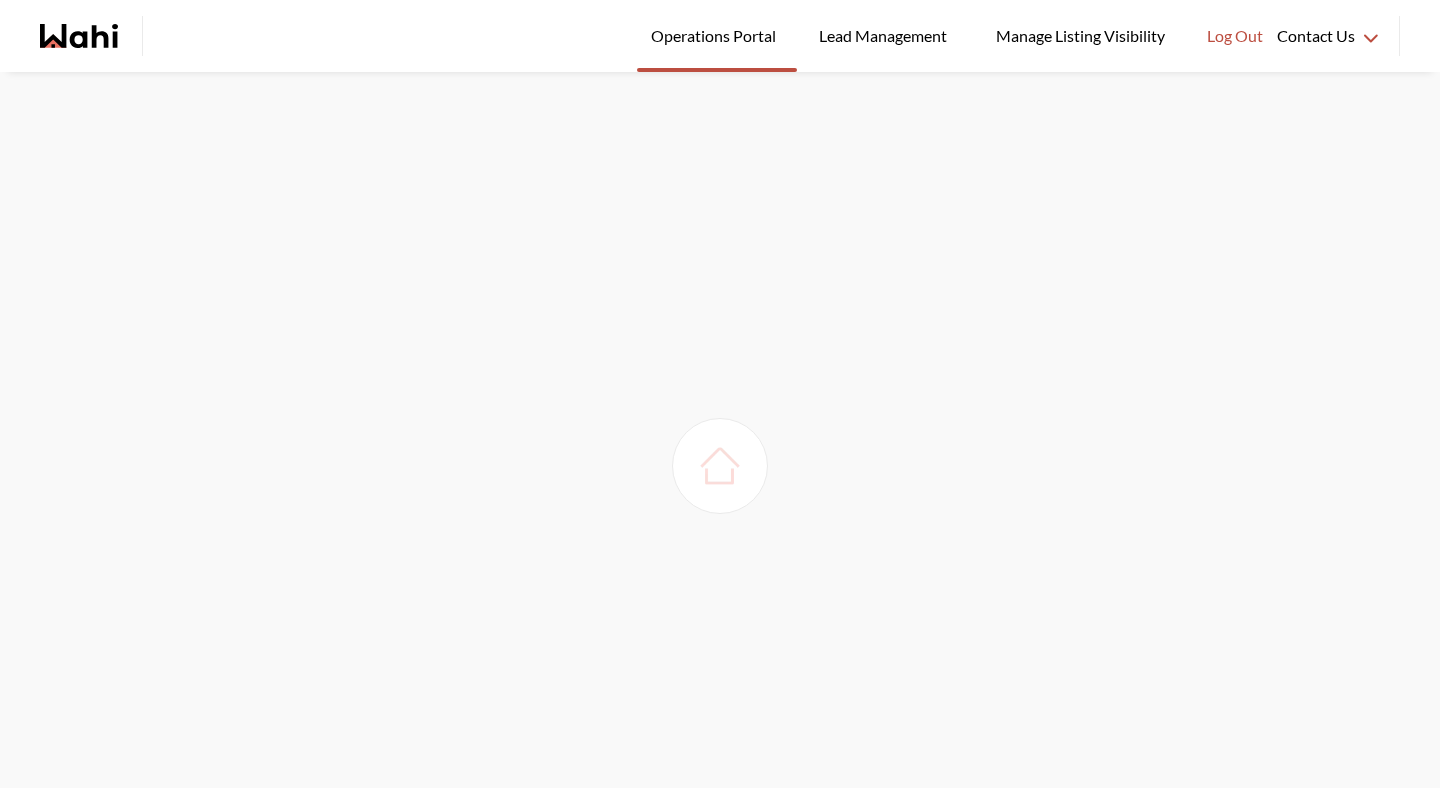 scroll, scrollTop: 0, scrollLeft: 0, axis: both 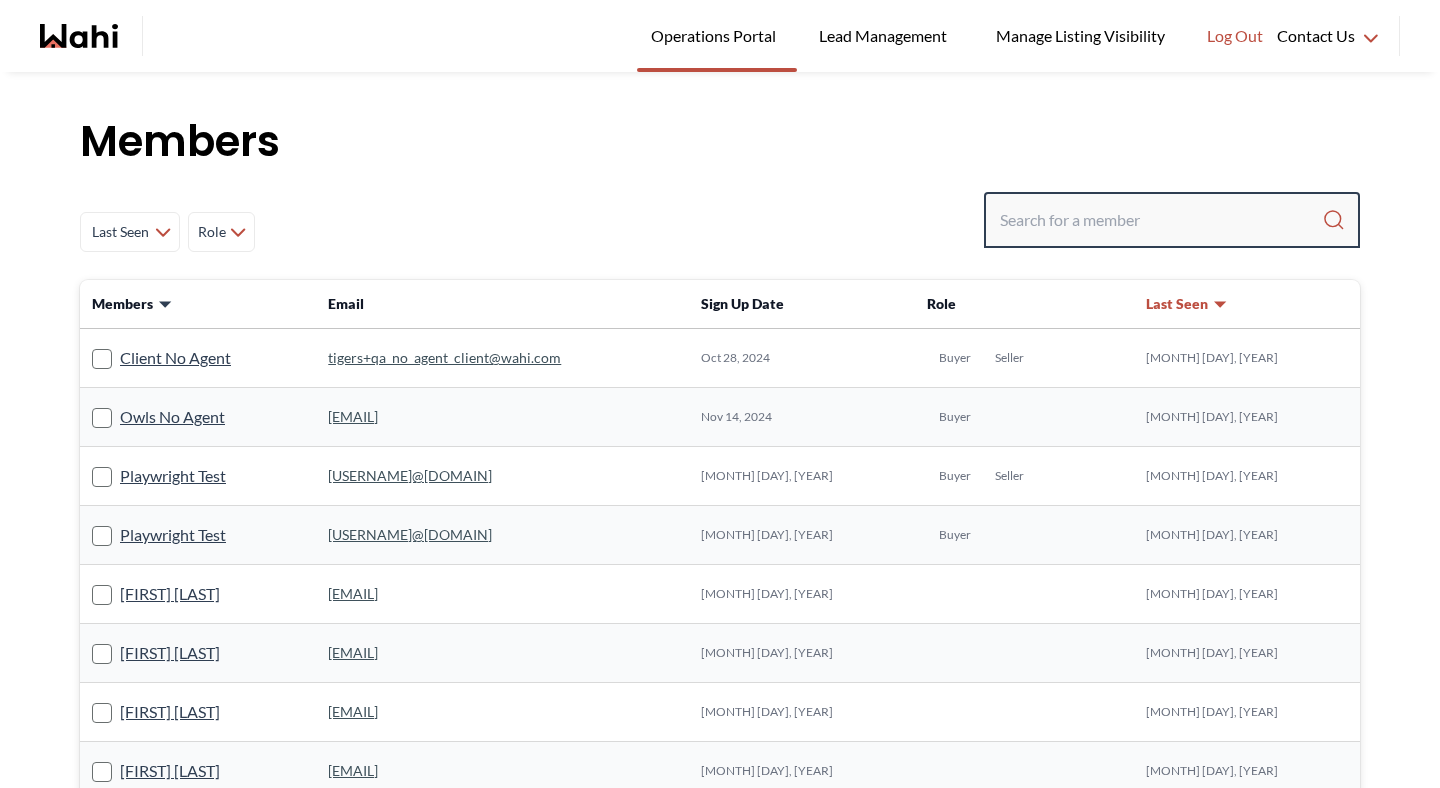 click at bounding box center [1161, 220] 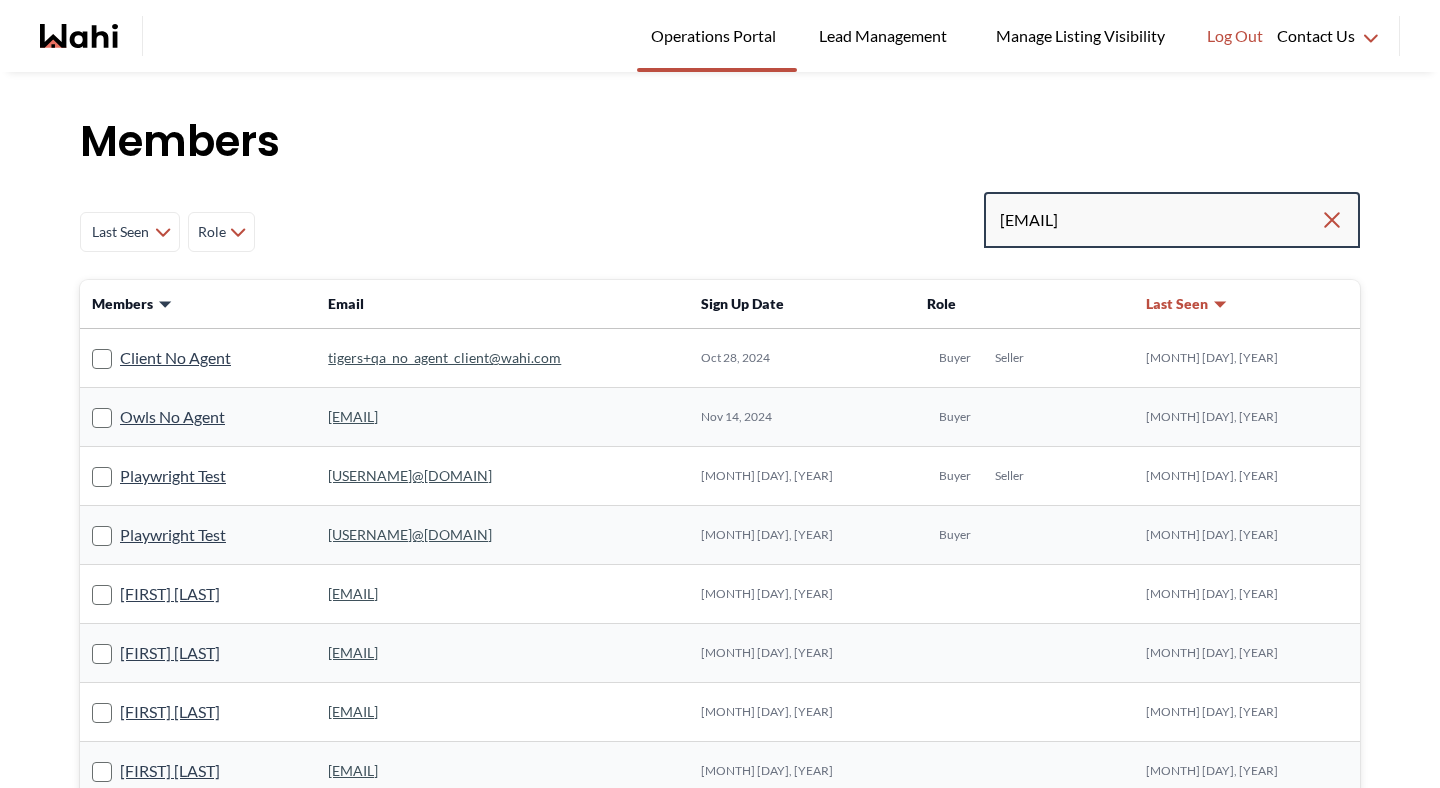 type on "nadiahashimi78@yahoo.com" 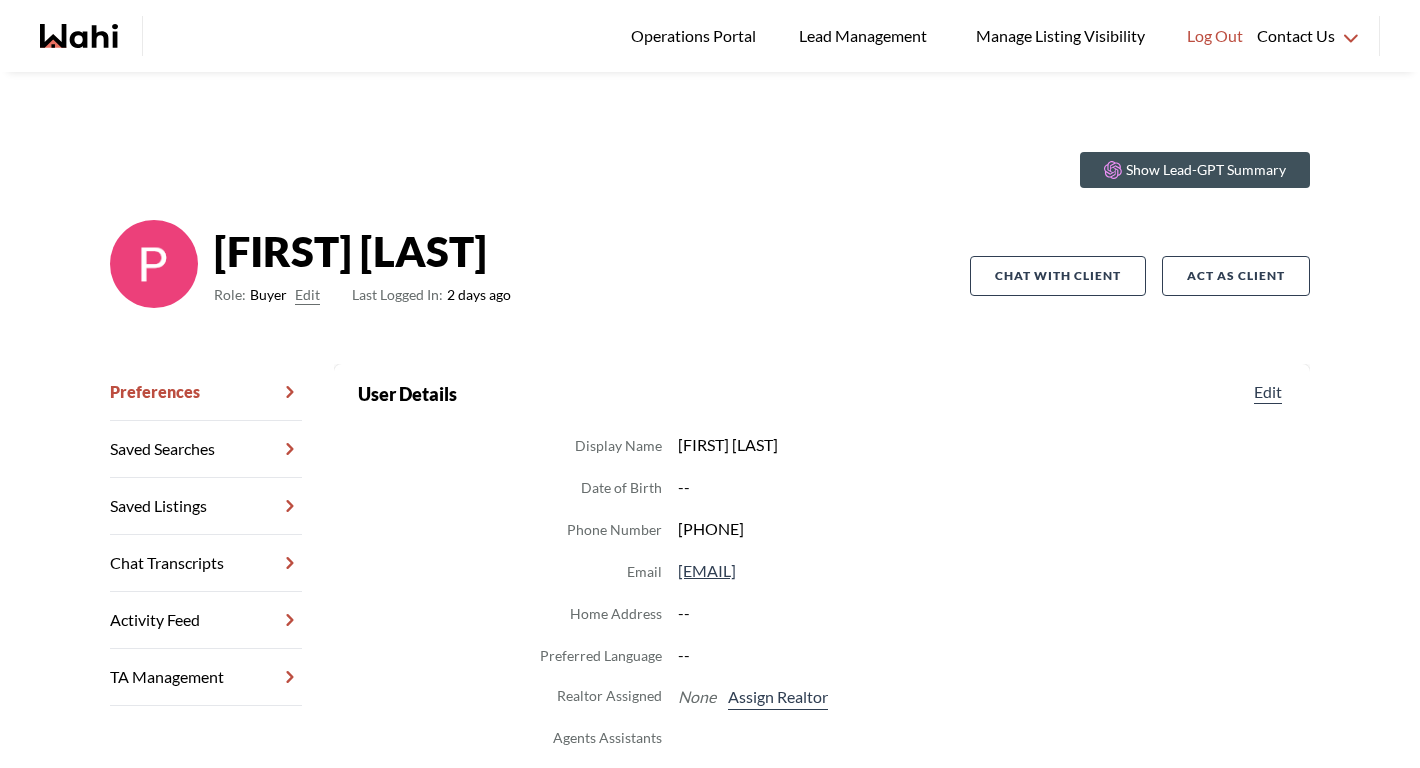 scroll, scrollTop: 0, scrollLeft: 0, axis: both 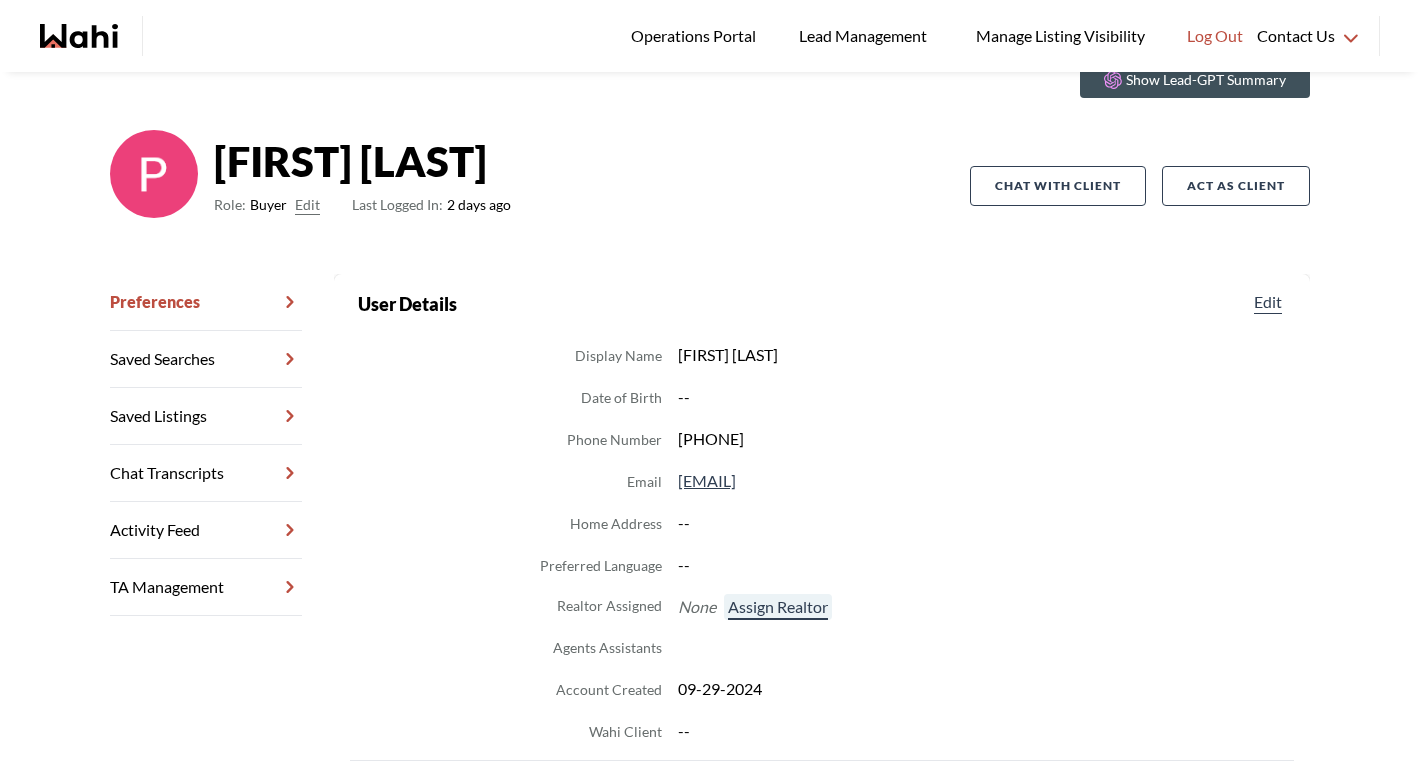click on "Assign Realtor" at bounding box center (778, 607) 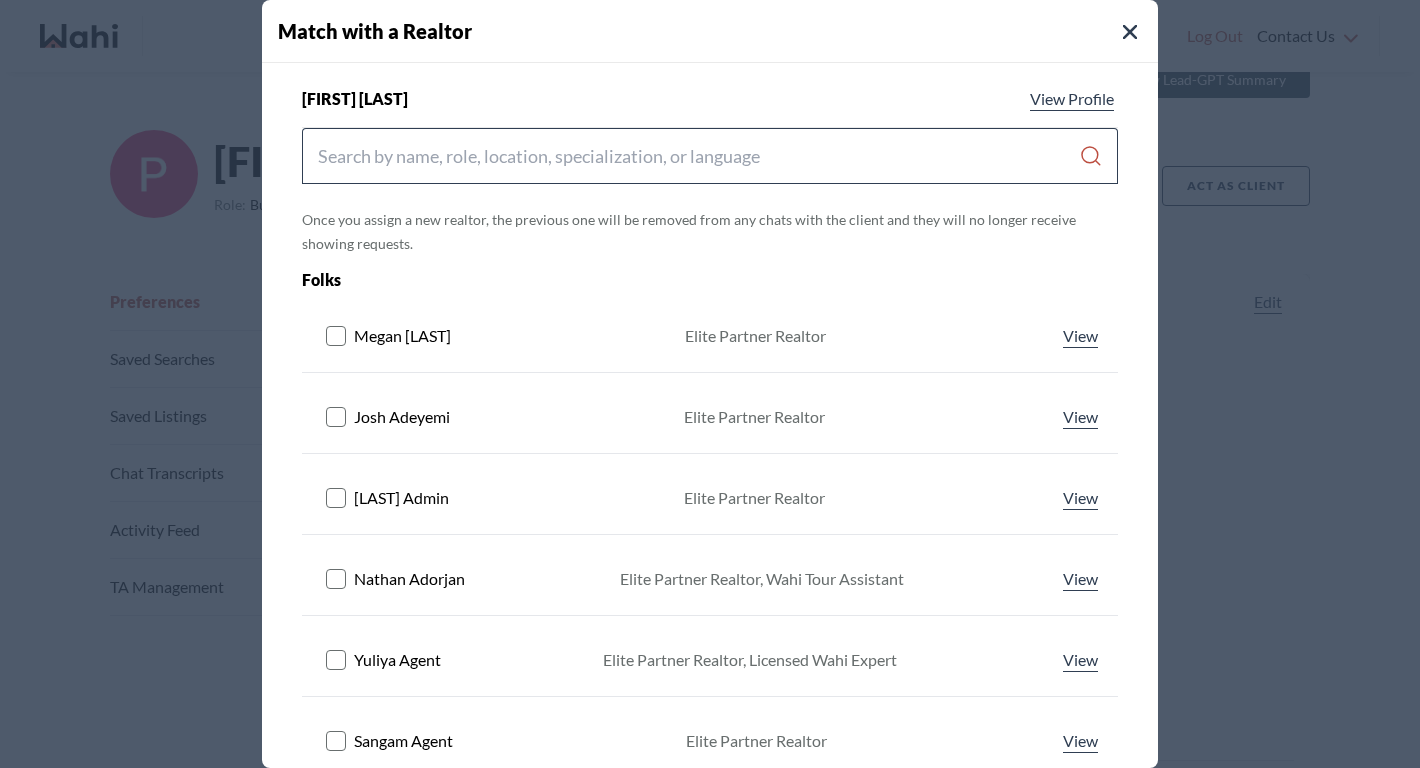 click at bounding box center (710, 156) 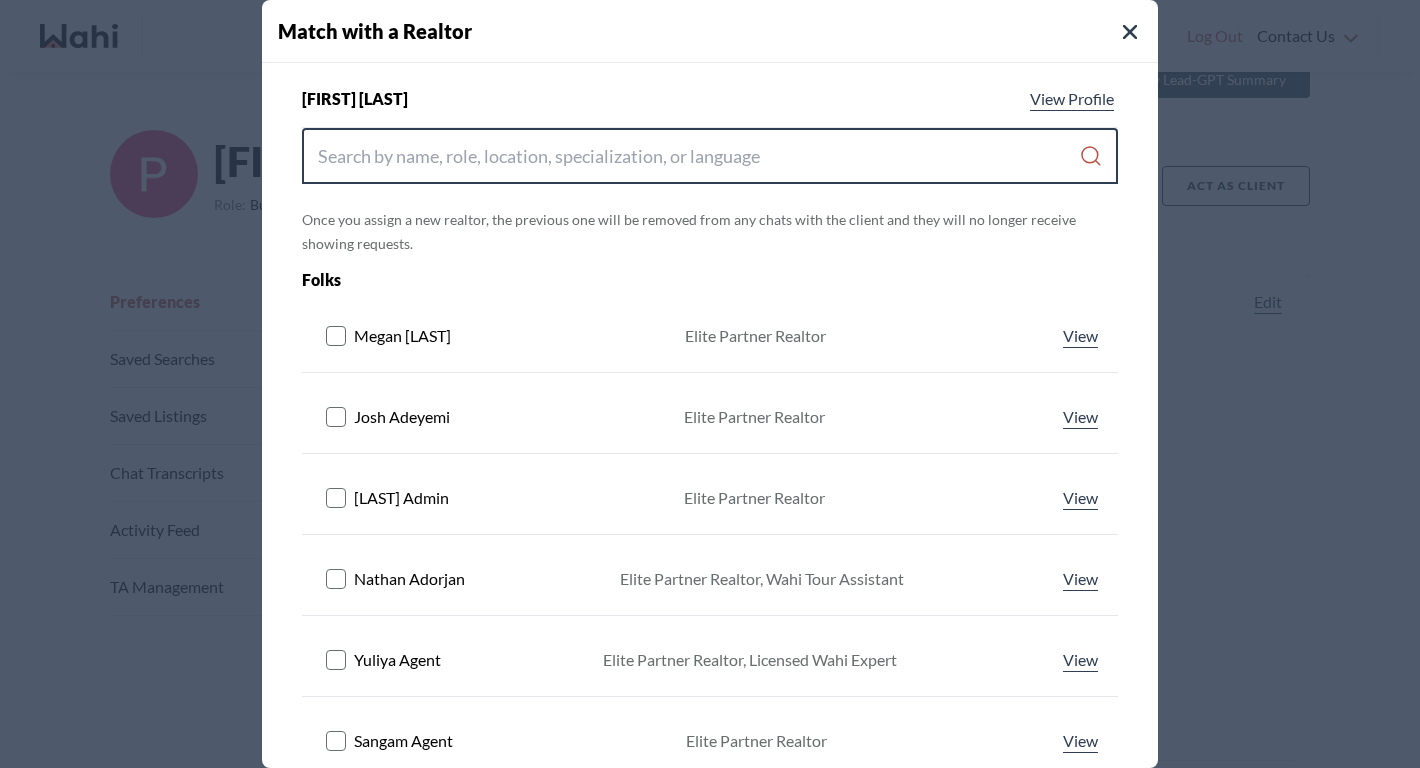 click at bounding box center (698, 156) 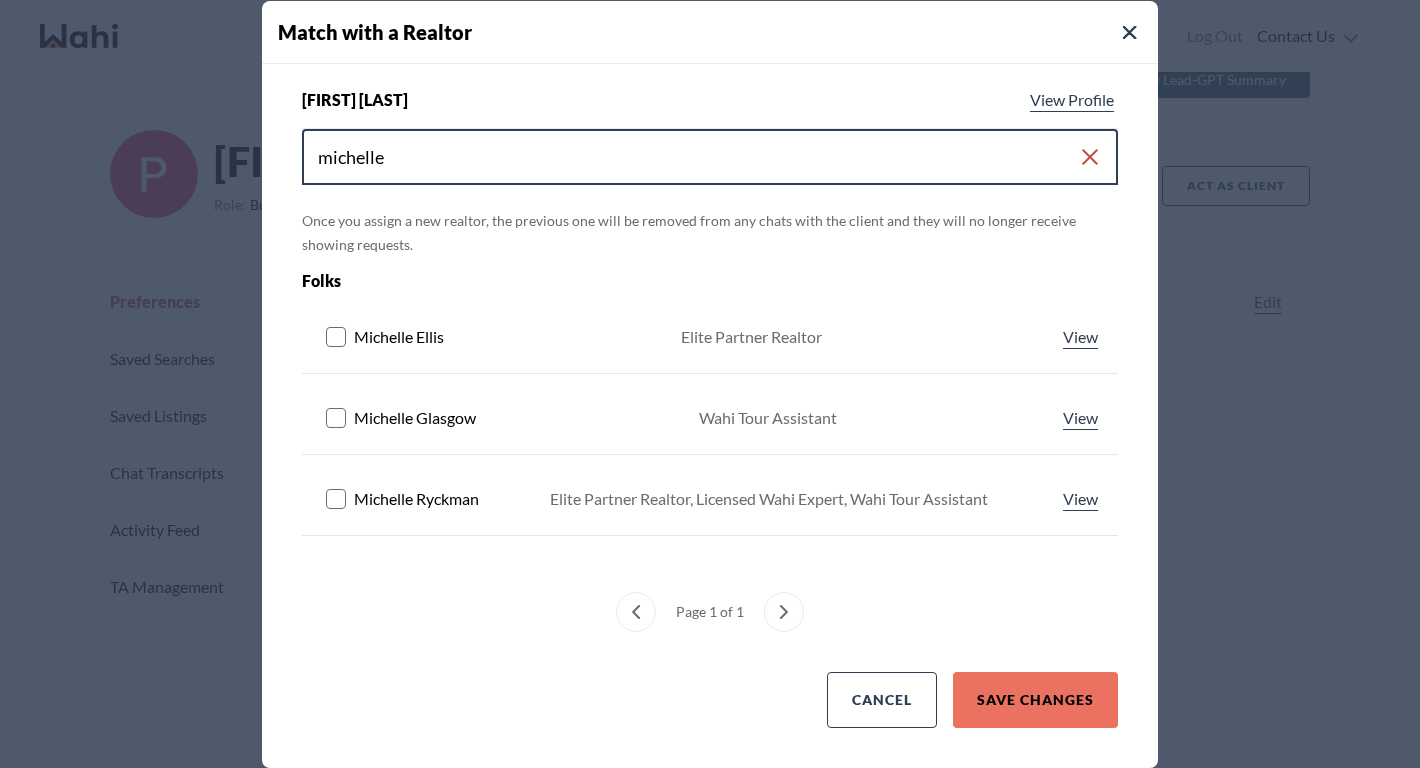 type on "michelle" 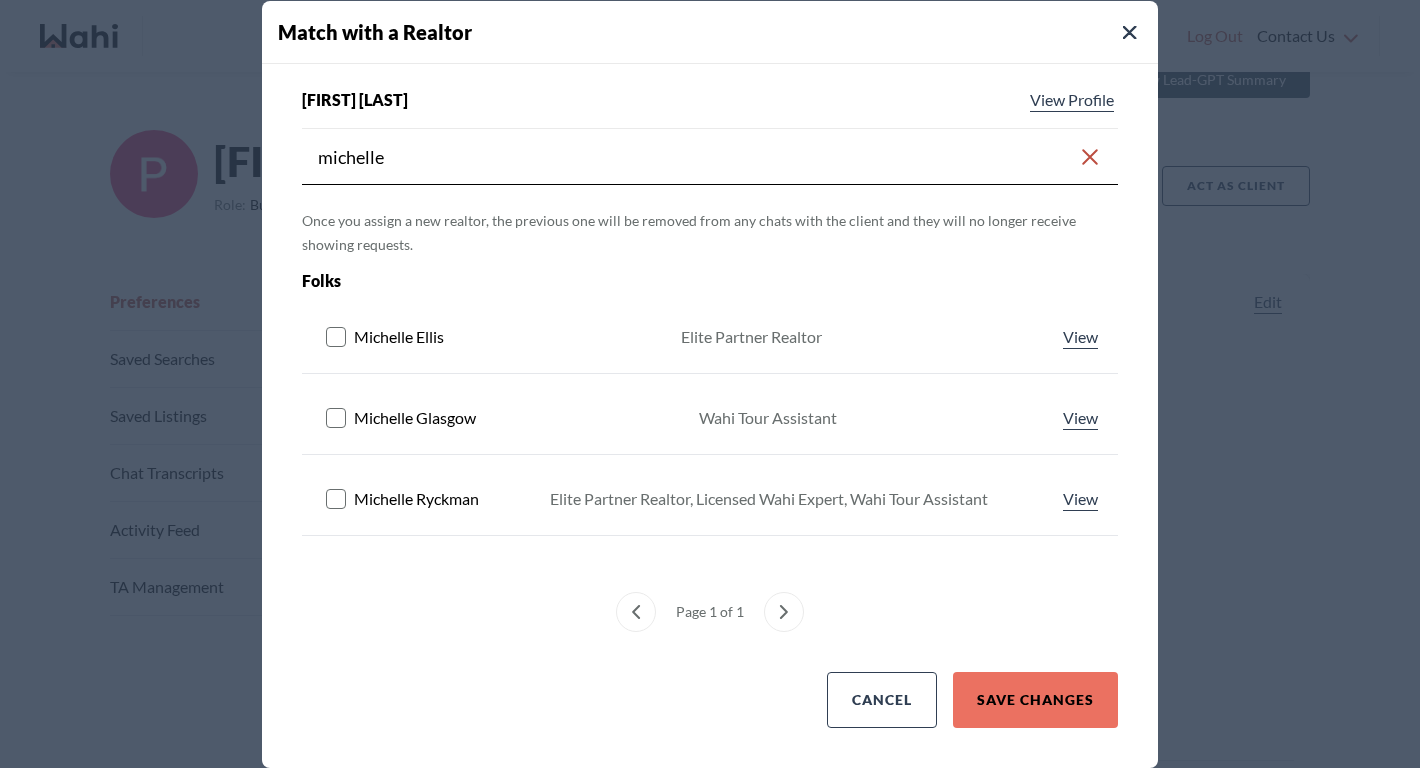 click at bounding box center (340, 499) 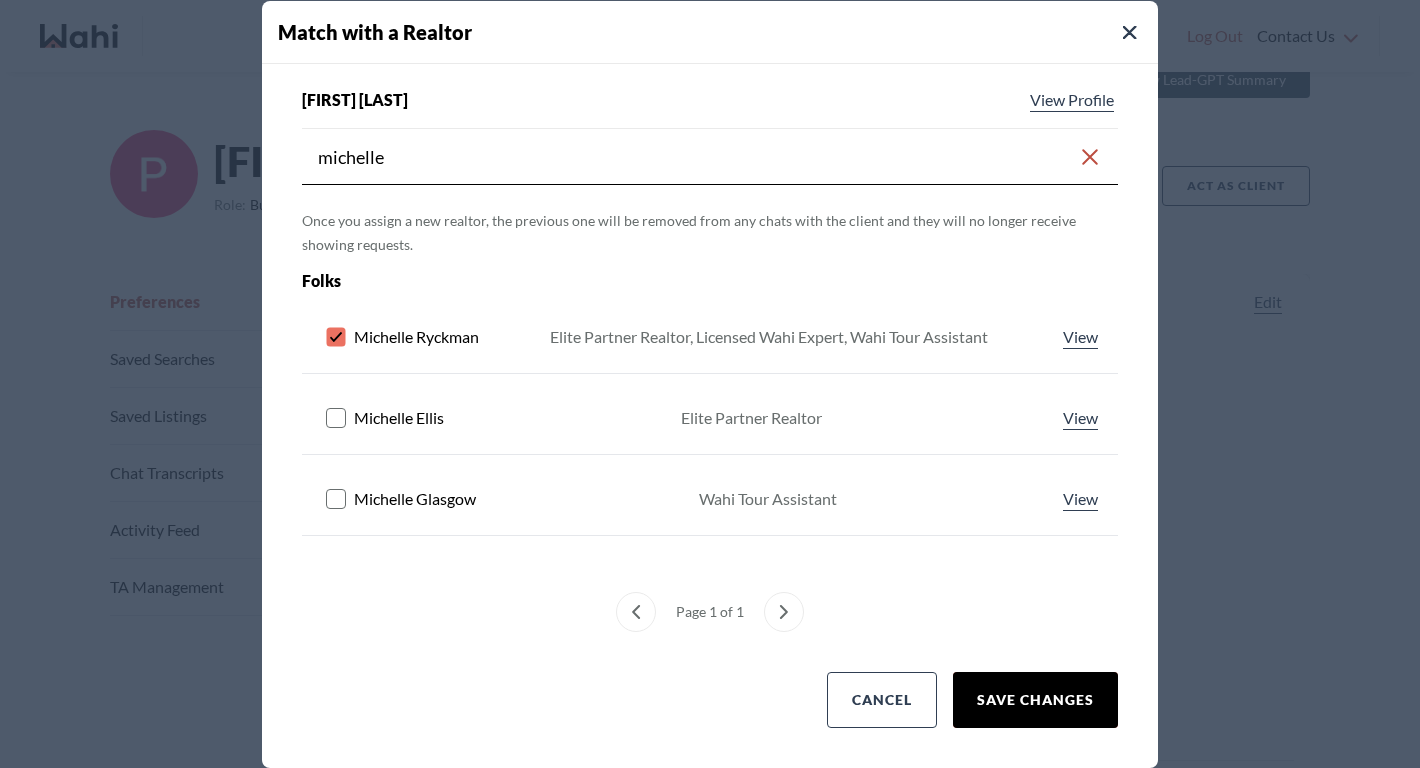 click on "Save Changes" at bounding box center [1035, 700] 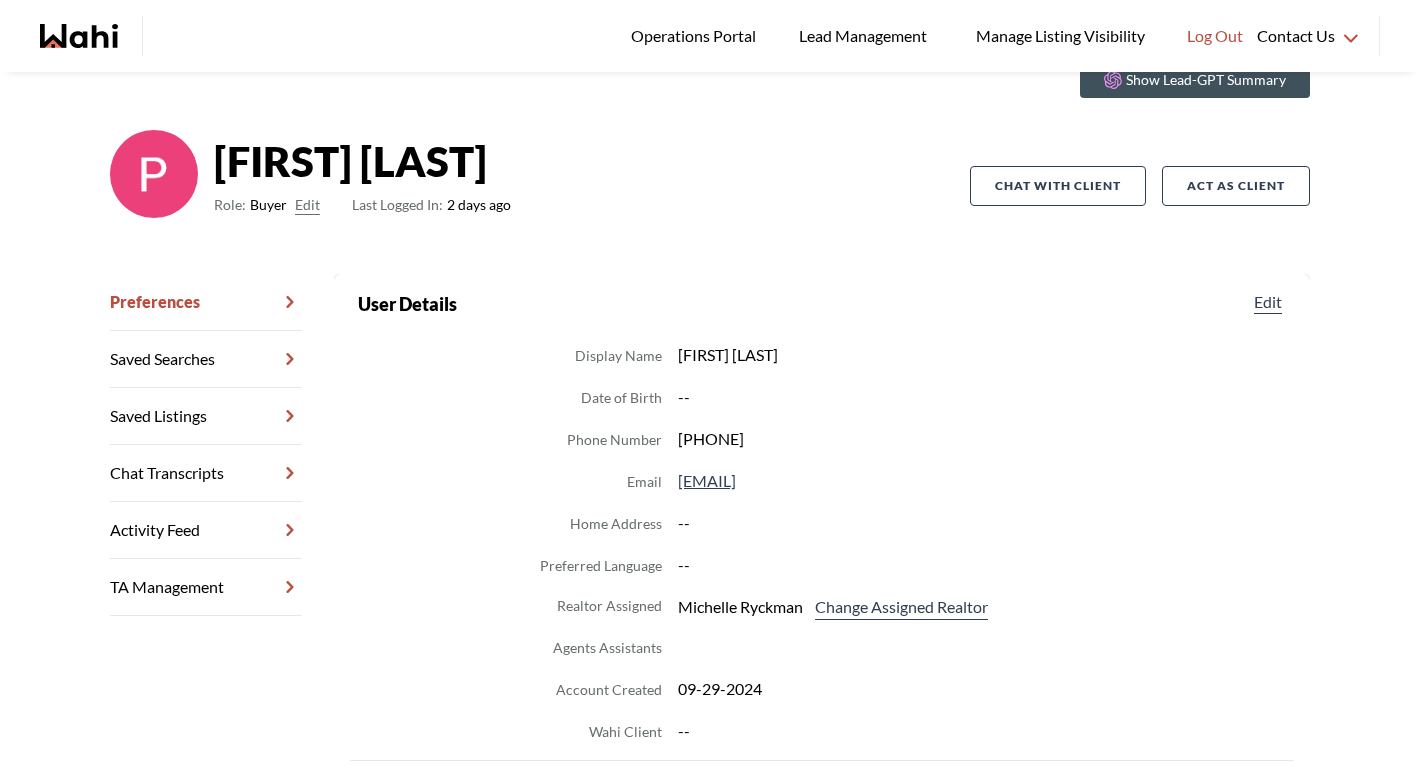 click on "Chat Transcripts" at bounding box center [206, 473] 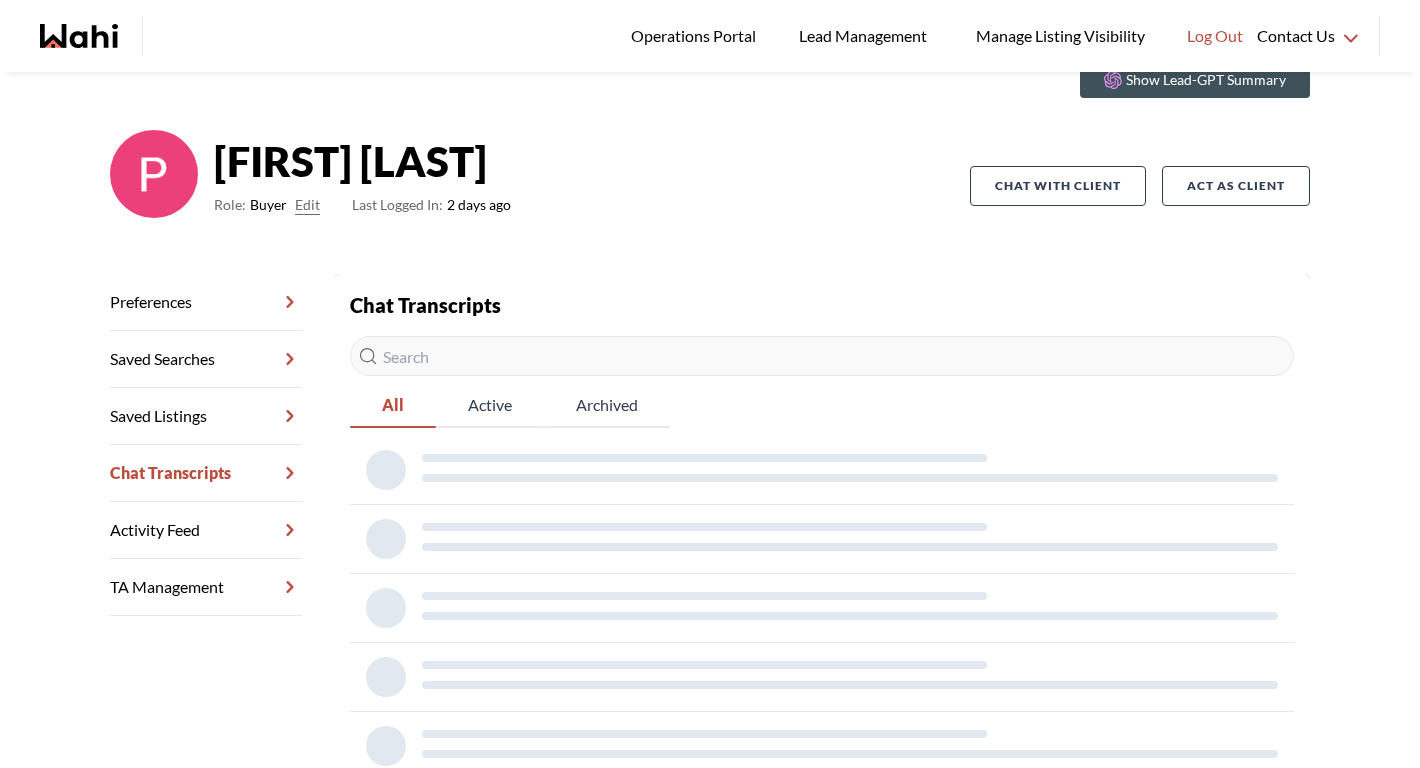 scroll, scrollTop: 72, scrollLeft: 0, axis: vertical 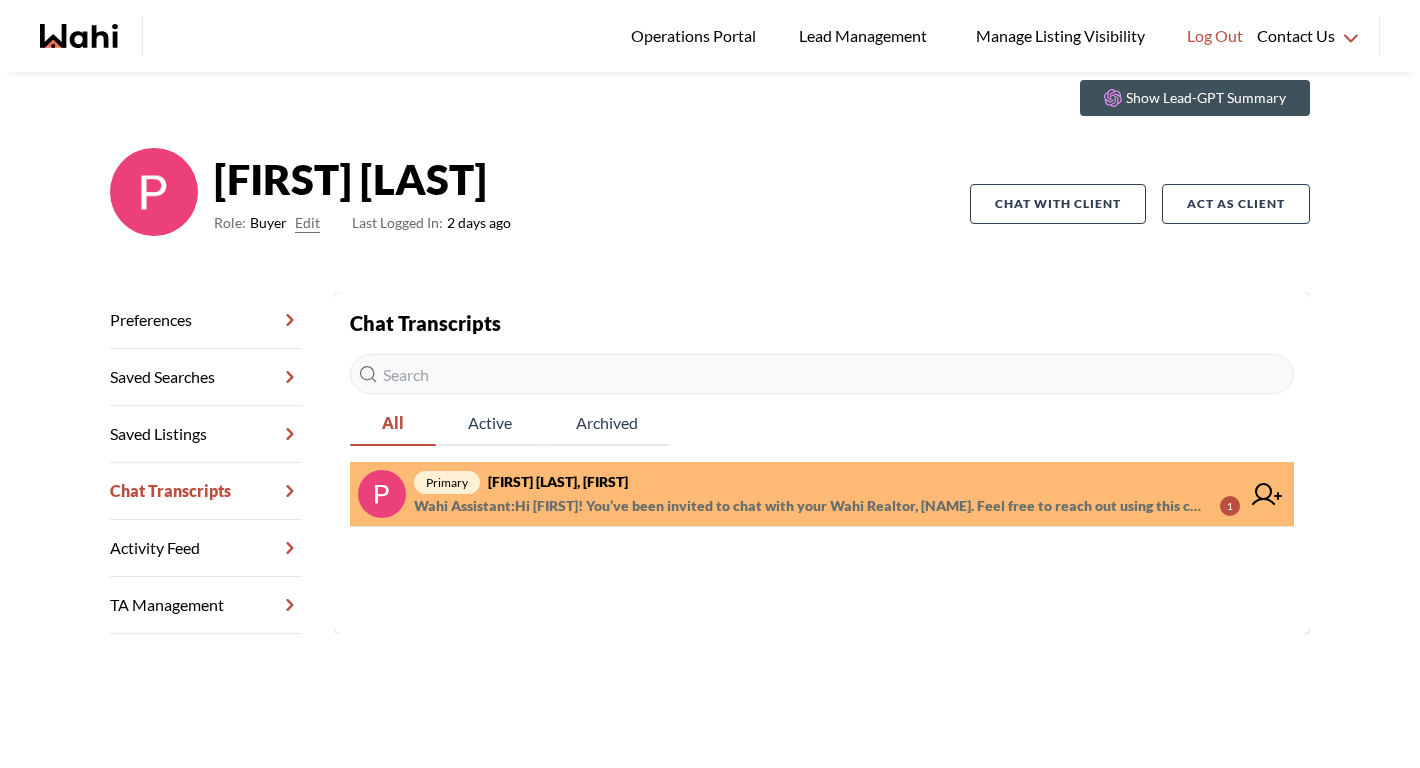 click on "primary Pranav Dhar, Michelle" at bounding box center [827, 482] 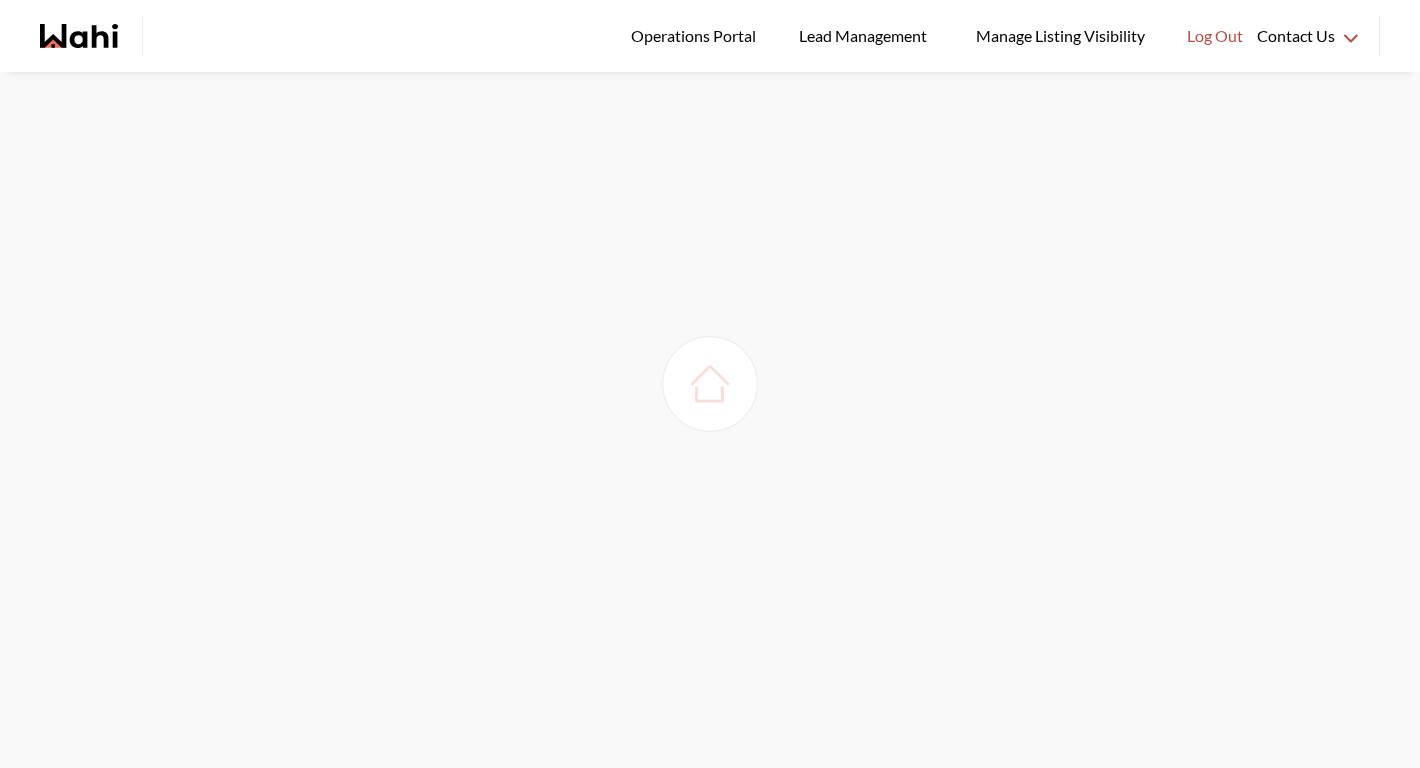 scroll, scrollTop: 0, scrollLeft: 0, axis: both 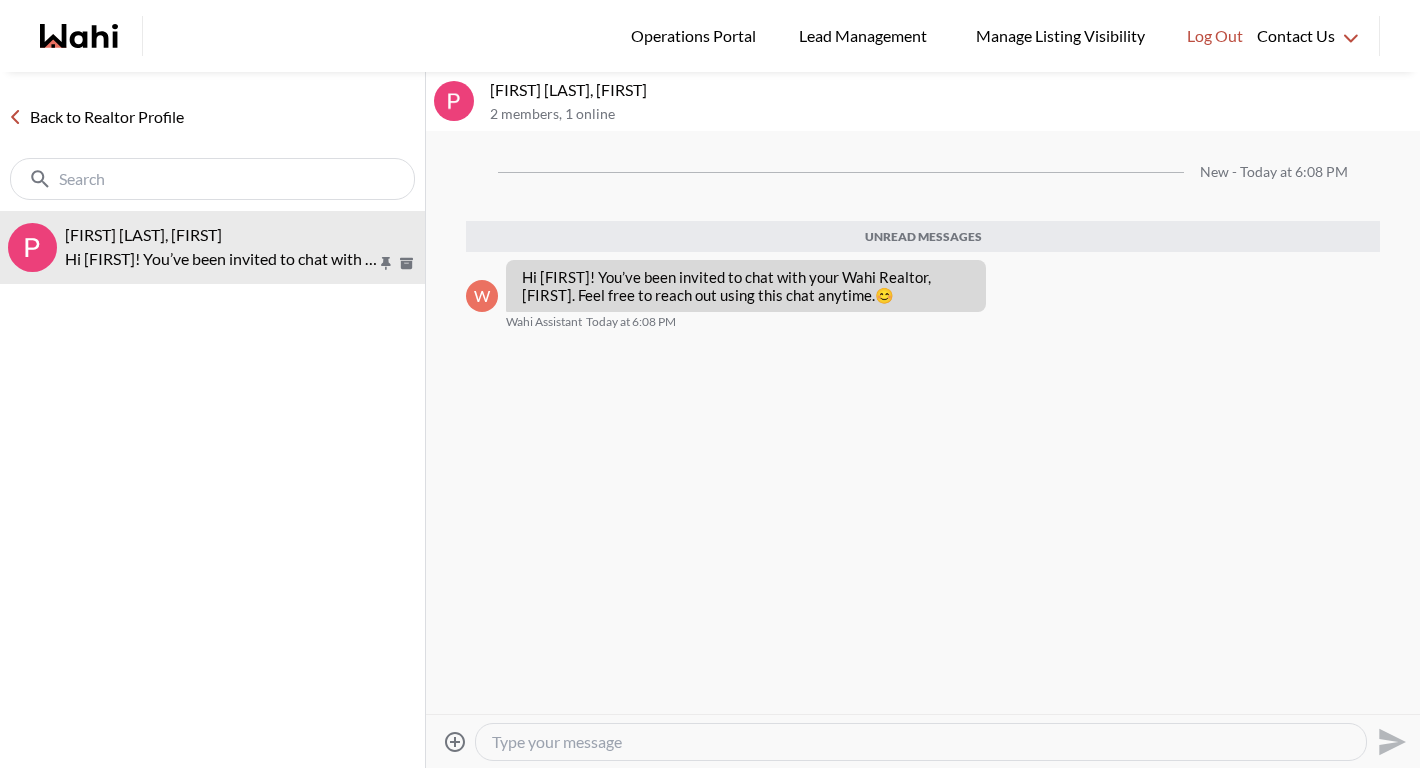click at bounding box center [921, 742] 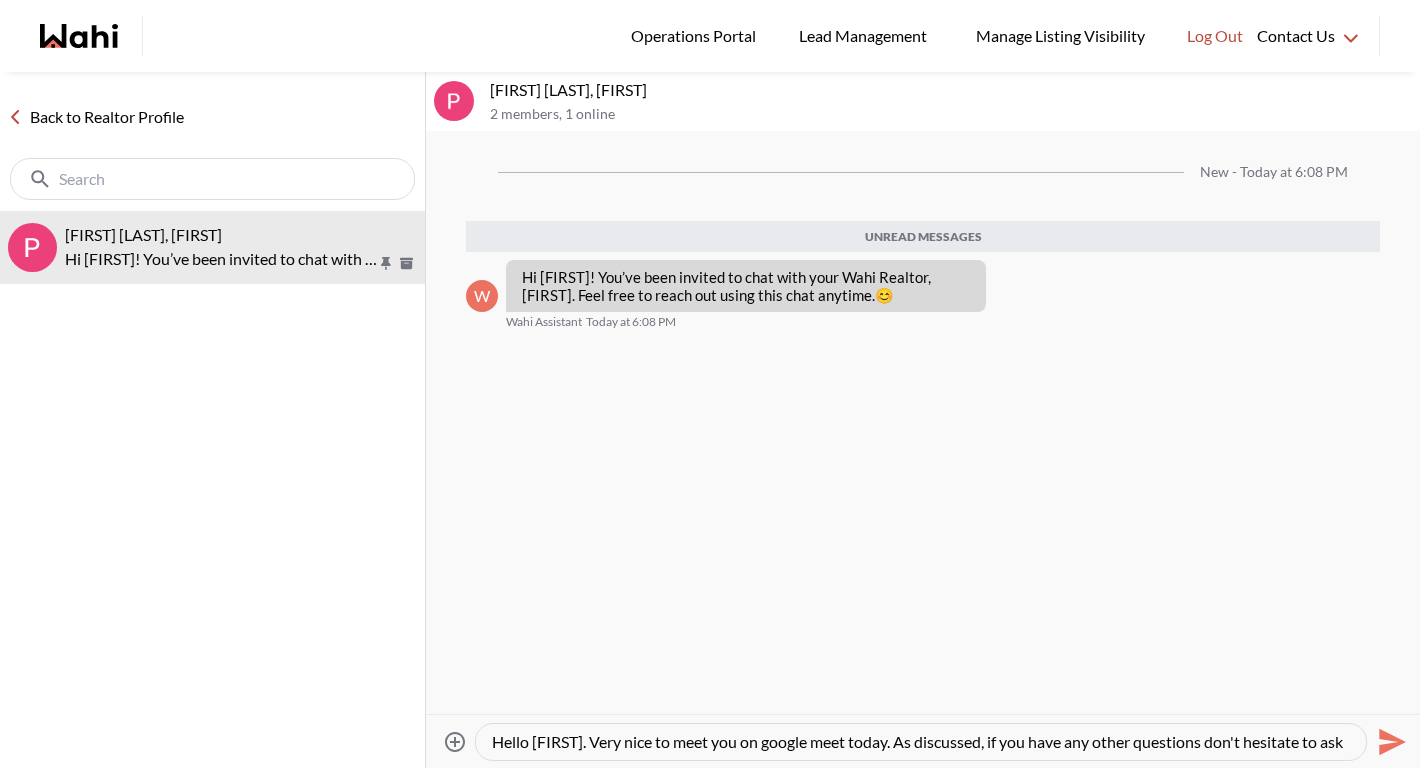 scroll, scrollTop: 19, scrollLeft: 0, axis: vertical 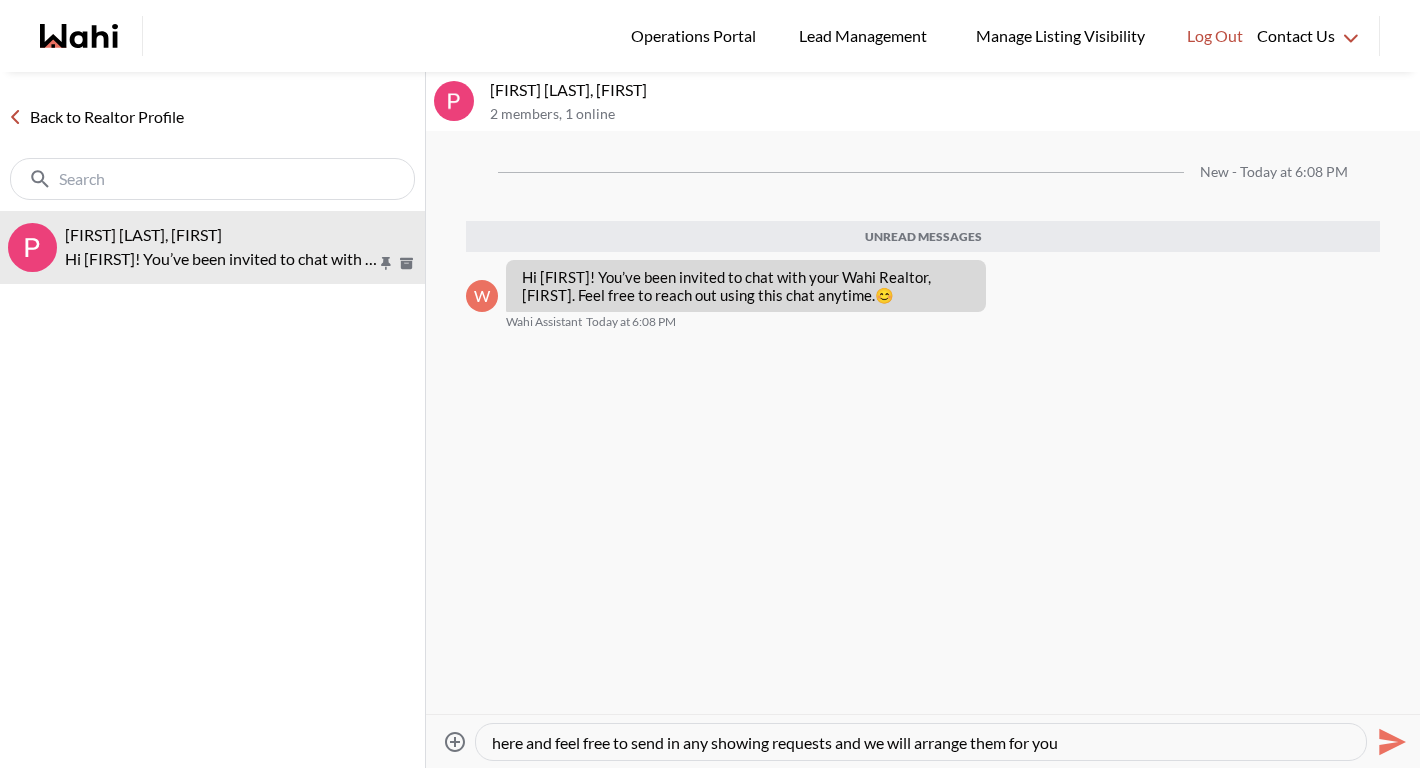 type on "Hello Pranav. Very nice to meet you on google meet today. As discussed, if you have any other questions don't hesitate to ask here and feel free to send in any showing requests and we will arrange them for you." 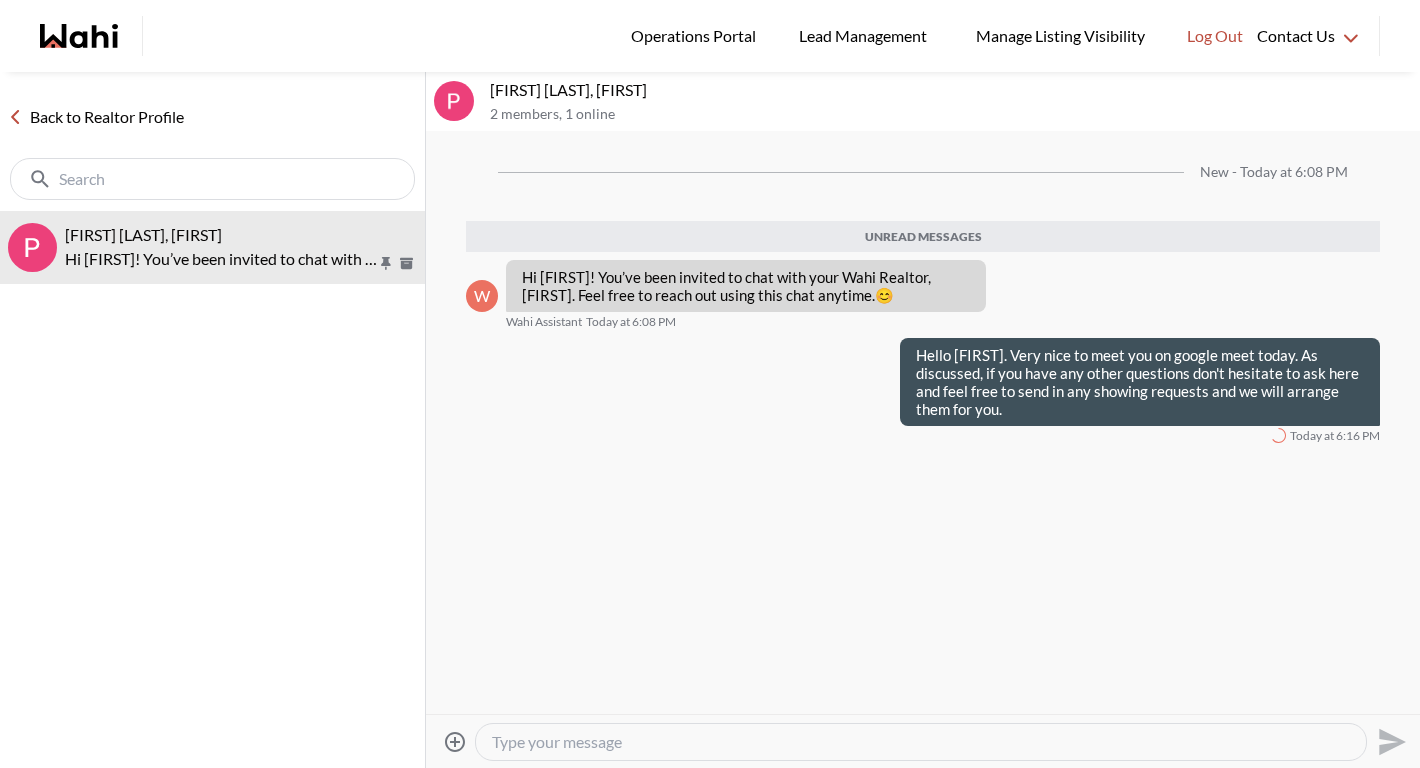 scroll, scrollTop: 0, scrollLeft: 0, axis: both 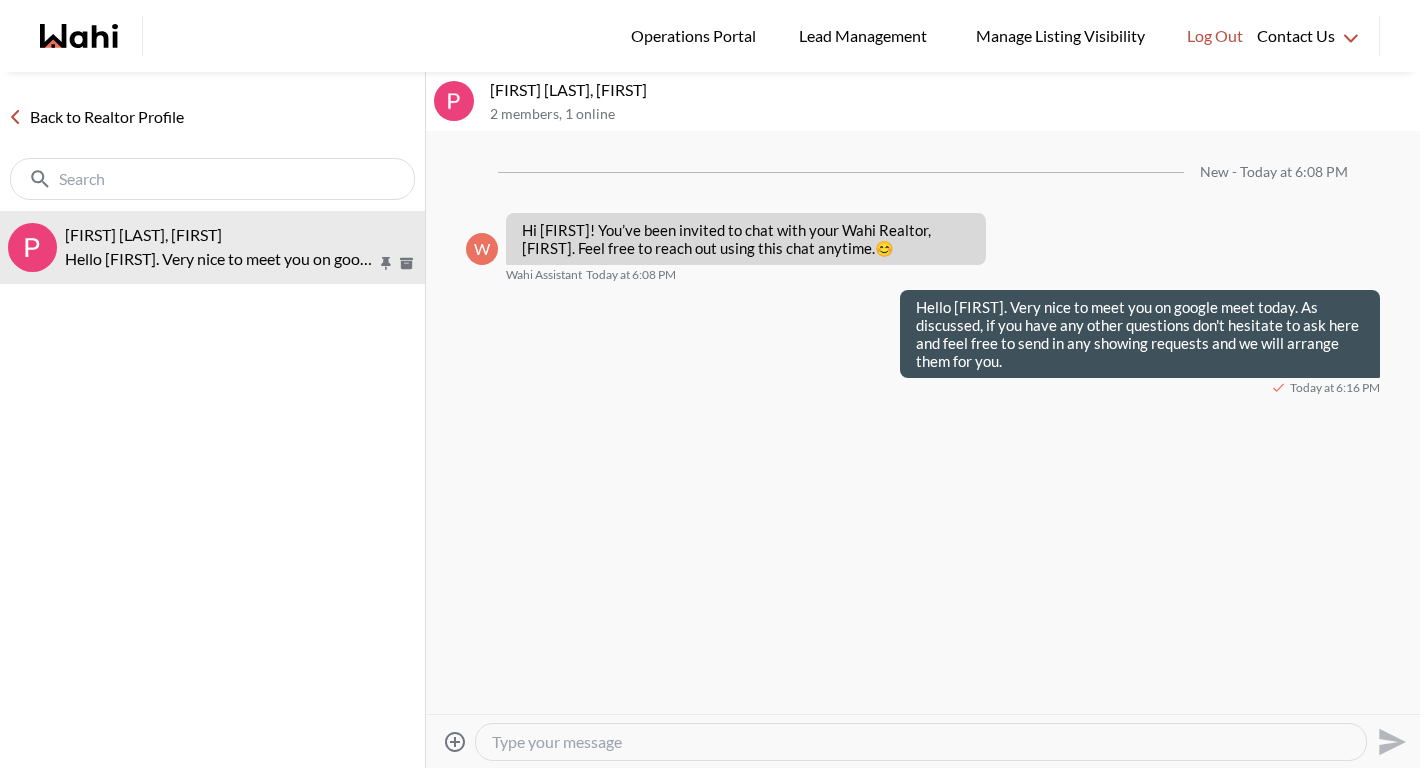 click at bounding box center [921, 742] 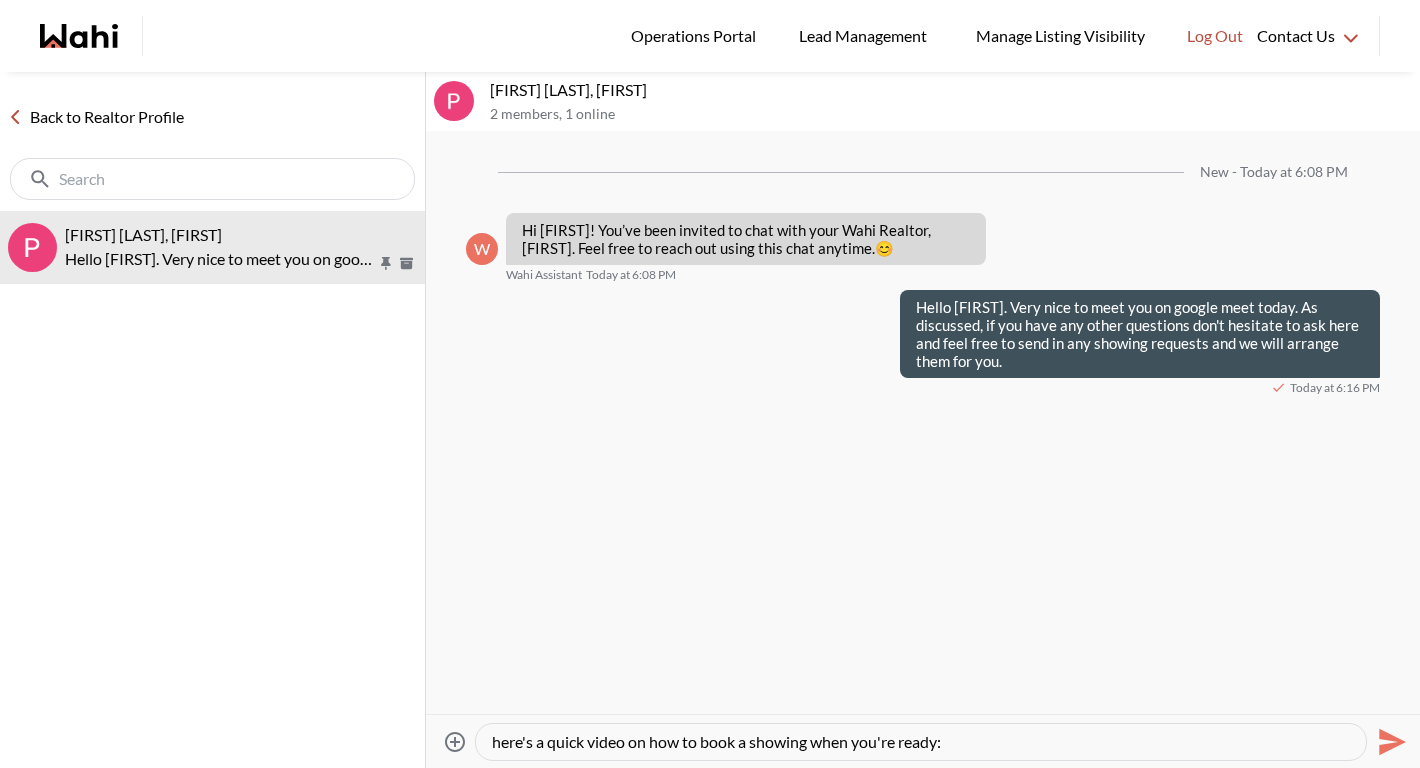 click on "here's a quick video on how to book a showing when you're ready:" at bounding box center (921, 742) 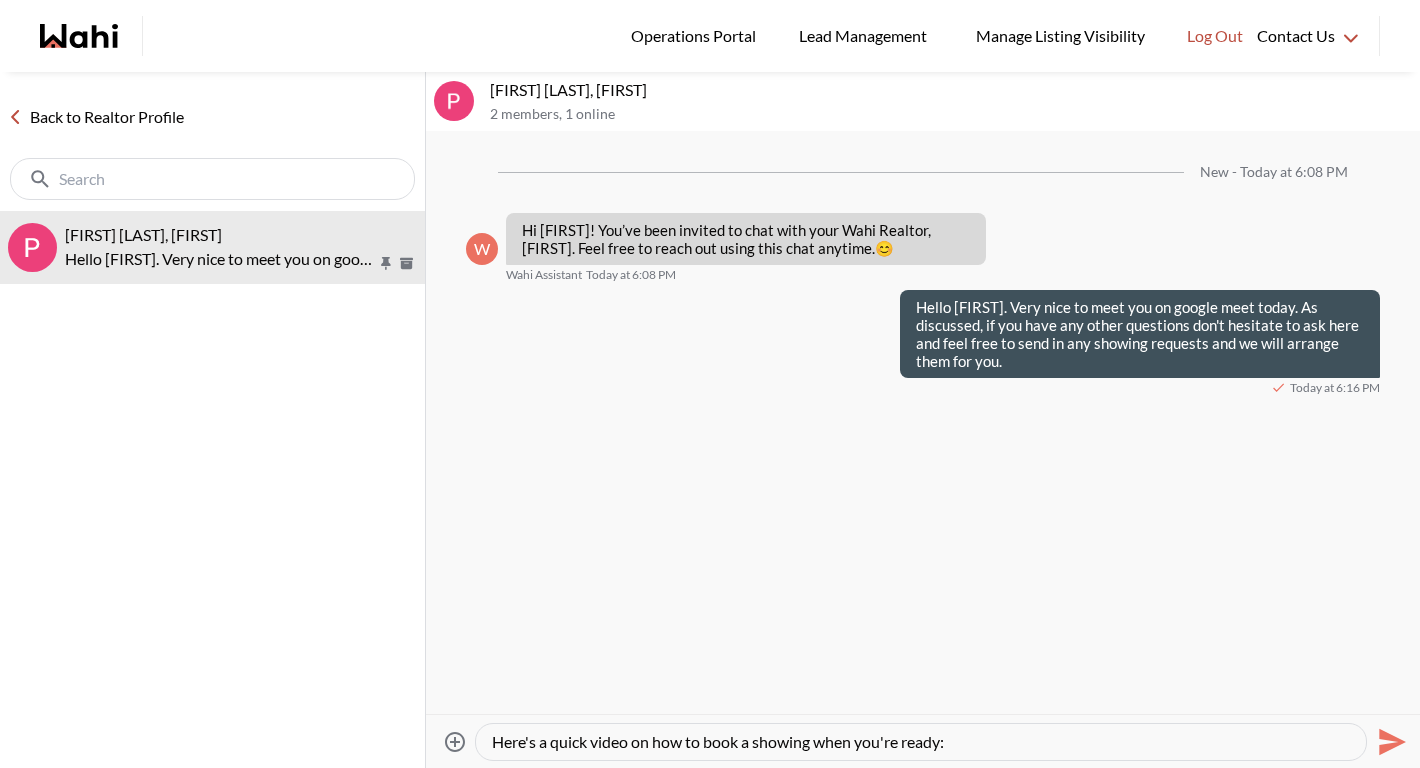 click on "Here's a quick video on how to book a showing when you're ready:" at bounding box center (921, 742) 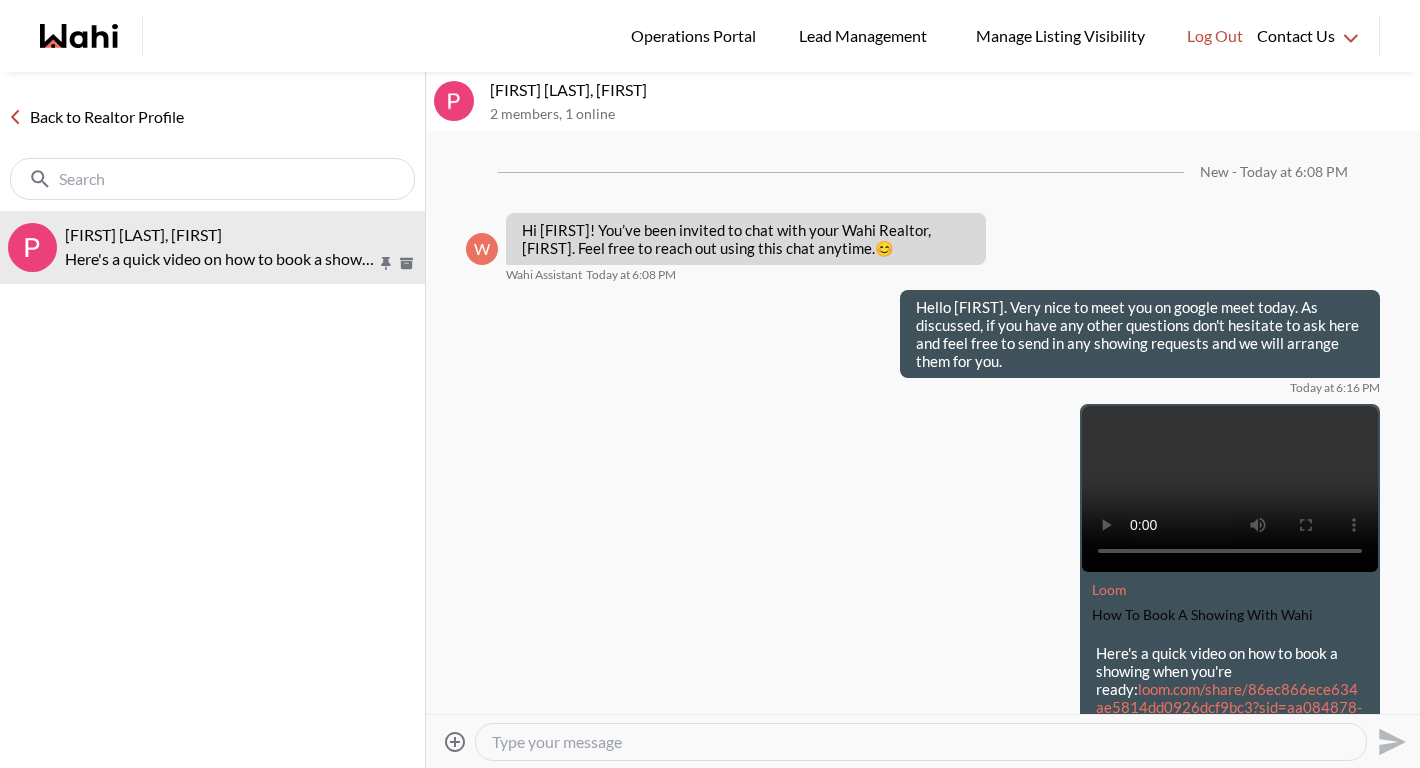 click on "Back to Realtor Profile" at bounding box center (96, 117) 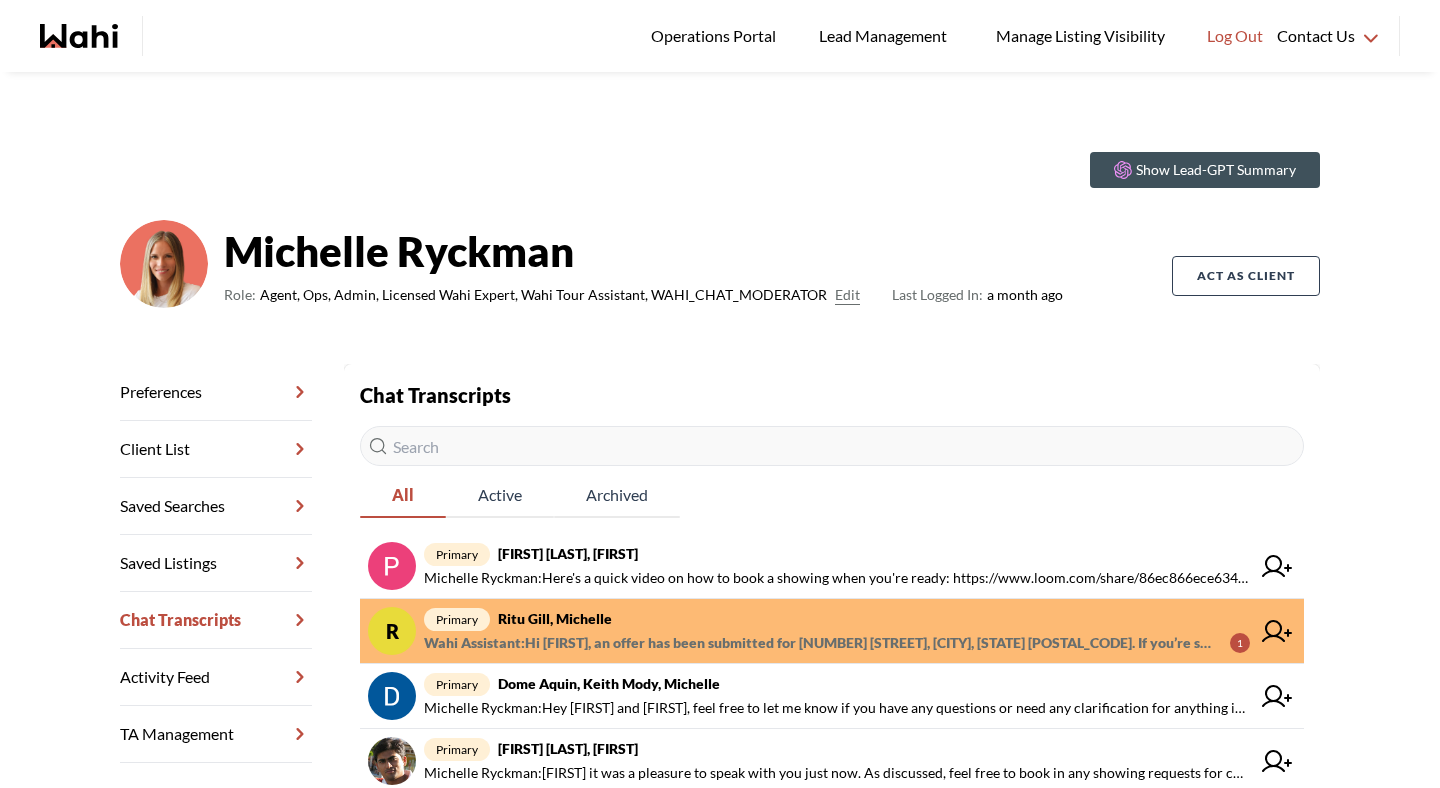 scroll, scrollTop: 0, scrollLeft: 0, axis: both 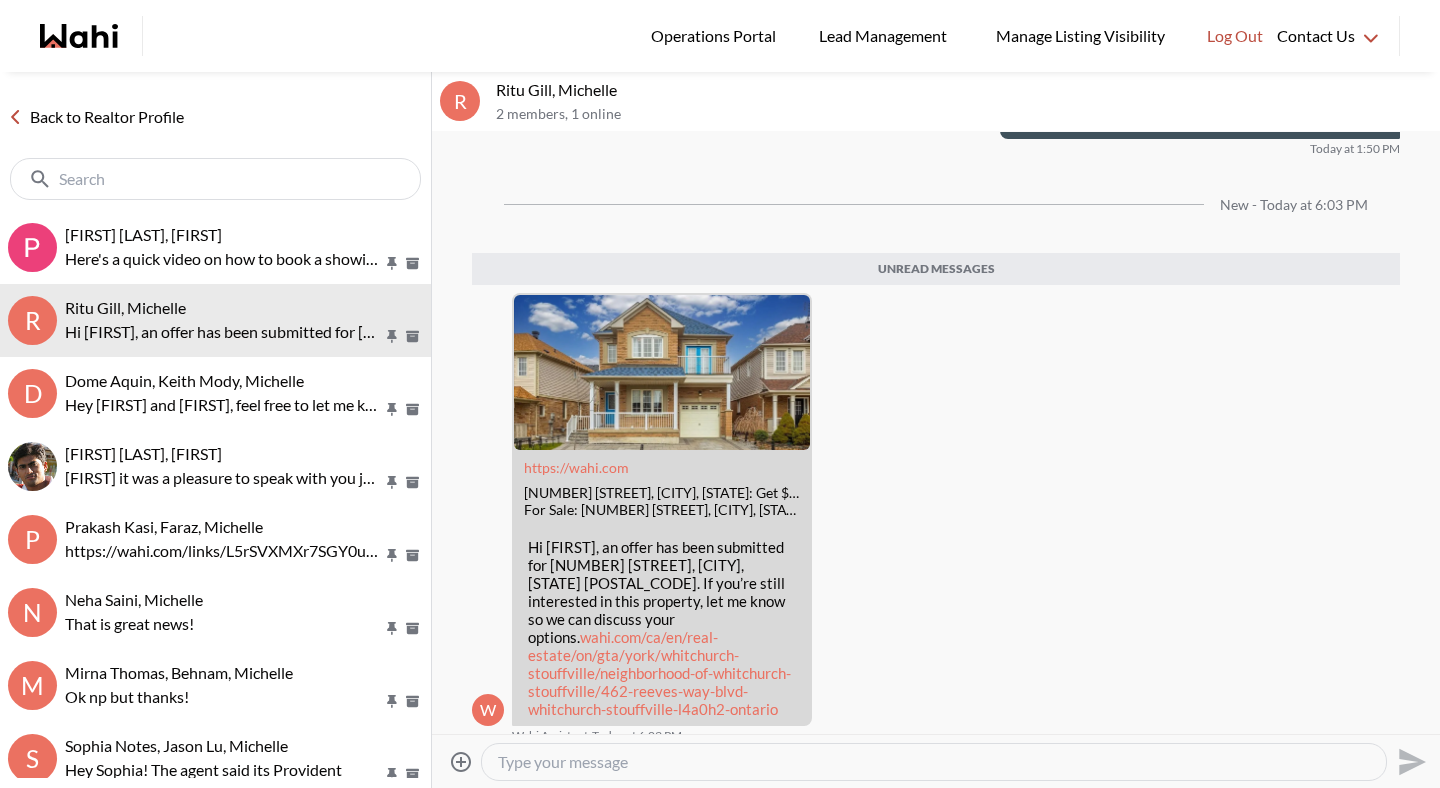 click on "Back to Realtor Profile" at bounding box center (96, 117) 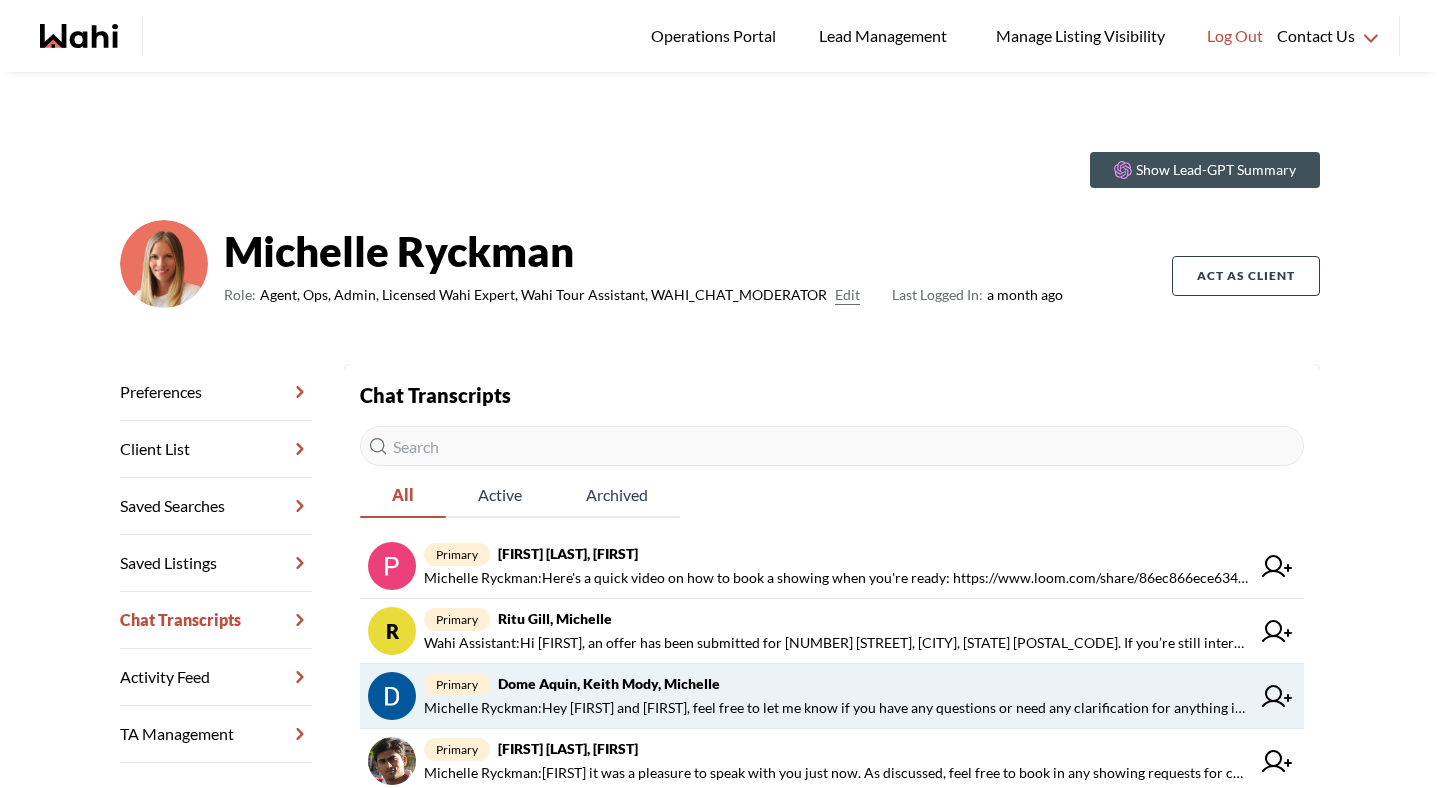 scroll, scrollTop: 81, scrollLeft: 0, axis: vertical 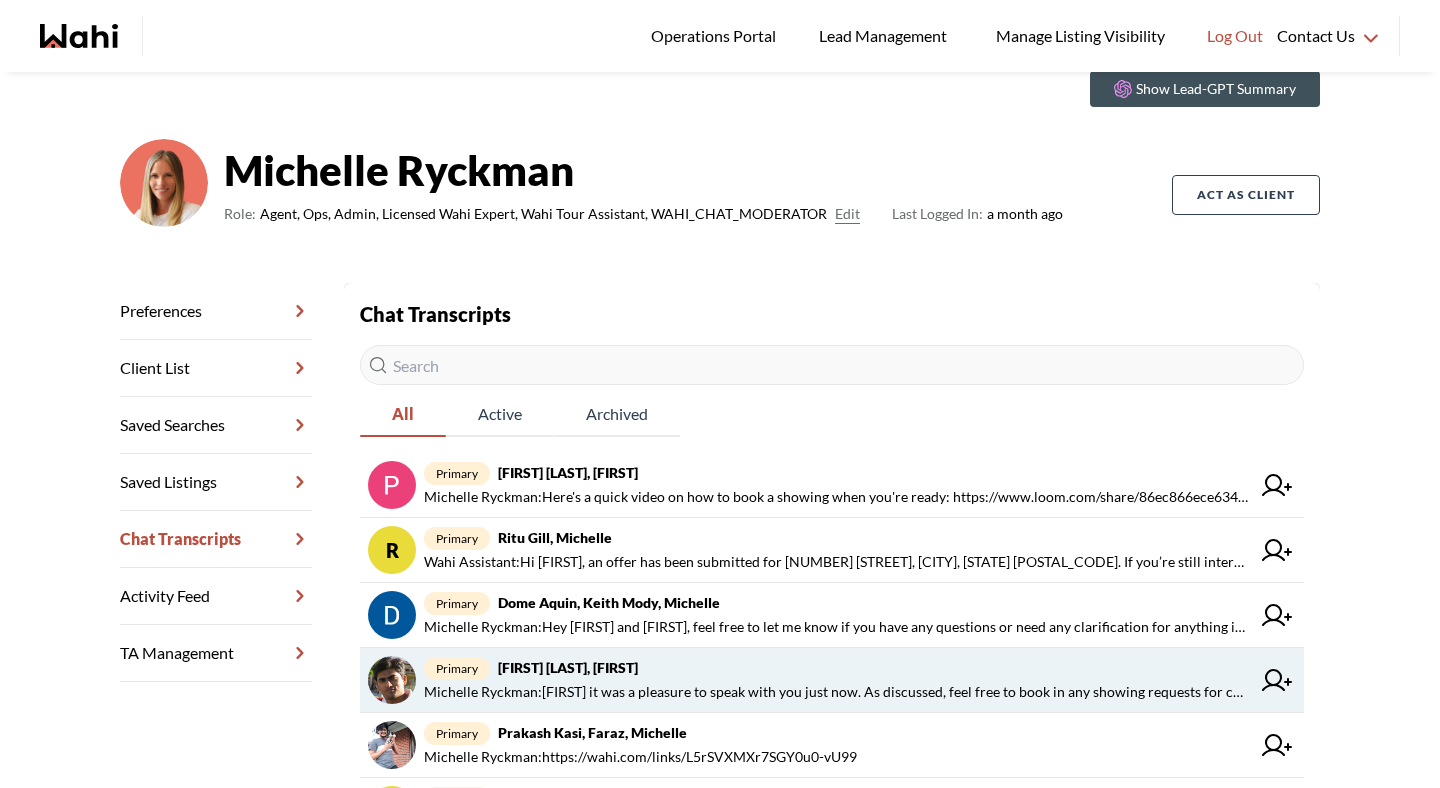 click on "Michelle Ryckman :  Sachinkumar it was a pleasure to speak with you just now. As discussed, feel free to book in any showing requests for condos you think might be a good fit and we will arrange the viewings for you. Have a great evening!" at bounding box center [837, 692] 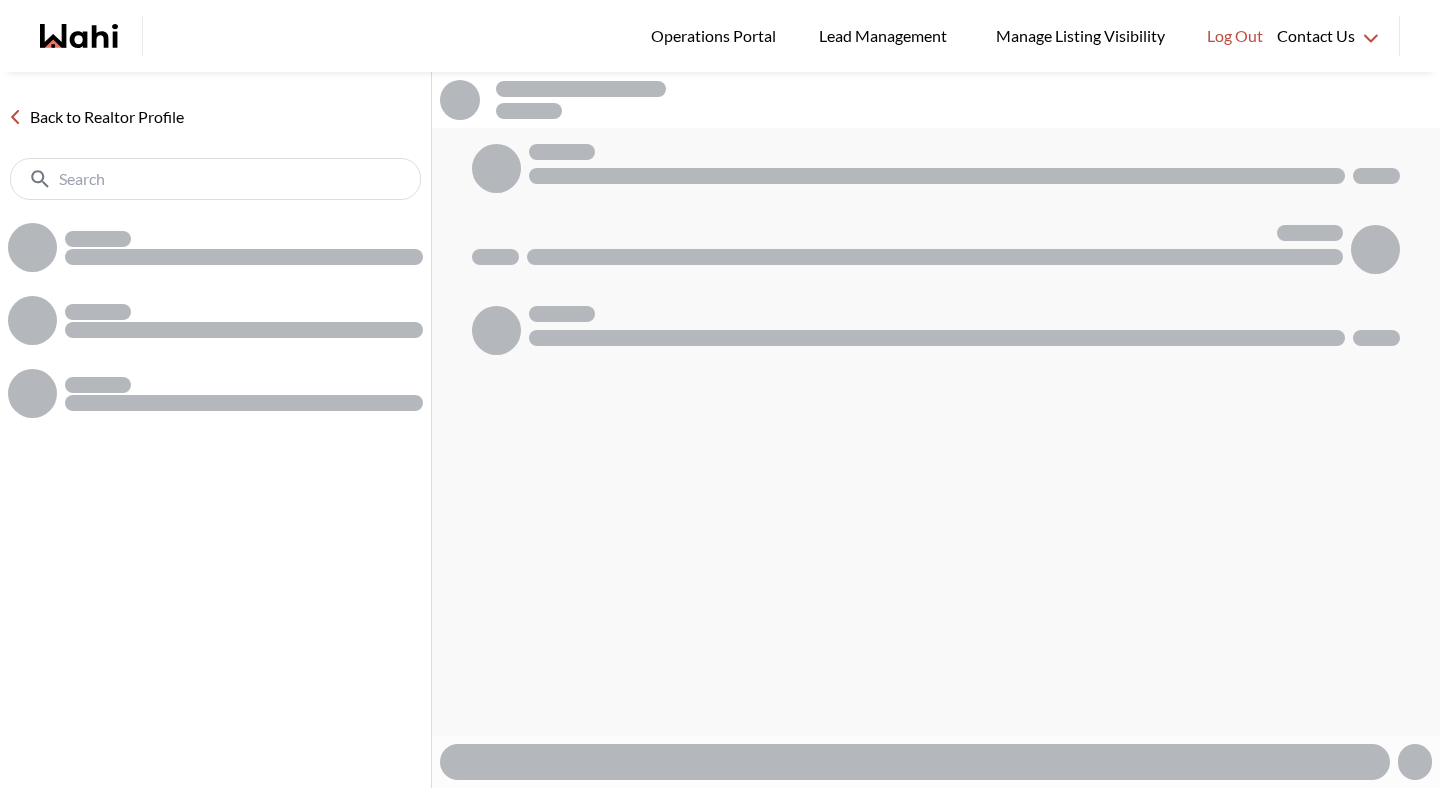 scroll, scrollTop: 0, scrollLeft: 0, axis: both 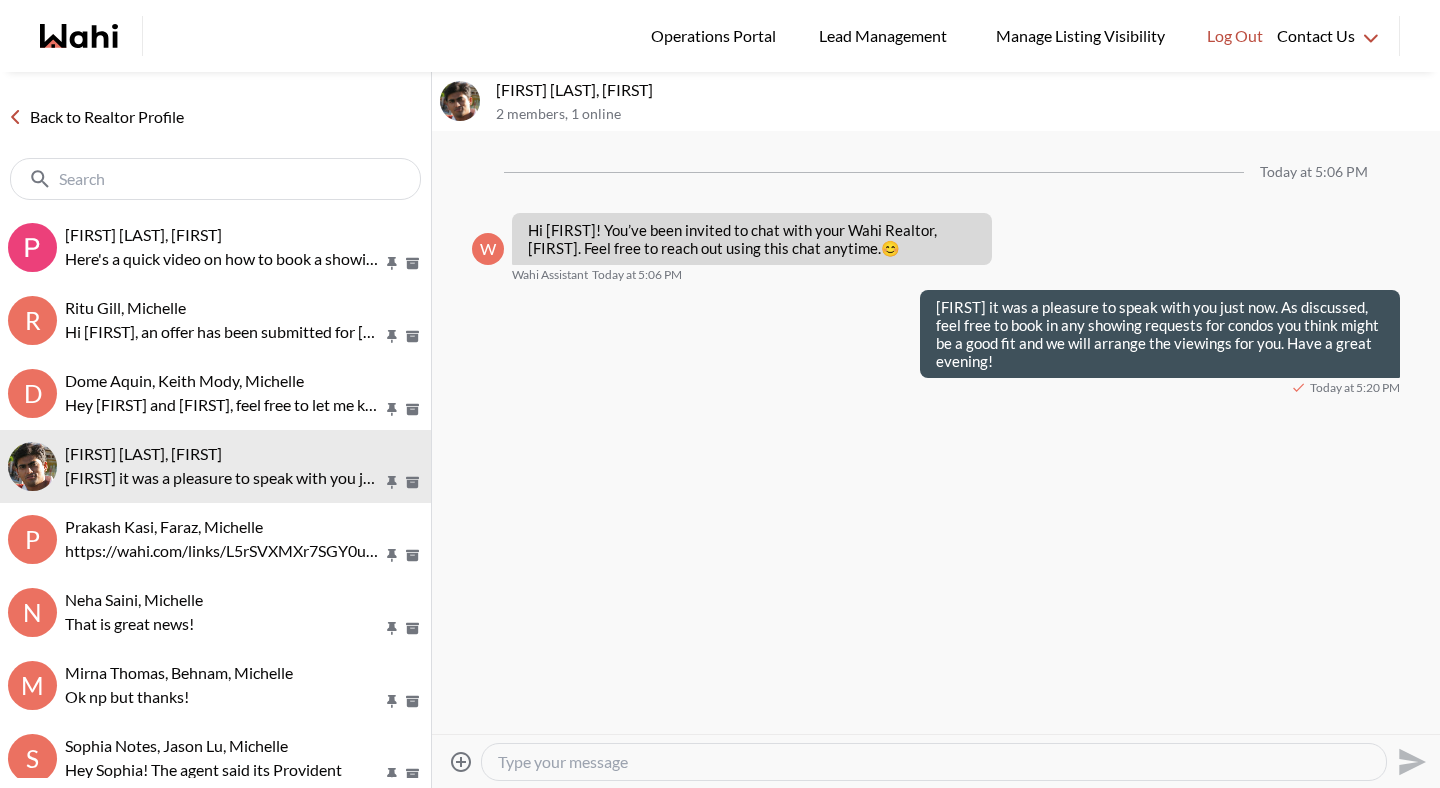 click at bounding box center [934, 762] 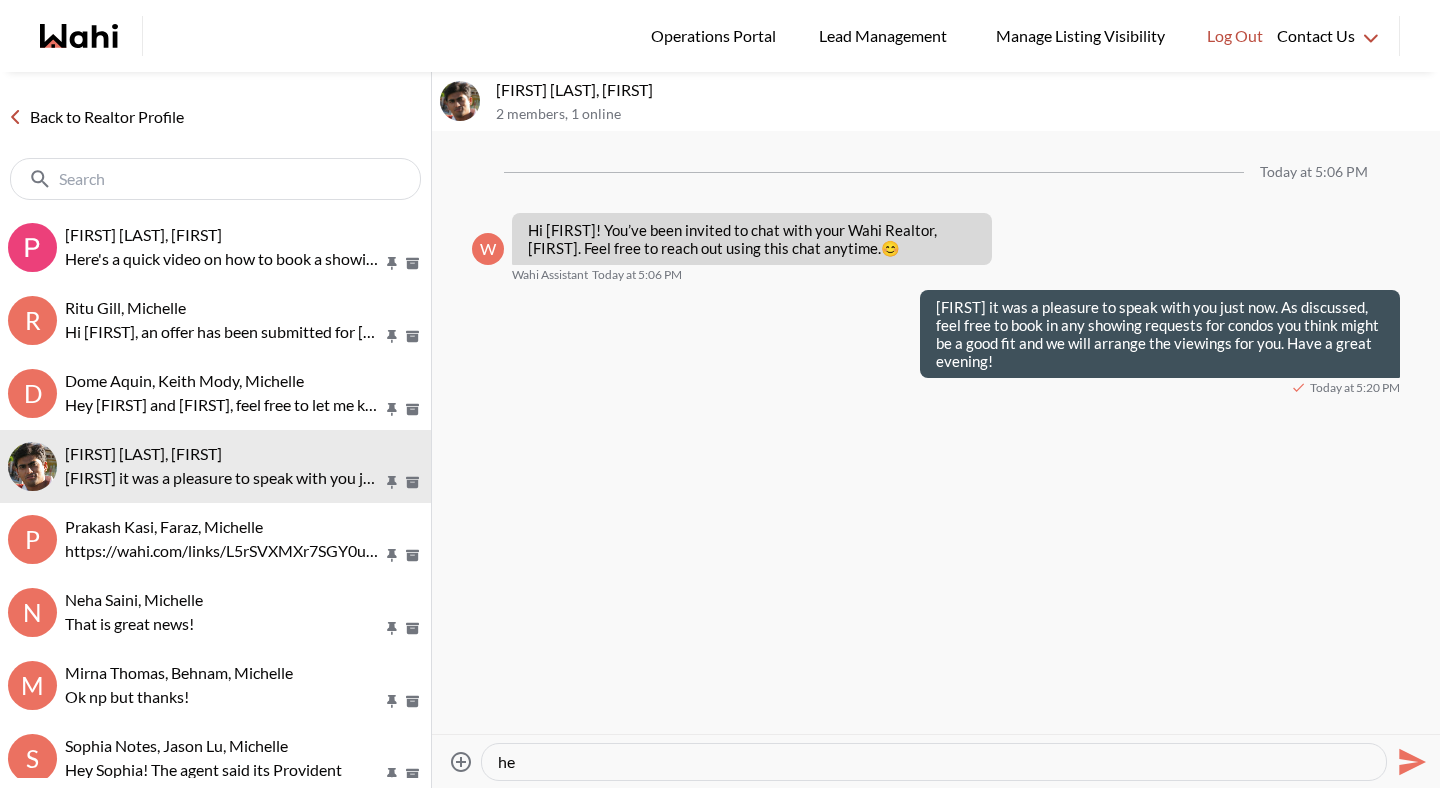 type on "h" 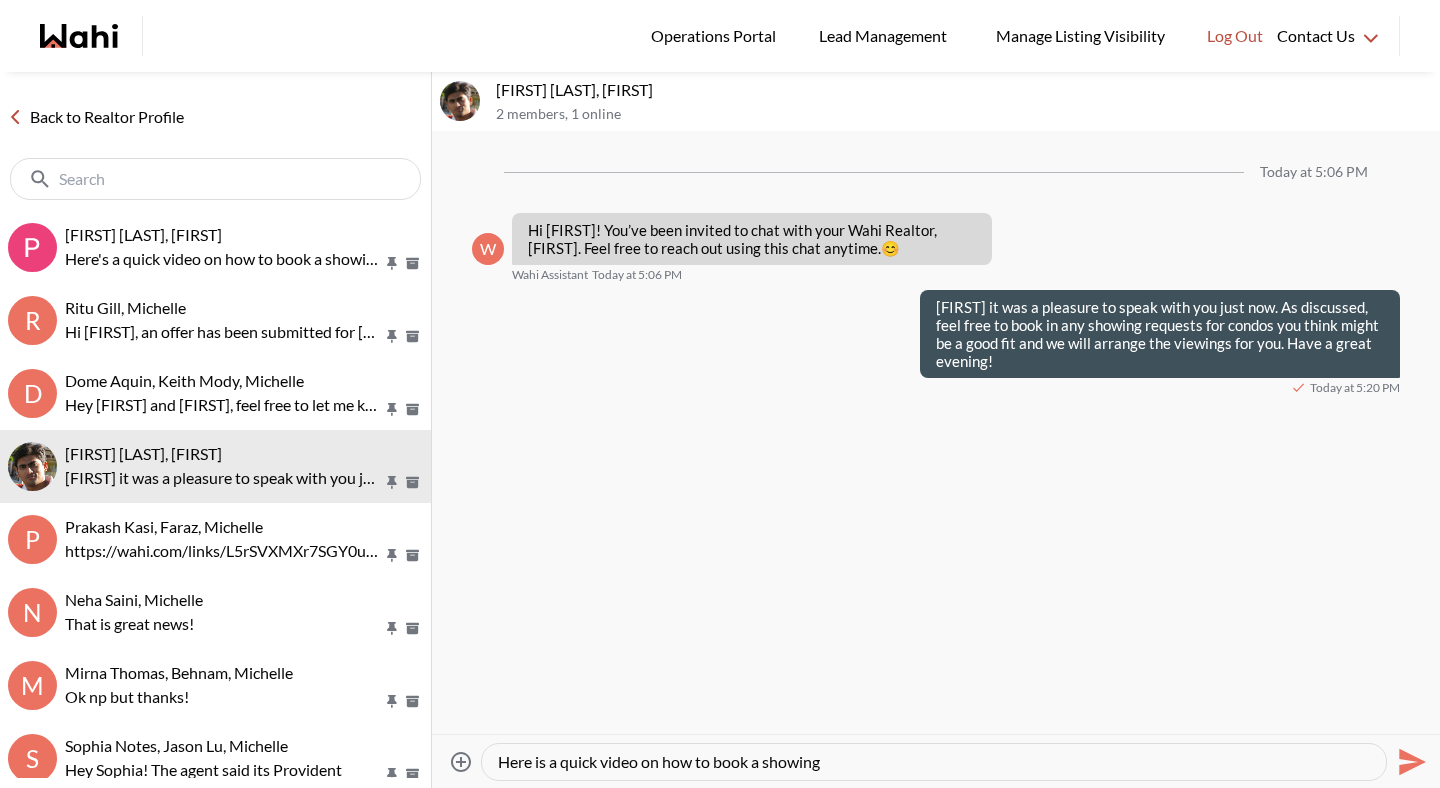 type on "Here is a quick video on how to book a showing:" 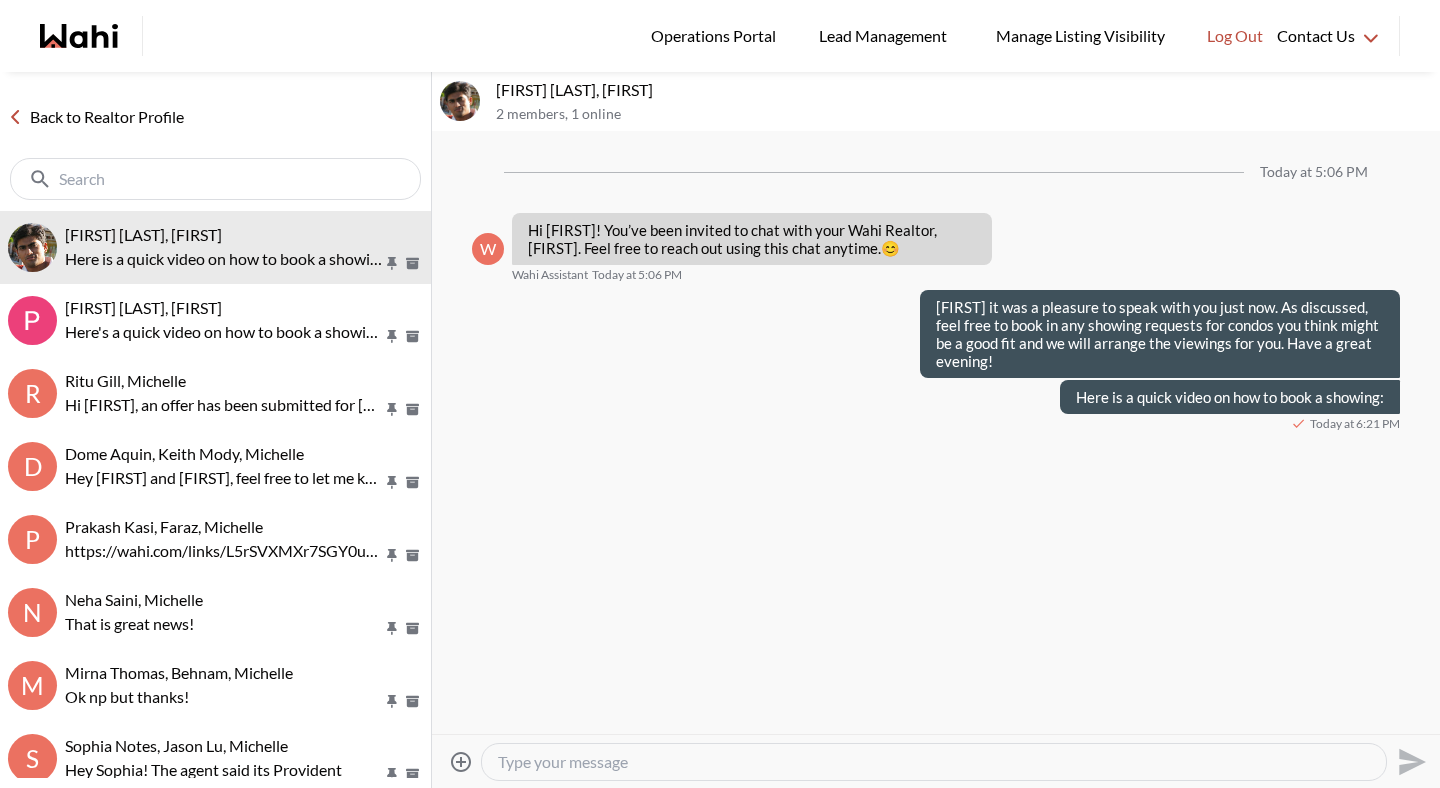 paste on "https://www.loom.com/share/86ec866ece634ae5814dd0926dcf9bc3?sid=aa084878-61f3-49a8-b12e-ba9e87cc6e11" 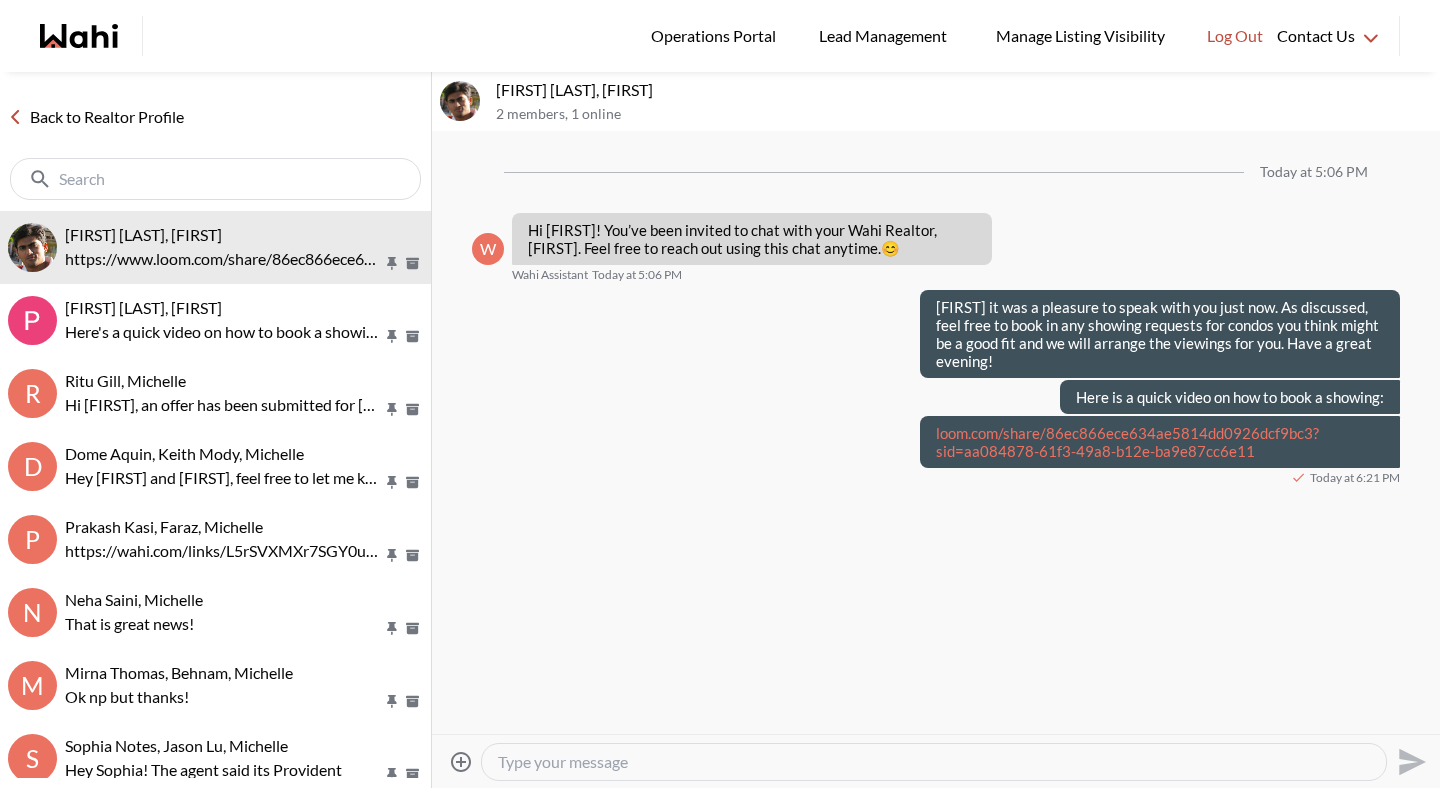 type 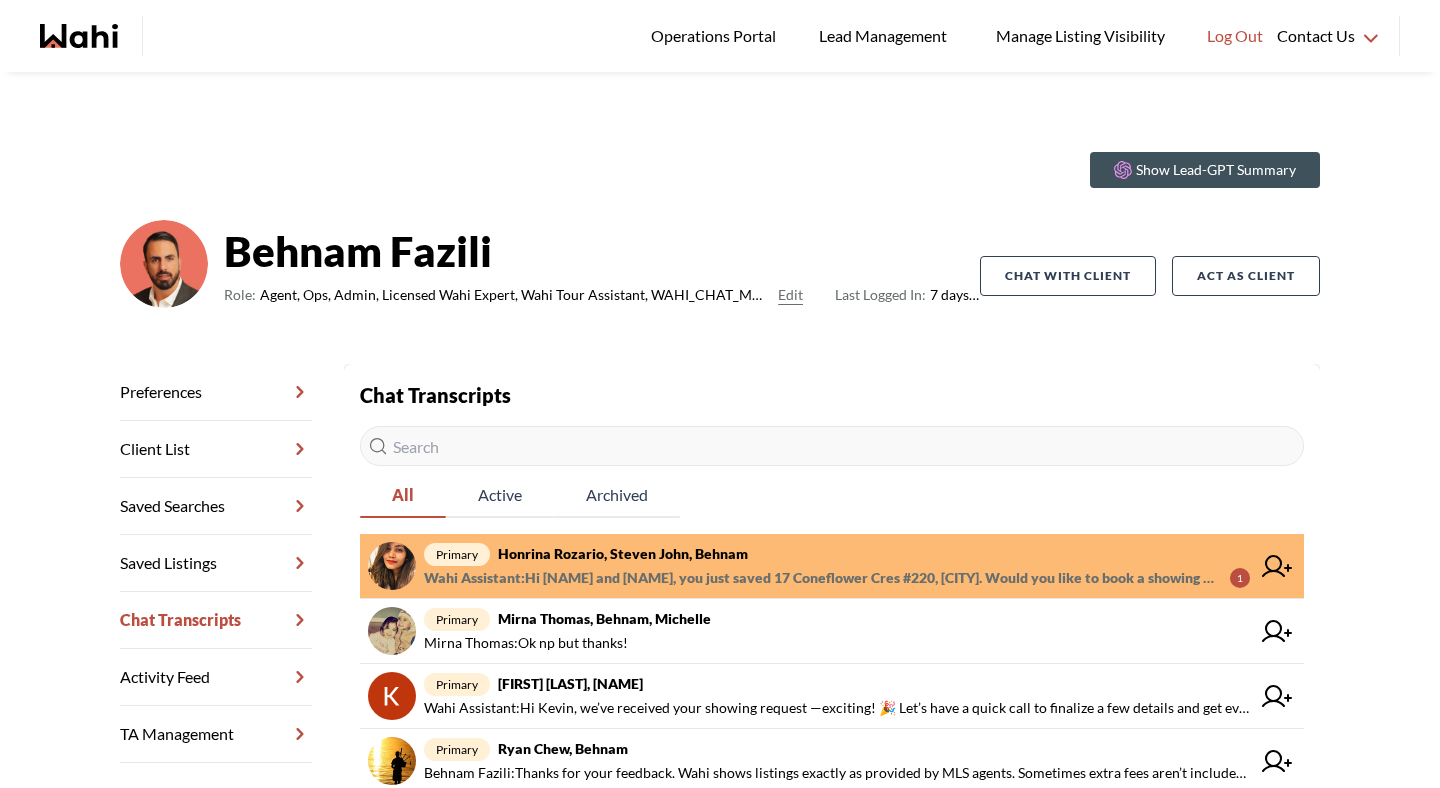 scroll, scrollTop: 0, scrollLeft: 0, axis: both 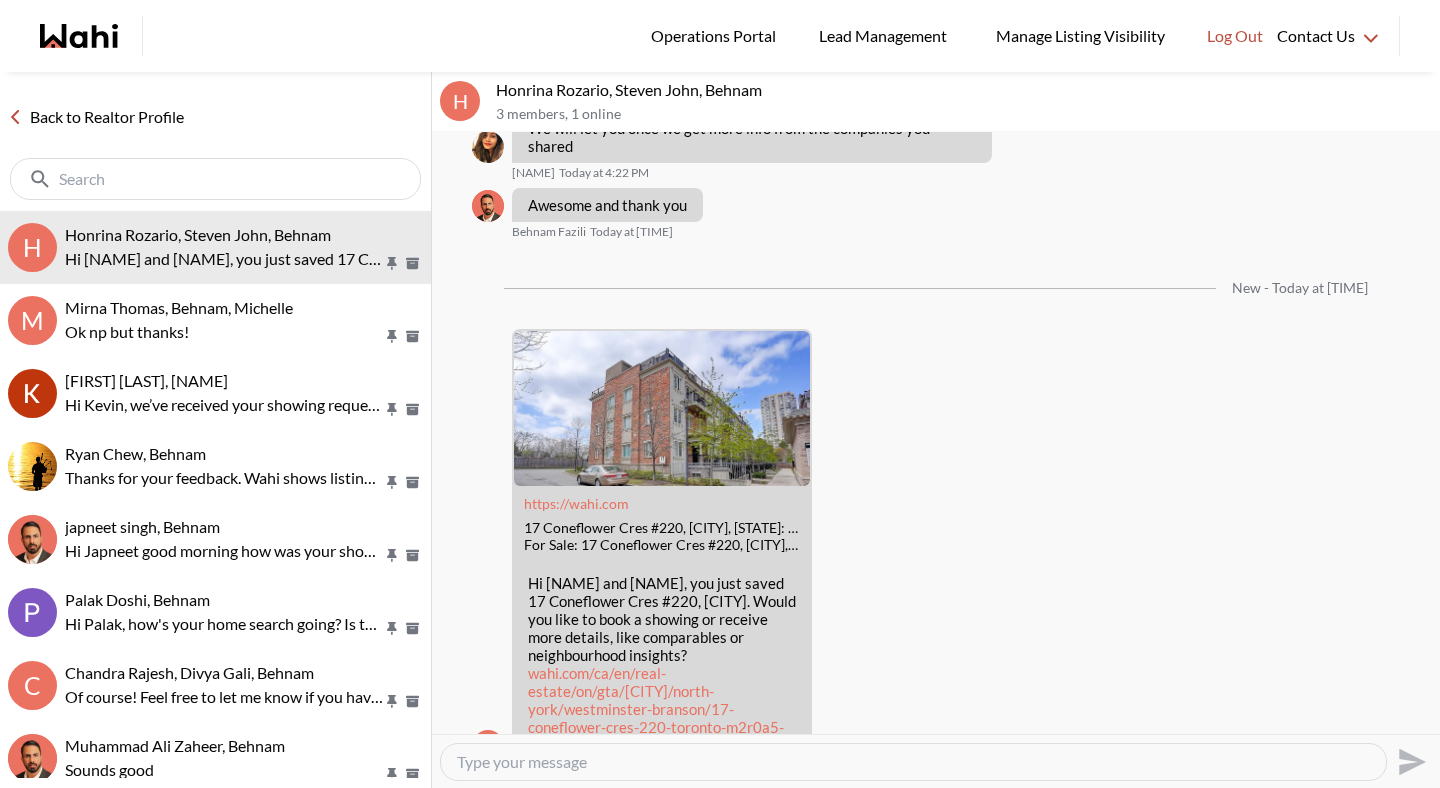 click on "Back to Realtor Profile" at bounding box center [96, 117] 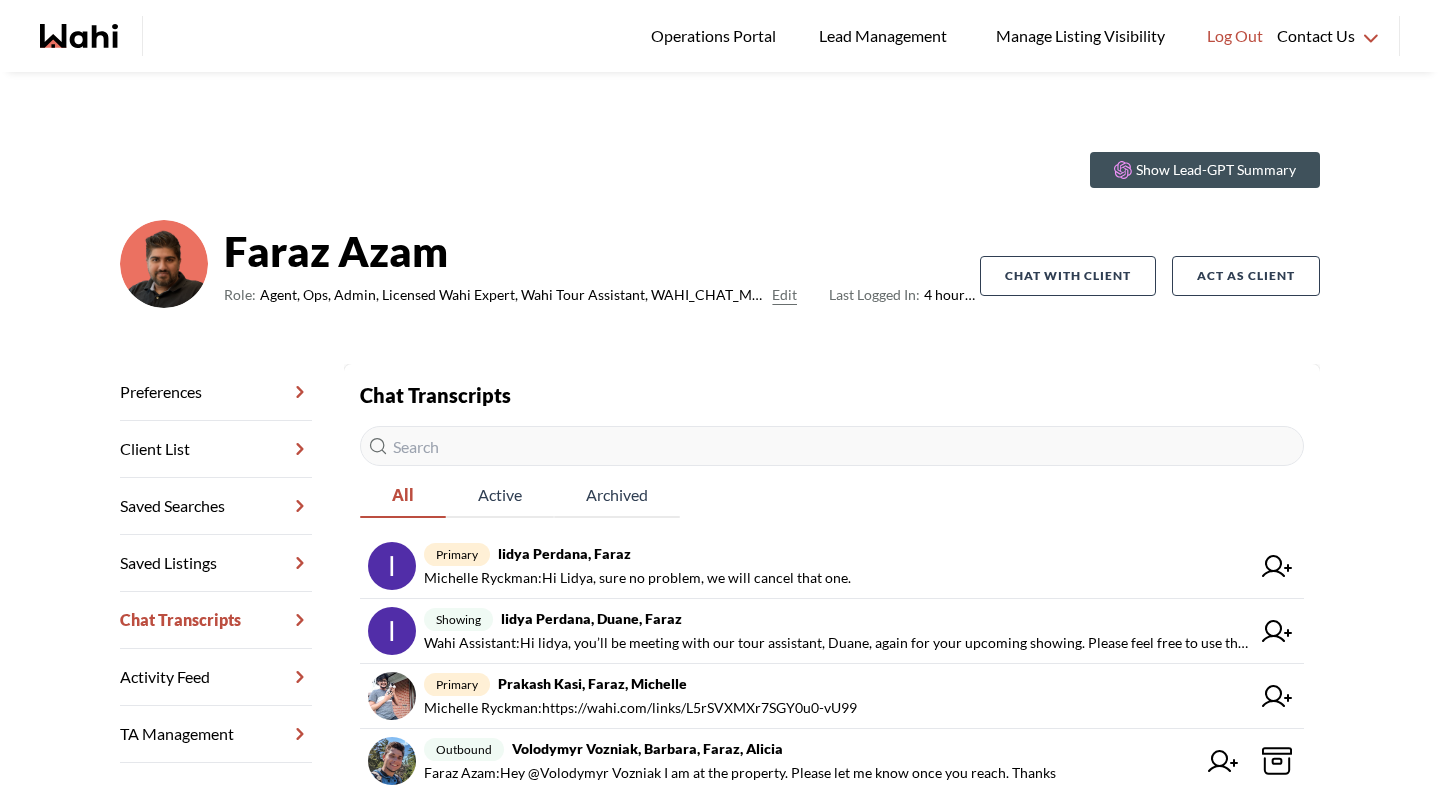 scroll, scrollTop: 0, scrollLeft: 0, axis: both 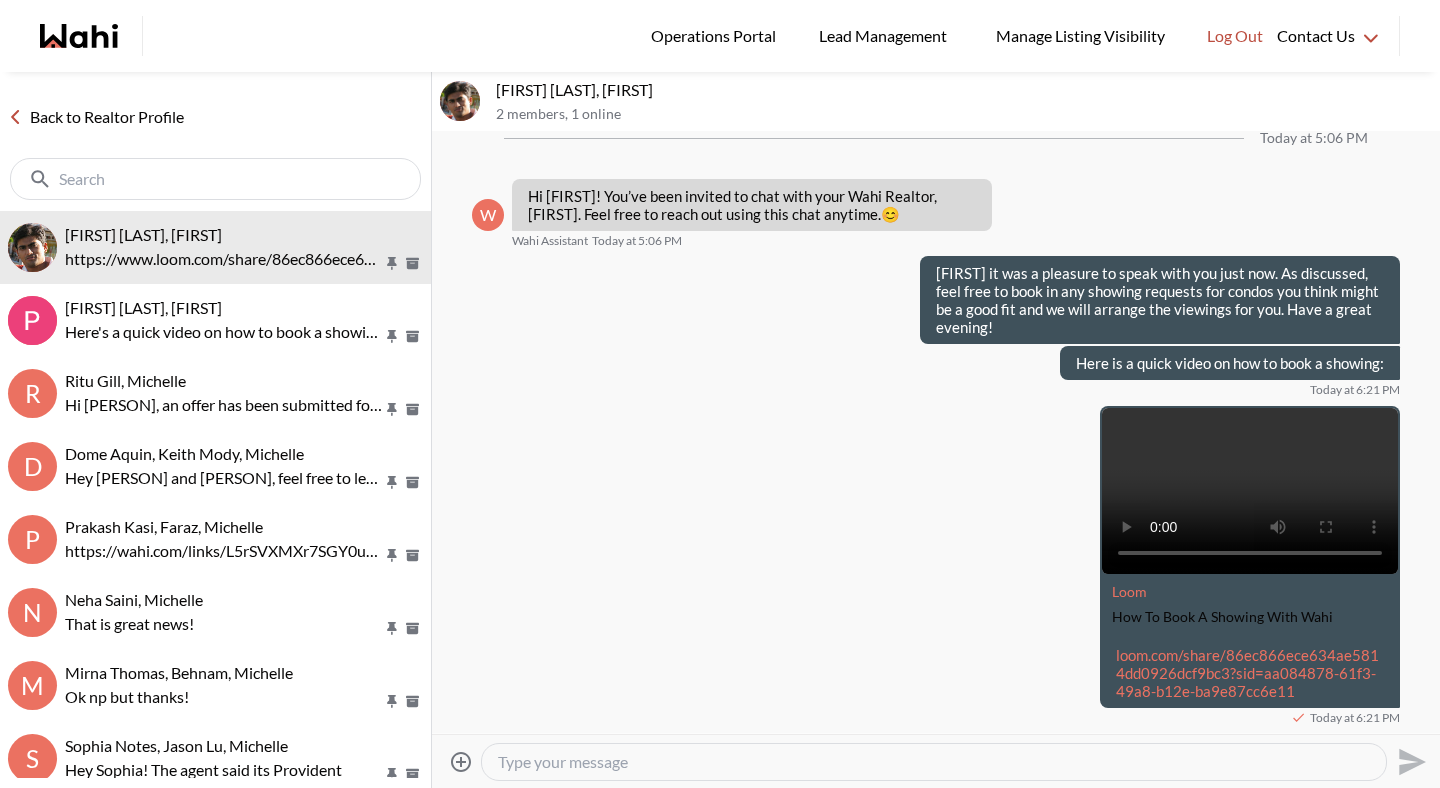 click on "Back to Realtor Profile" at bounding box center [96, 117] 